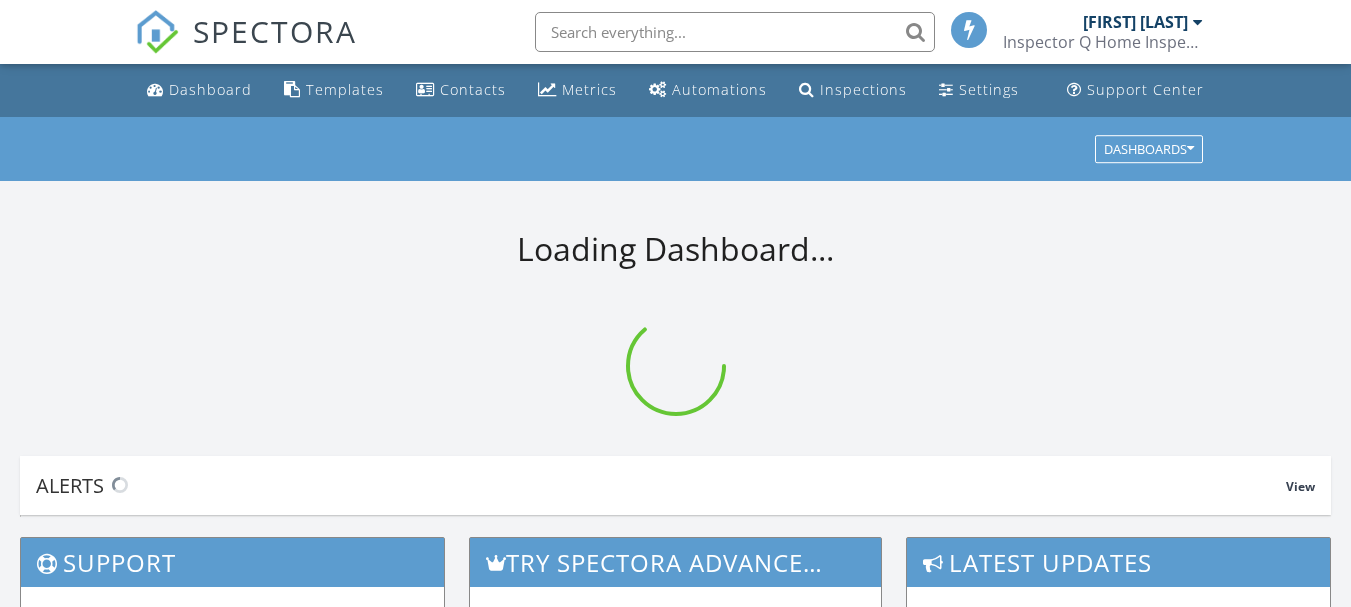 scroll, scrollTop: 0, scrollLeft: 0, axis: both 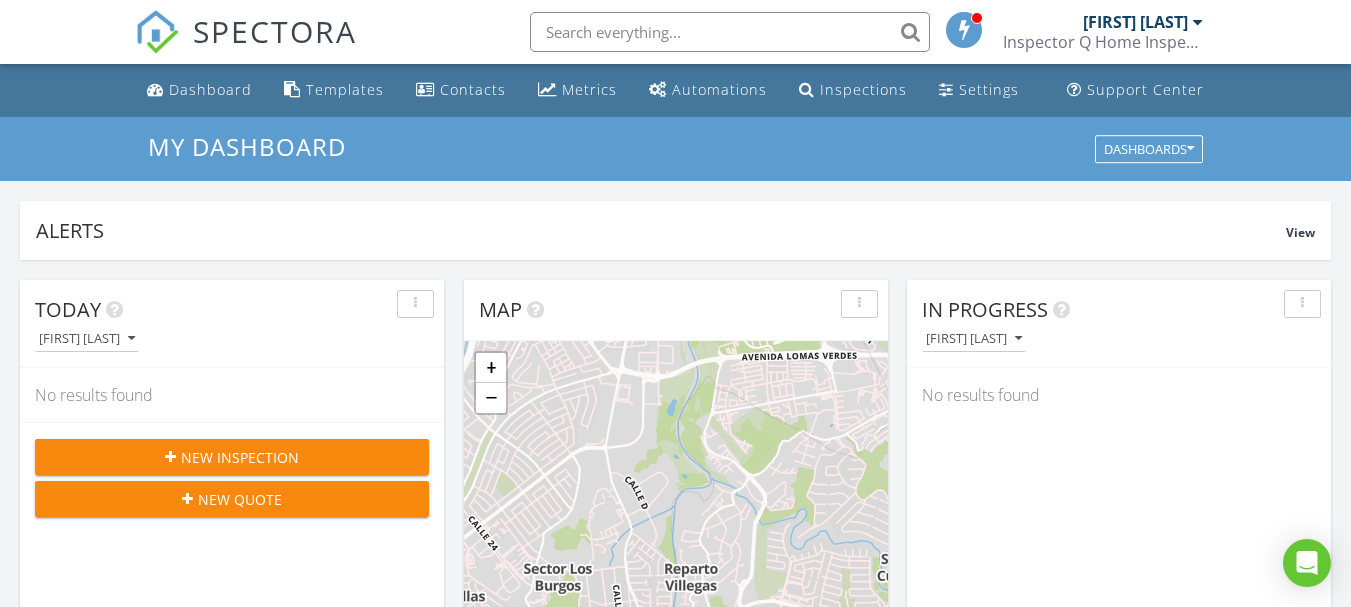 click on "New Inspection" at bounding box center (240, 457) 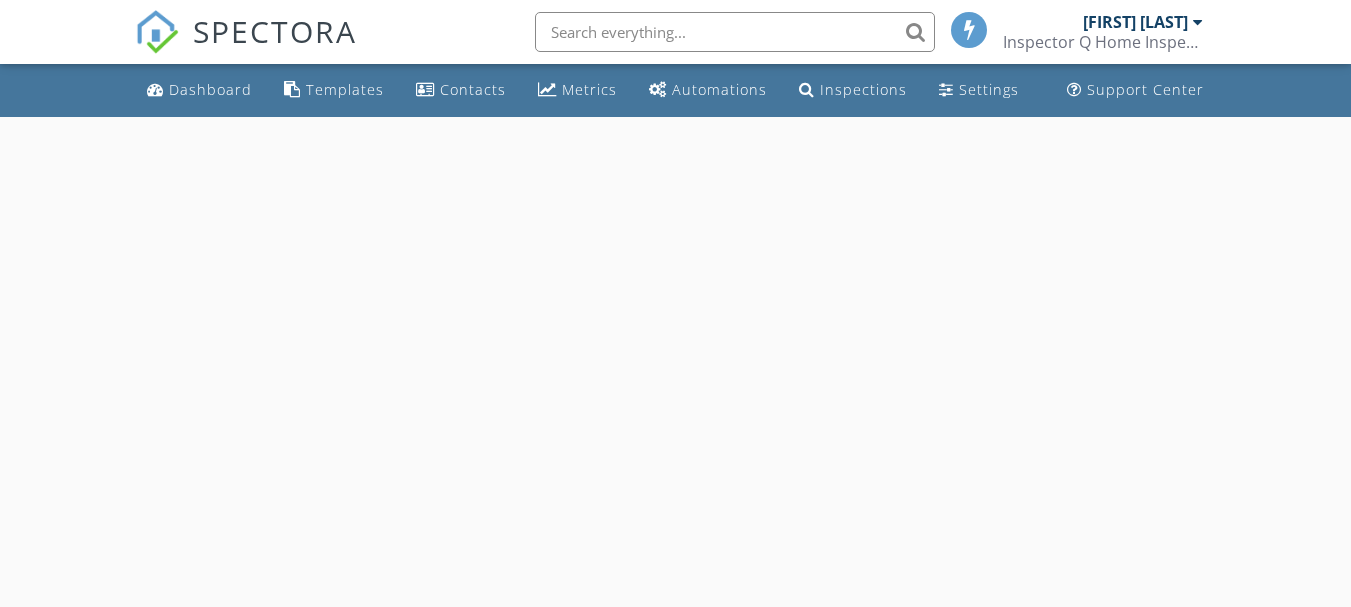 scroll, scrollTop: 0, scrollLeft: 0, axis: both 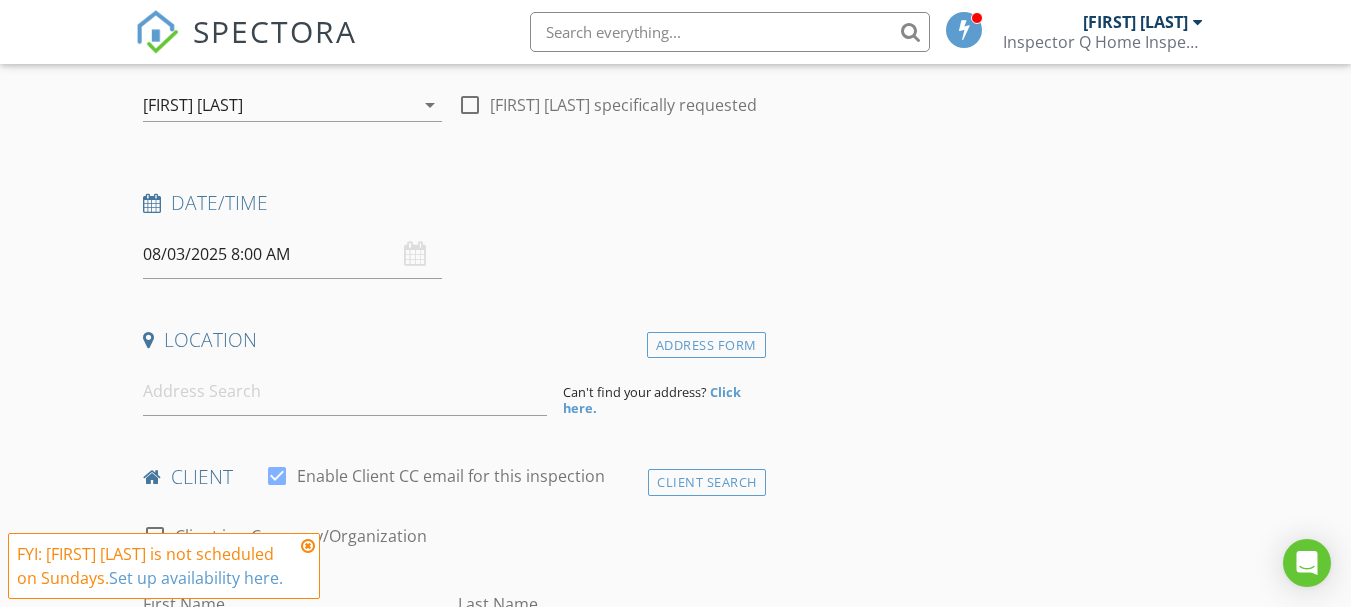 click at bounding box center (308, 546) 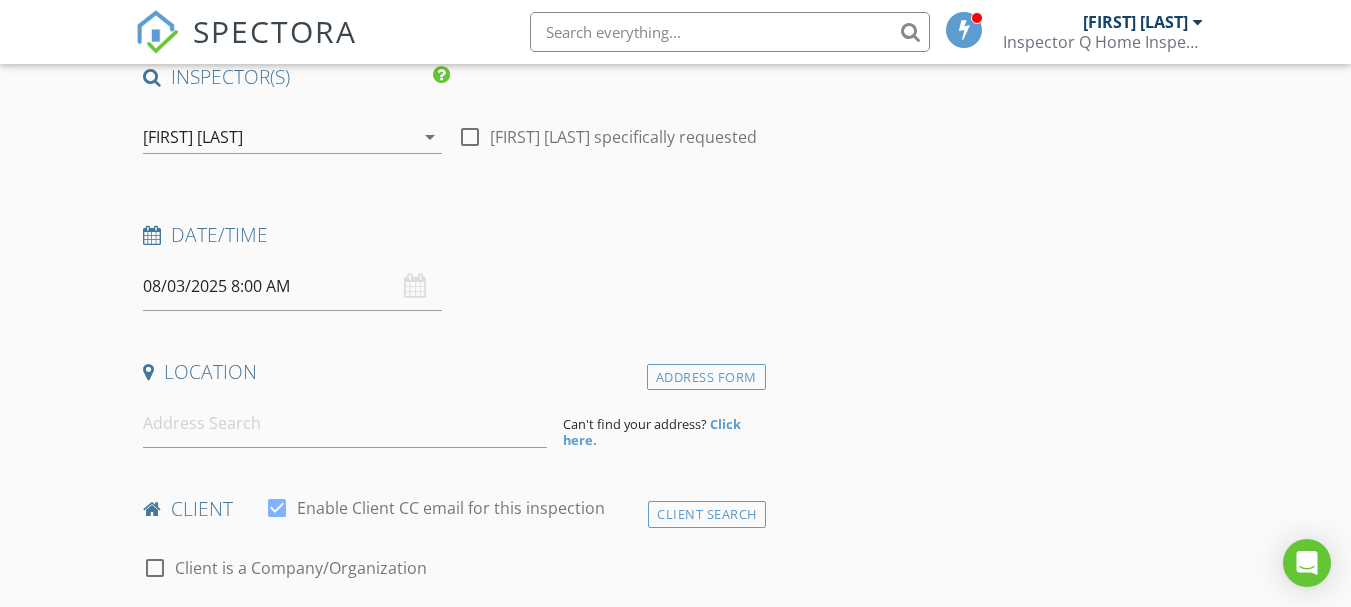 scroll, scrollTop: 200, scrollLeft: 0, axis: vertical 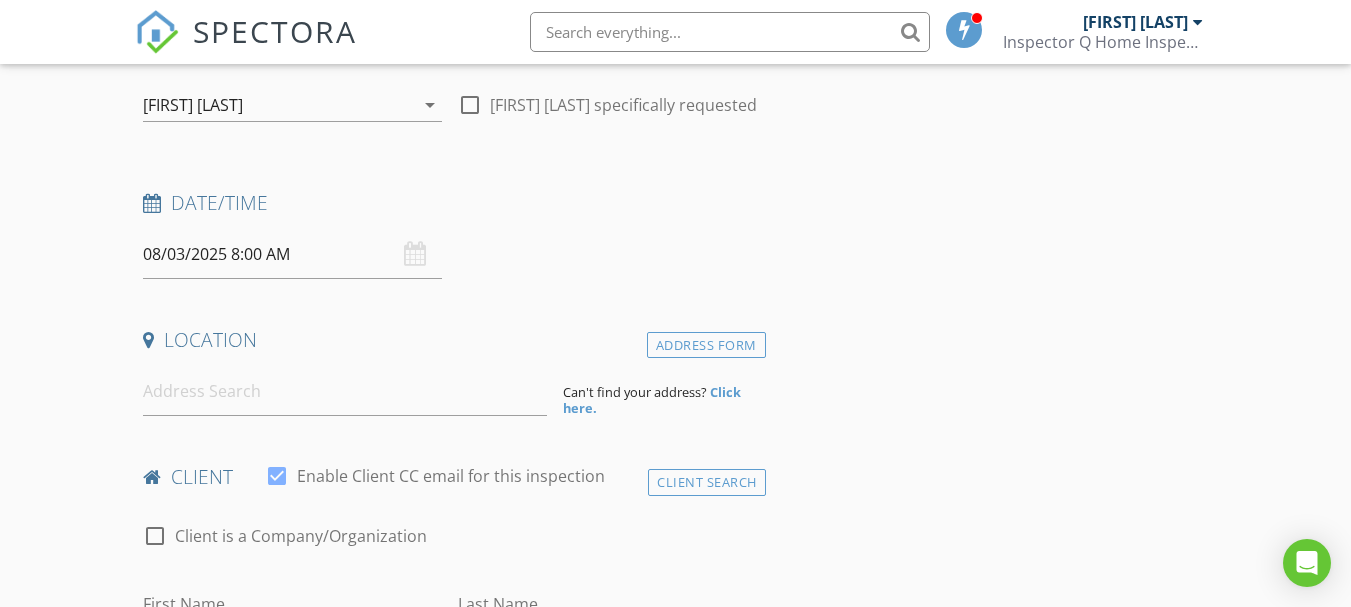 click on "08/03/2025 8:00 AM" at bounding box center [292, 254] 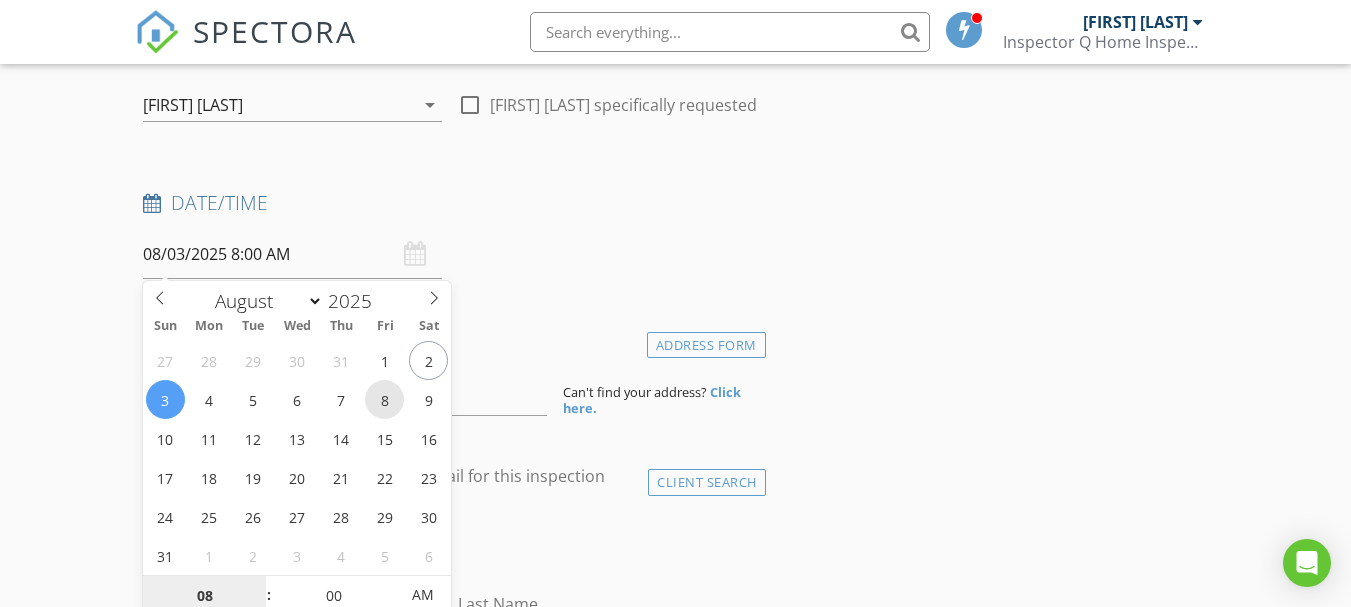 type on "08/08/2025 8:00 AM" 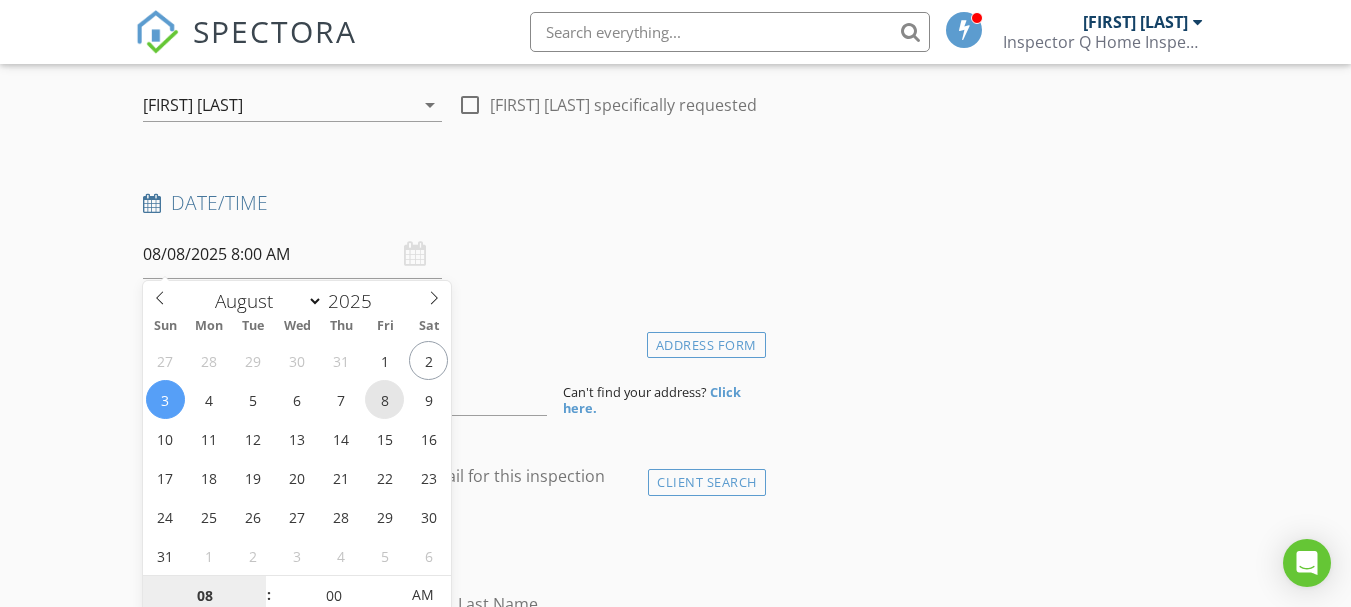 scroll, scrollTop: 208, scrollLeft: 0, axis: vertical 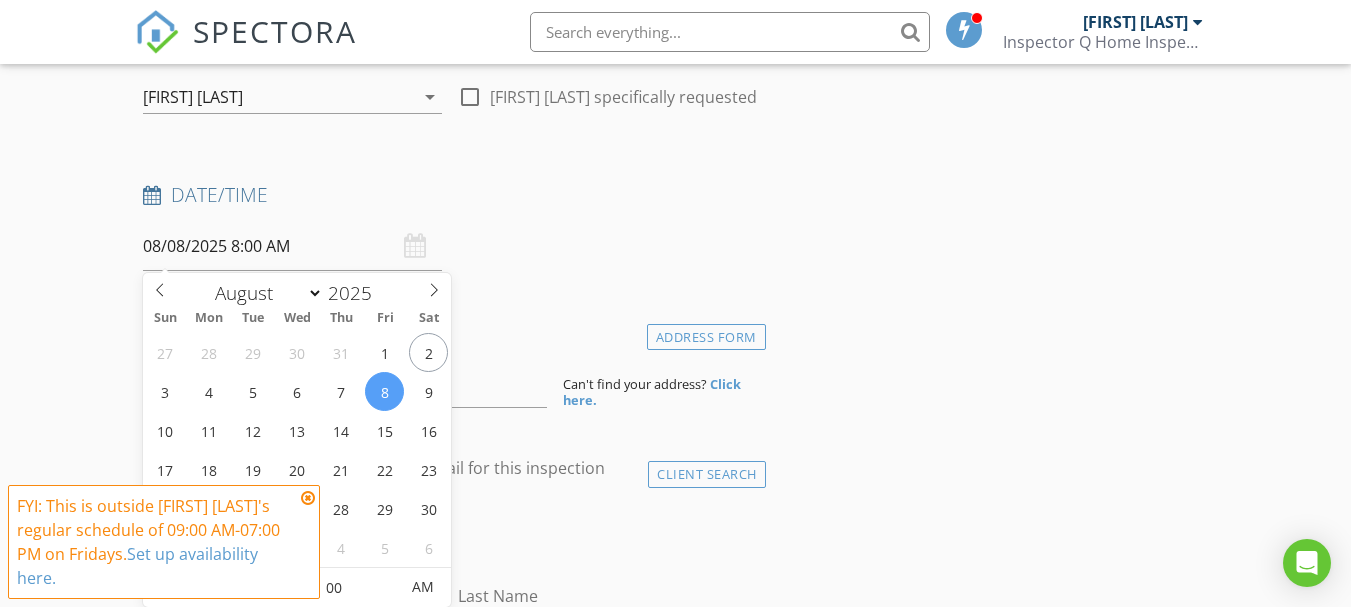 click at bounding box center [308, 498] 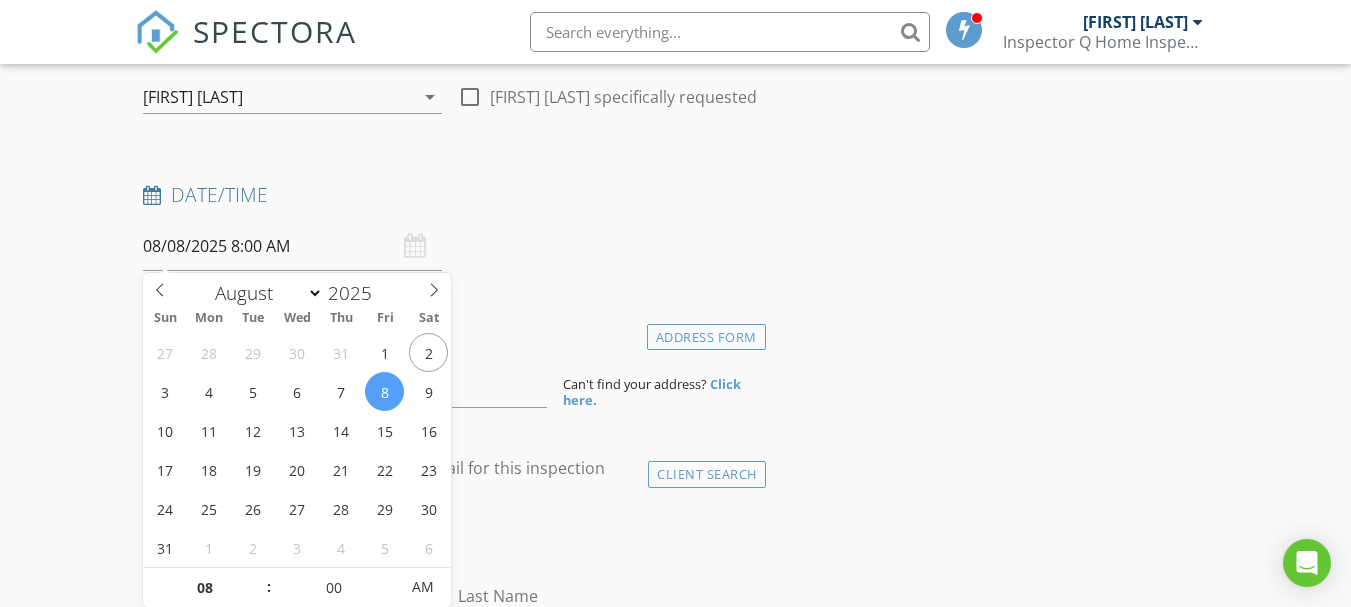 click on "08/08/2025 8:00 AM" at bounding box center (292, 246) 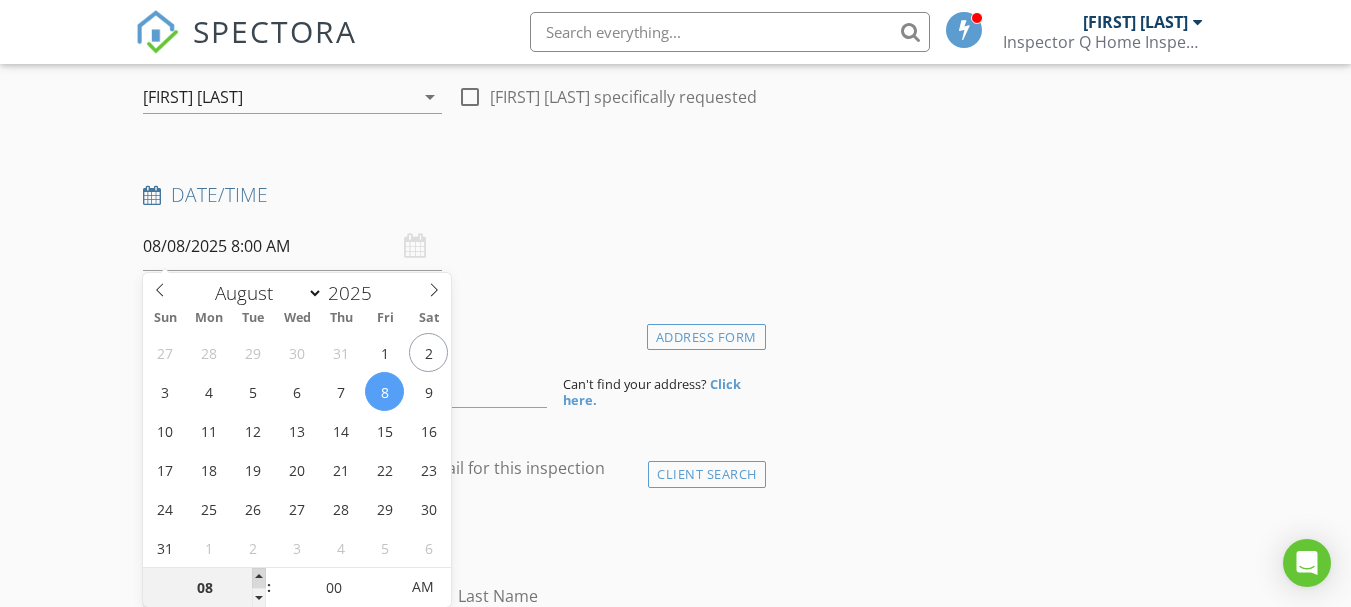 type on "09" 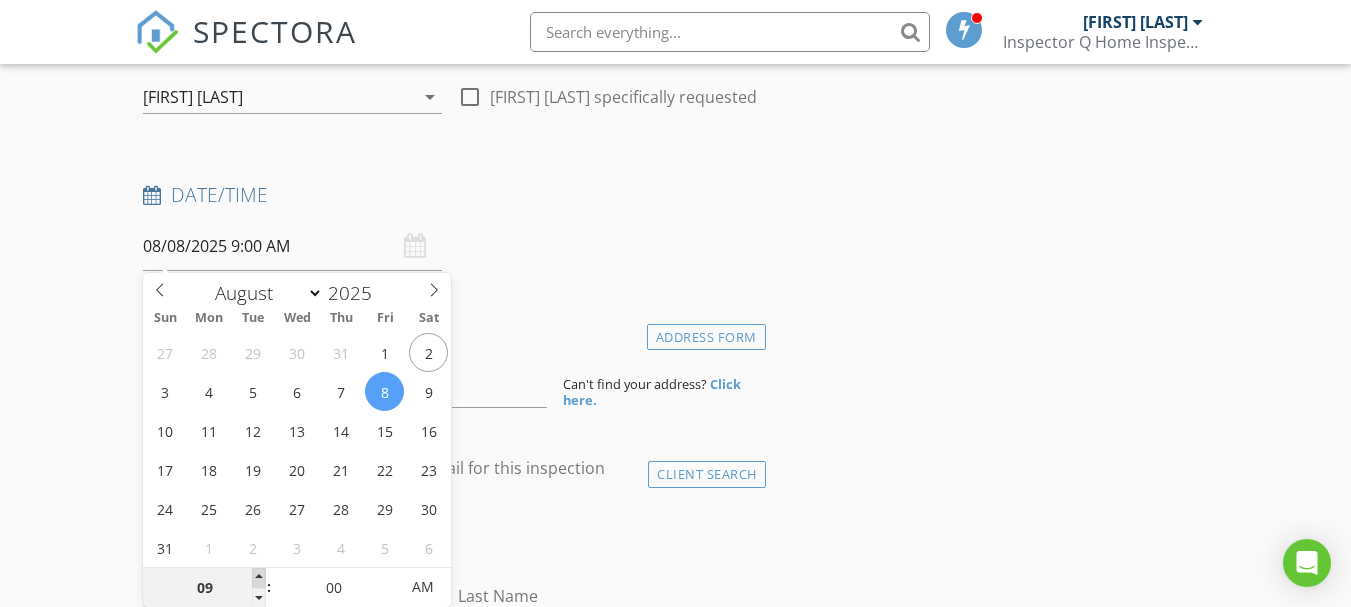 click at bounding box center (259, 578) 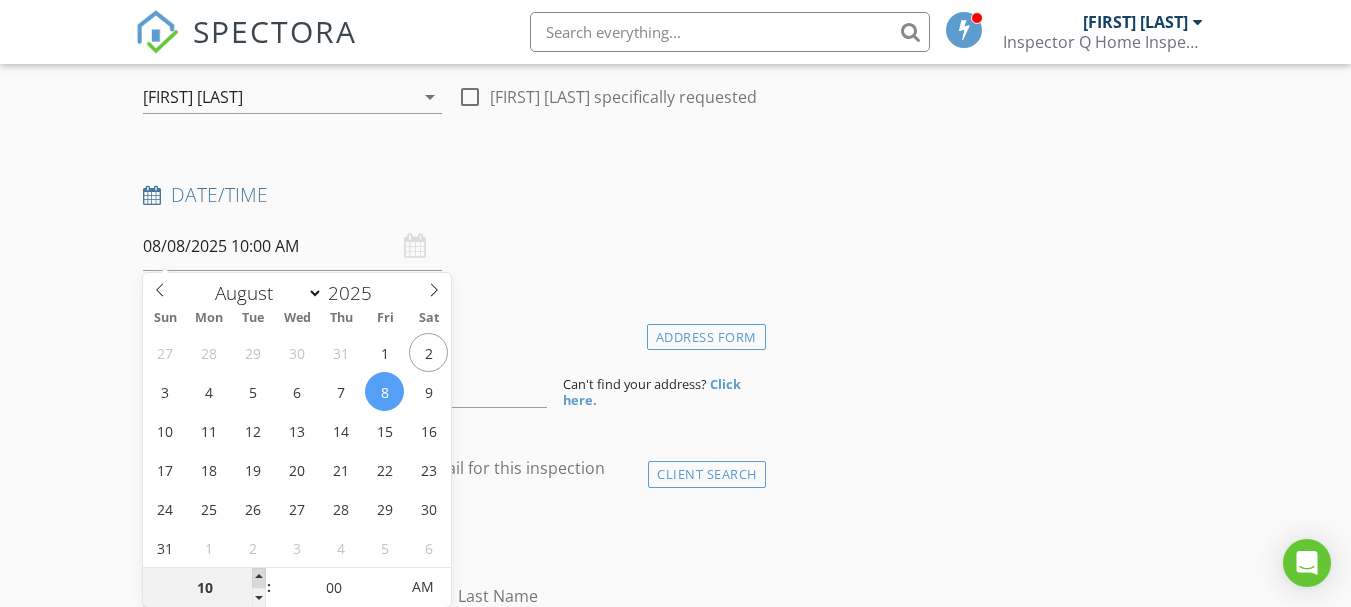 click at bounding box center [259, 578] 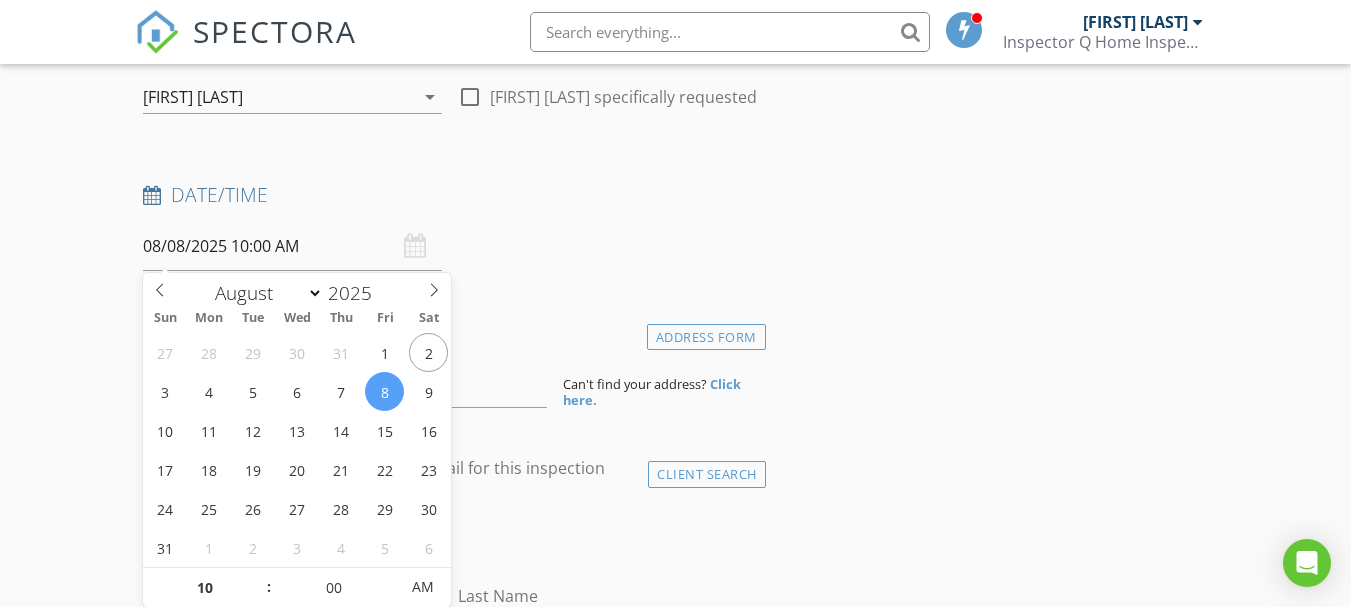 click on "INSPECTOR(S)
check_box   Ricardo Quinones   PRIMARY   Ricardo Quinones arrow_drop_down   check_box_outline_blank Ricardo Quinones specifically requested
Date/Time
08/08/2025 10:00 AM
Location
Address Form       Can't find your address?   Click here.
client
check_box Enable Client CC email for this inspection   Client Search     check_box_outline_blank Client is a Company/Organization     First Name   Last Name   Email   CC Email   Phone           Notes   Private Notes
ADD ADDITIONAL client
SERVICES
check_box_outline_blank   Residential Inspection   arrow_drop_down     Select Discount Code arrow_drop_down    Charges       TOTAL   $0.00    Duration    No services with durations selected      Templates    No templates selected    Agreements    No agreements selected           TOTAL:" at bounding box center (450, 1400) 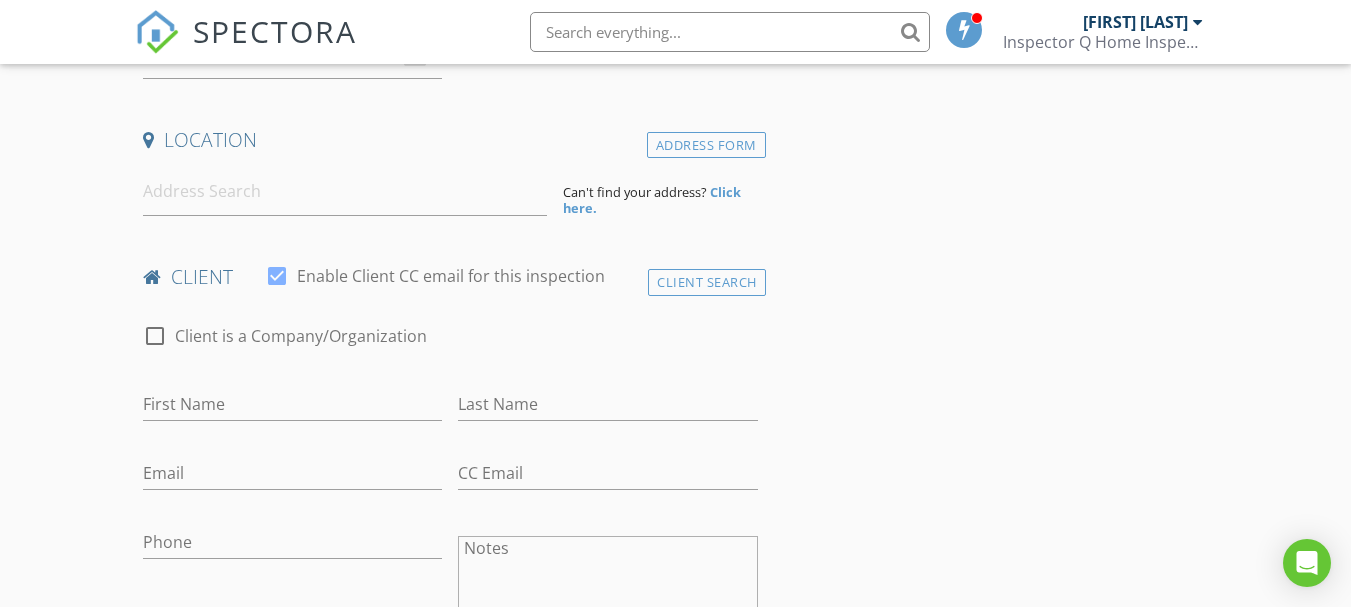 scroll, scrollTop: 408, scrollLeft: 0, axis: vertical 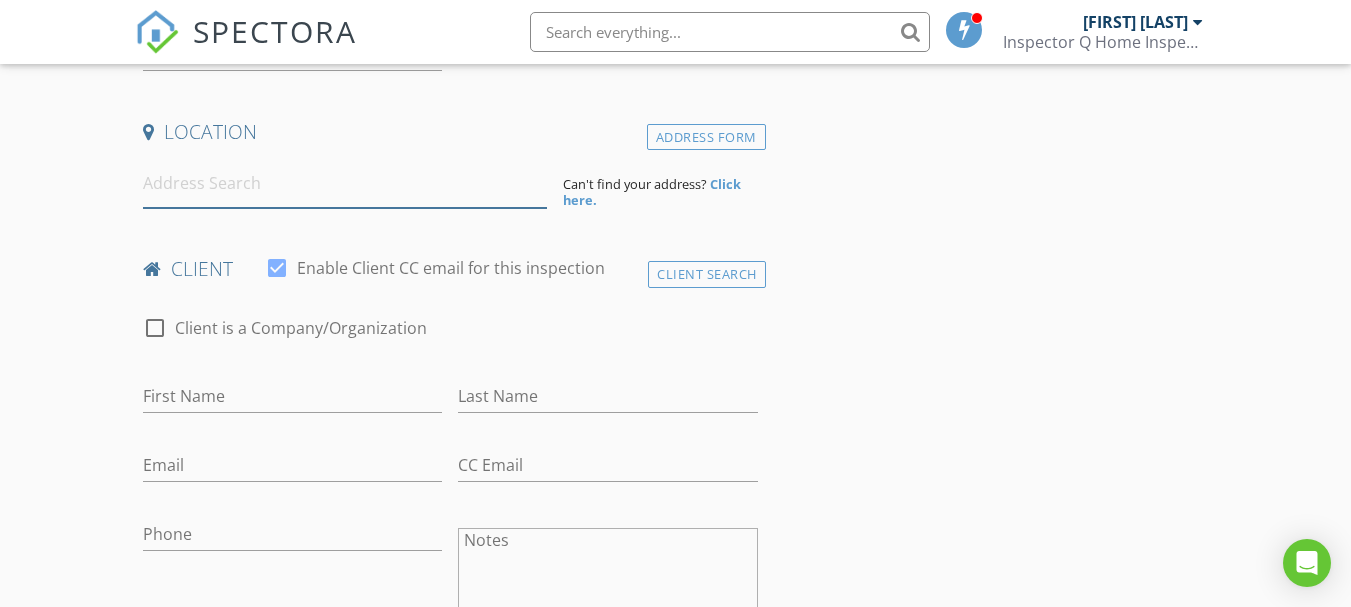 click at bounding box center [345, 183] 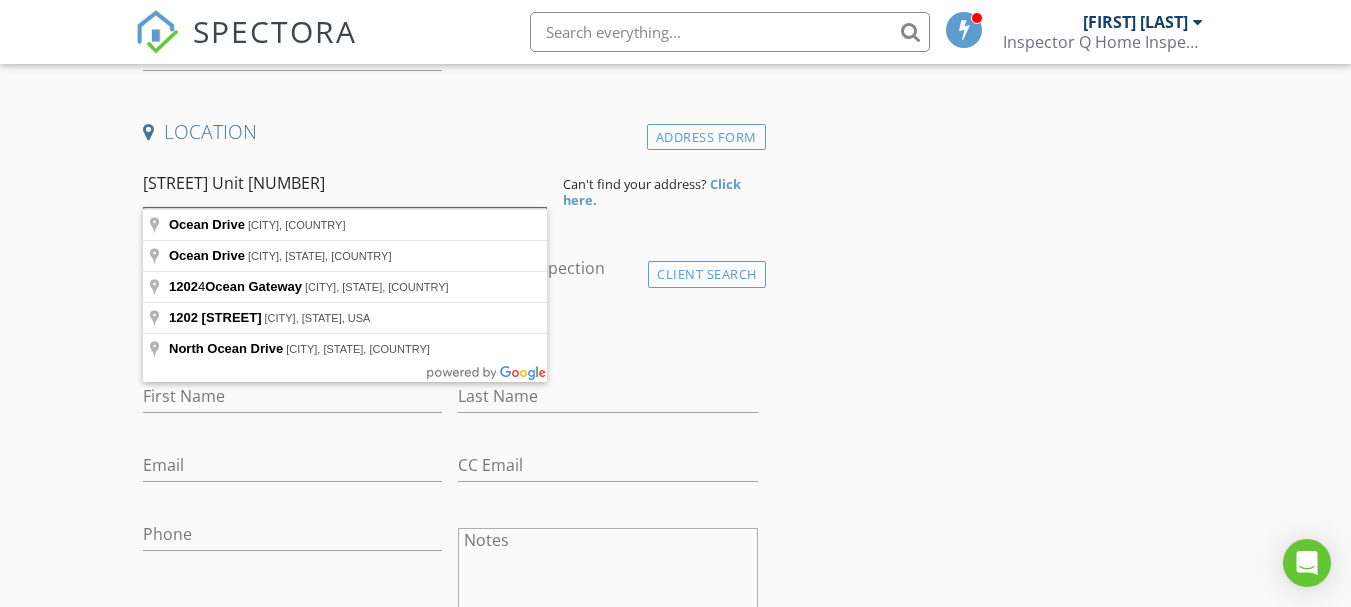 type on "Ocean Drive Unit 1202" 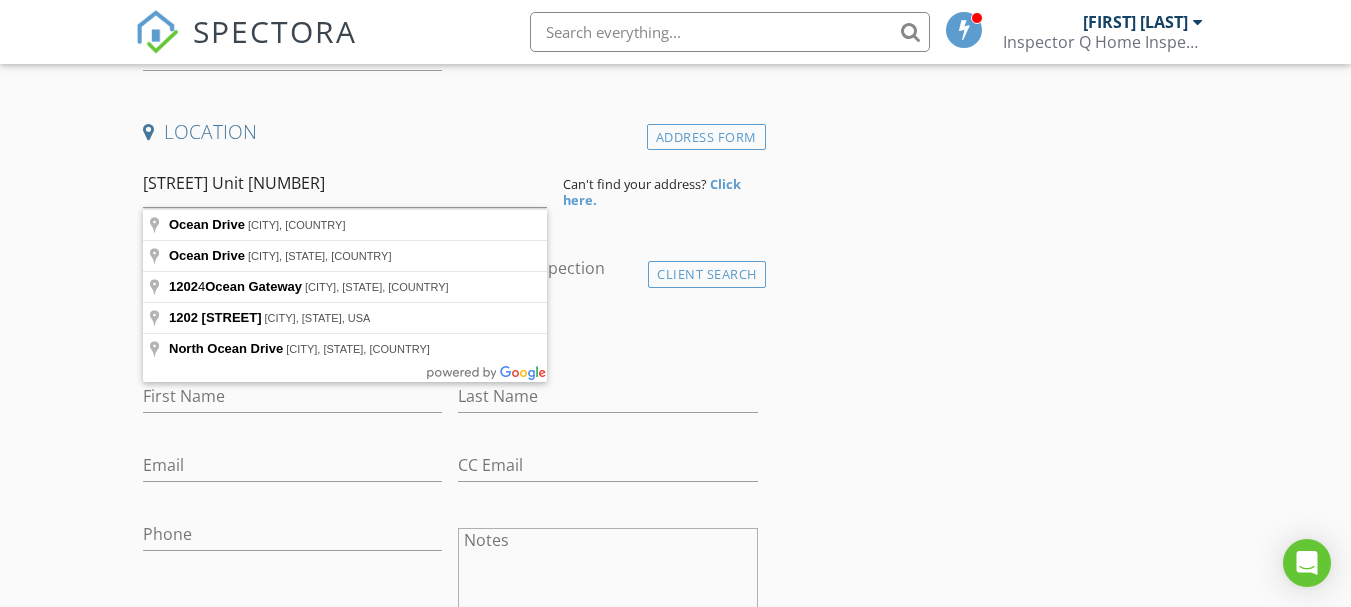 click on "INSPECTOR(S)
check_box   Ricardo Quinones   PRIMARY   Ricardo Quinones arrow_drop_down   check_box_outline_blank Ricardo Quinones specifically requested
Date/Time
08/08/2025 10:00 AM
Location
Address Form   Ocean Drive Unit 1202     Can't find your address?   Click here.
client
check_box Enable Client CC email for this inspection   Client Search     check_box_outline_blank Client is a Company/Organization     First Name   Last Name   Email   CC Email   Phone           Notes   Private Notes
ADD ADDITIONAL client
SERVICES
check_box_outline_blank   Residential Inspection   arrow_drop_down     Select Discount Code arrow_drop_down    Charges       TOTAL   $0.00    Duration    No services with durations selected      Templates    No templates selected    Agreements" at bounding box center (675, 1258) 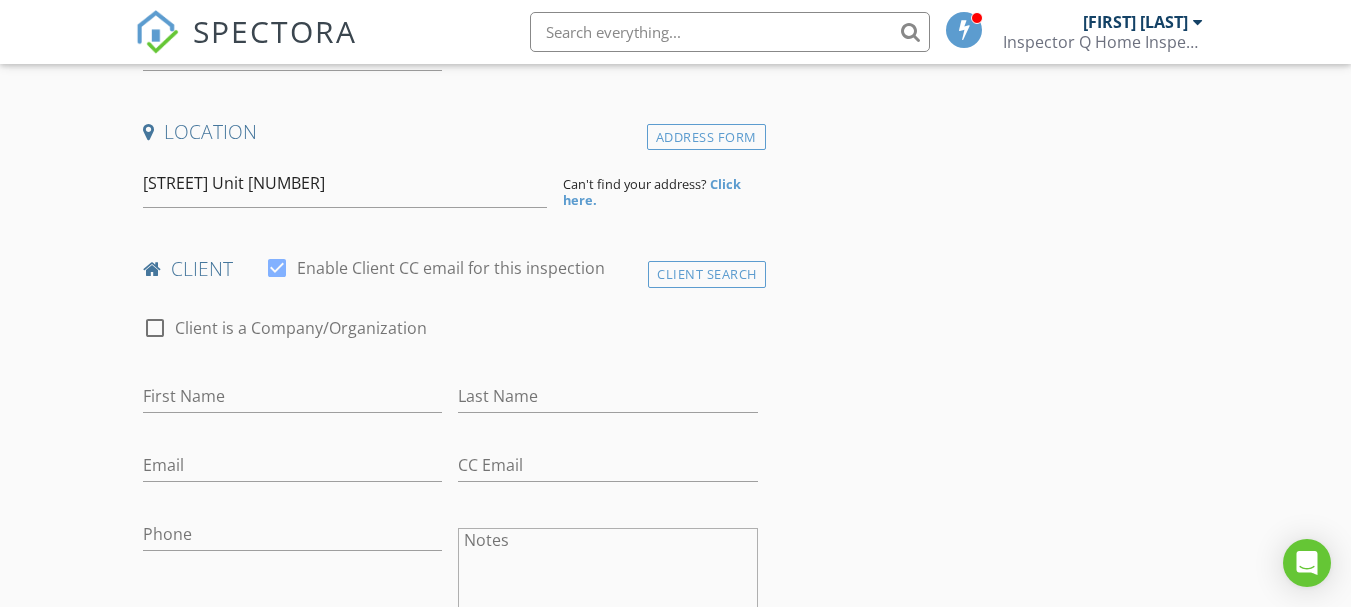 click on "Click here." at bounding box center [652, 192] 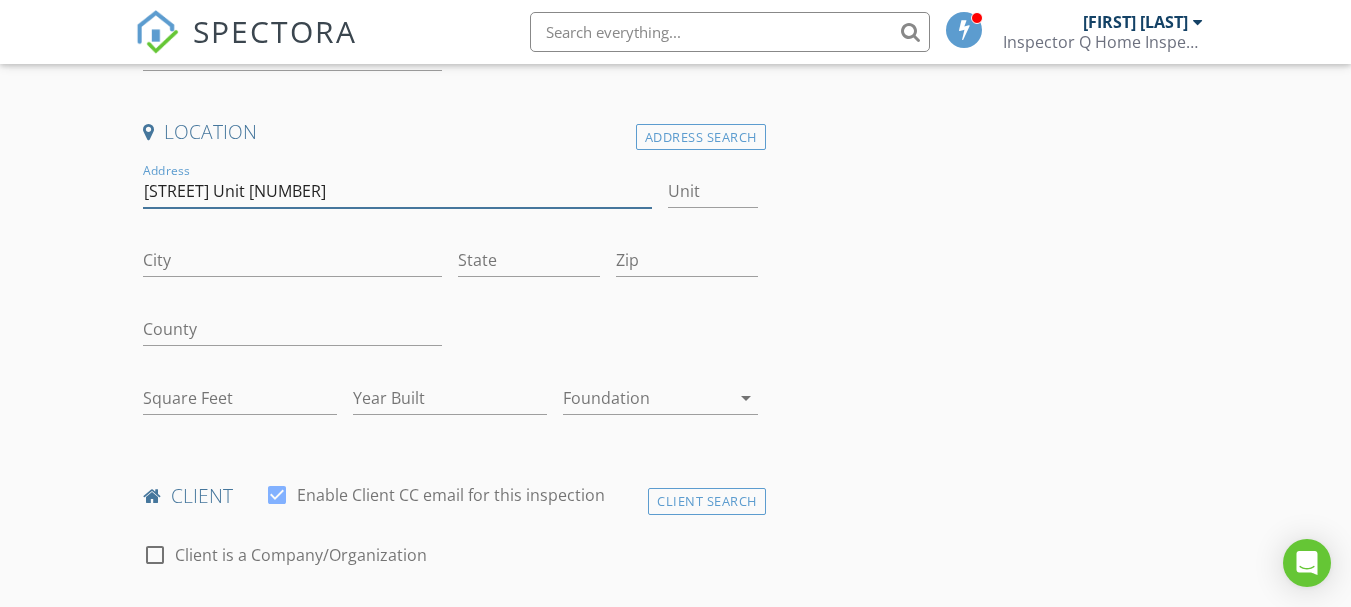 drag, startPoint x: 276, startPoint y: 191, endPoint x: 308, endPoint y: 191, distance: 32 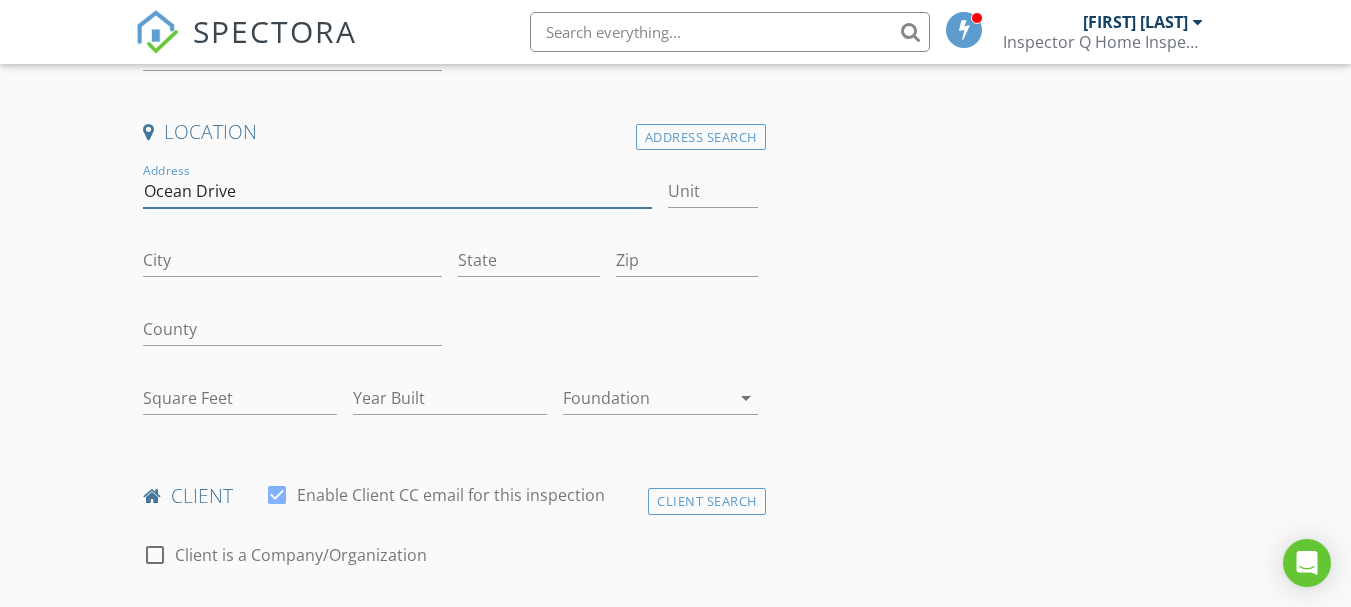 type on "Ocean Drive" 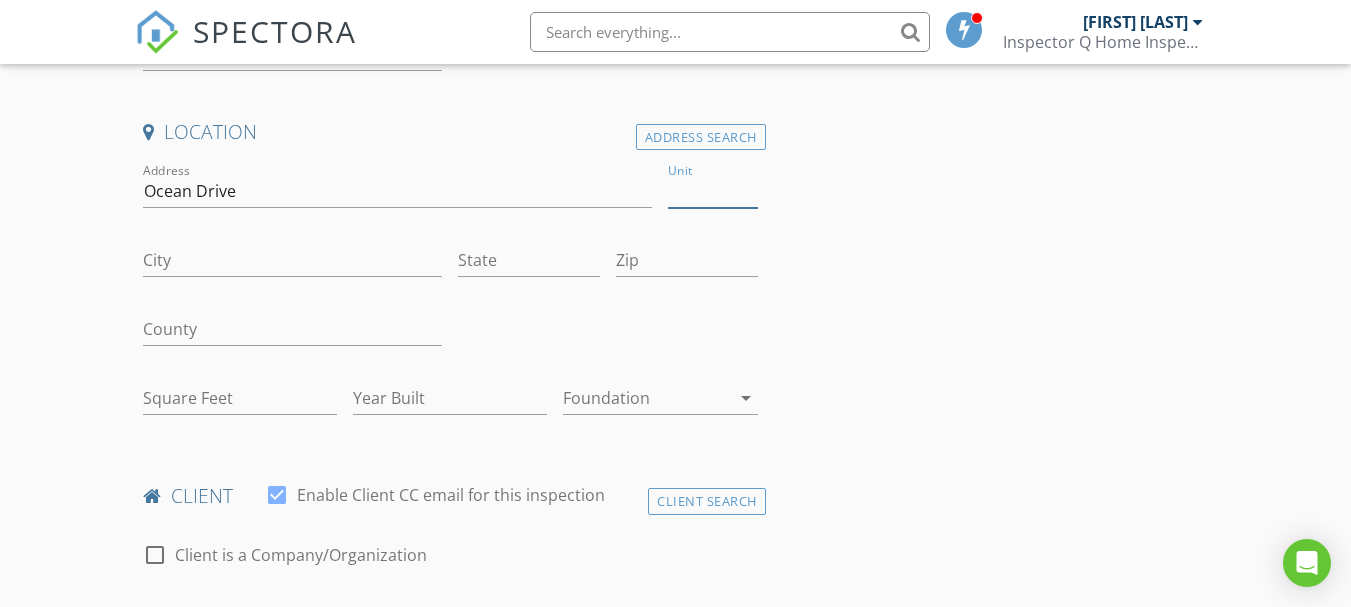 click on "Unit" at bounding box center (712, 191) 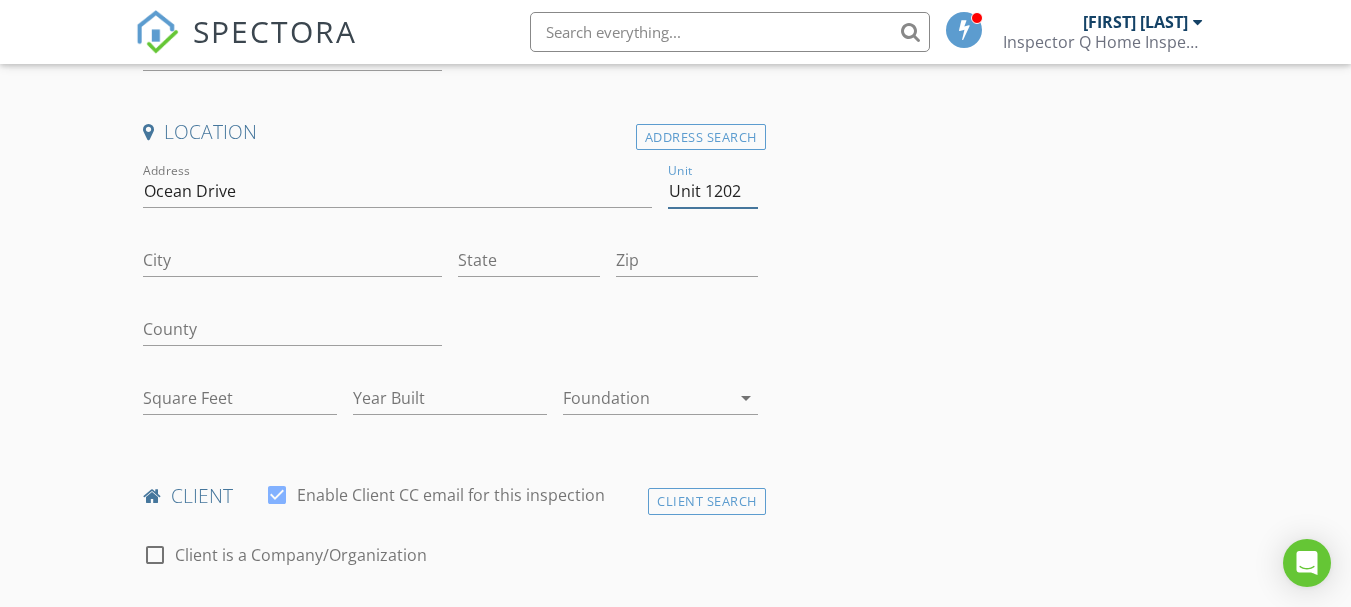 click on "Unit 1202" at bounding box center [712, 191] 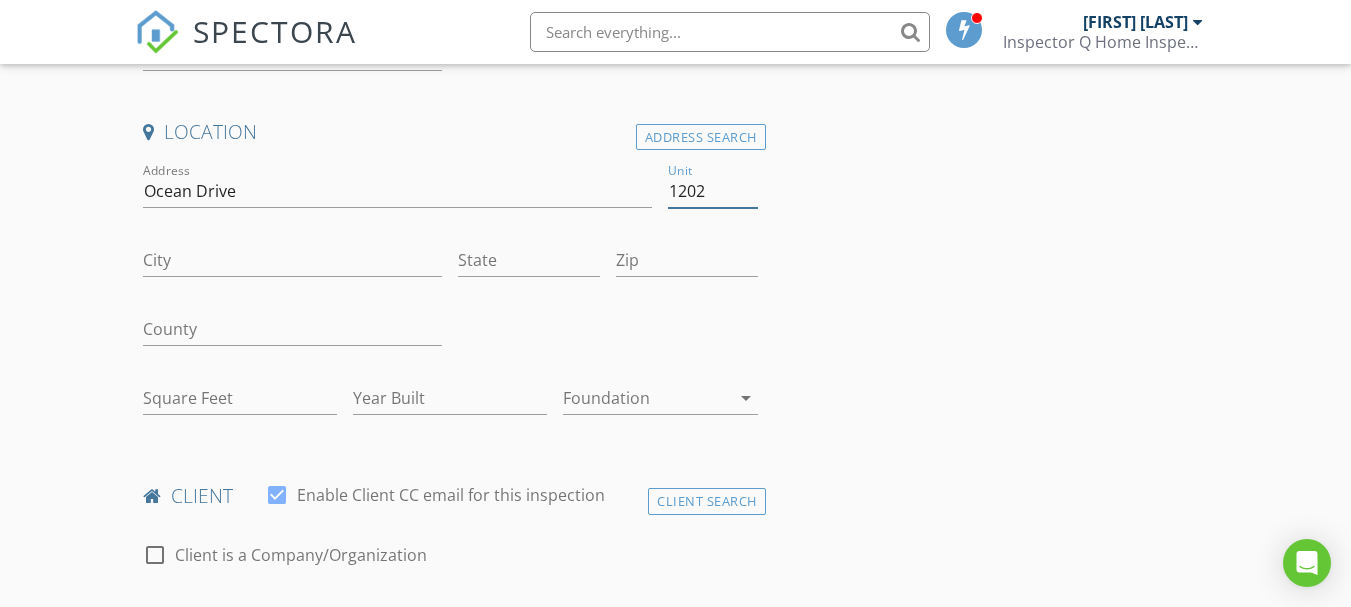 type on "1202" 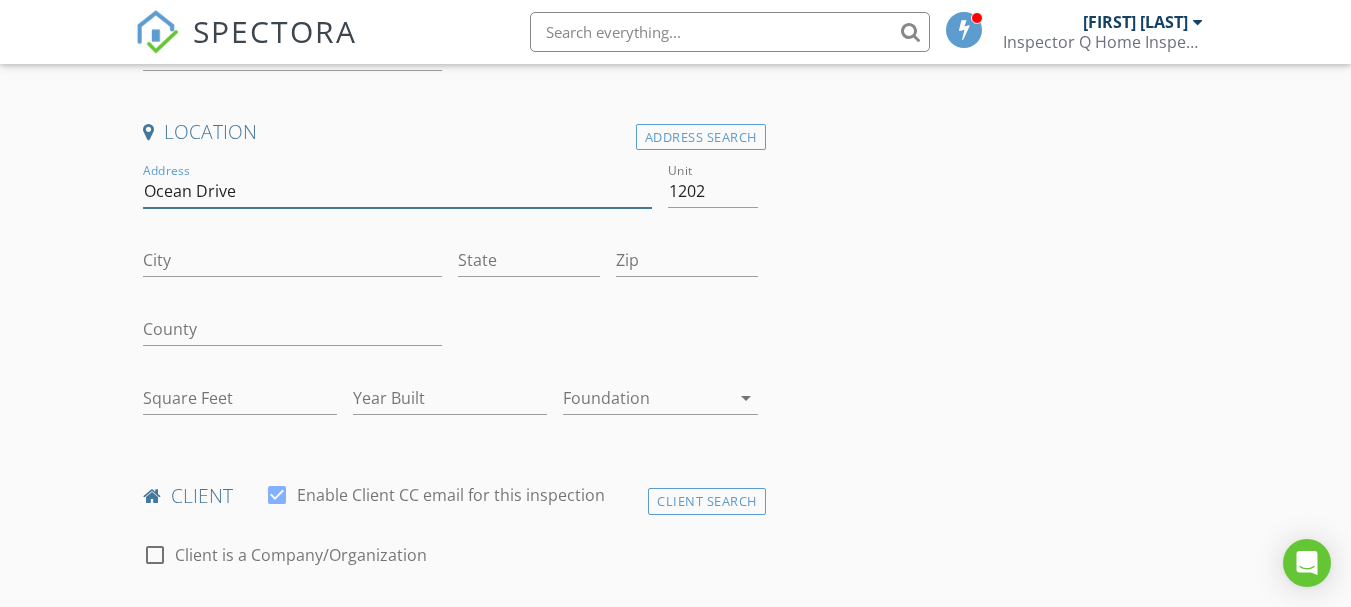 click on "Ocean Drive" at bounding box center [397, 191] 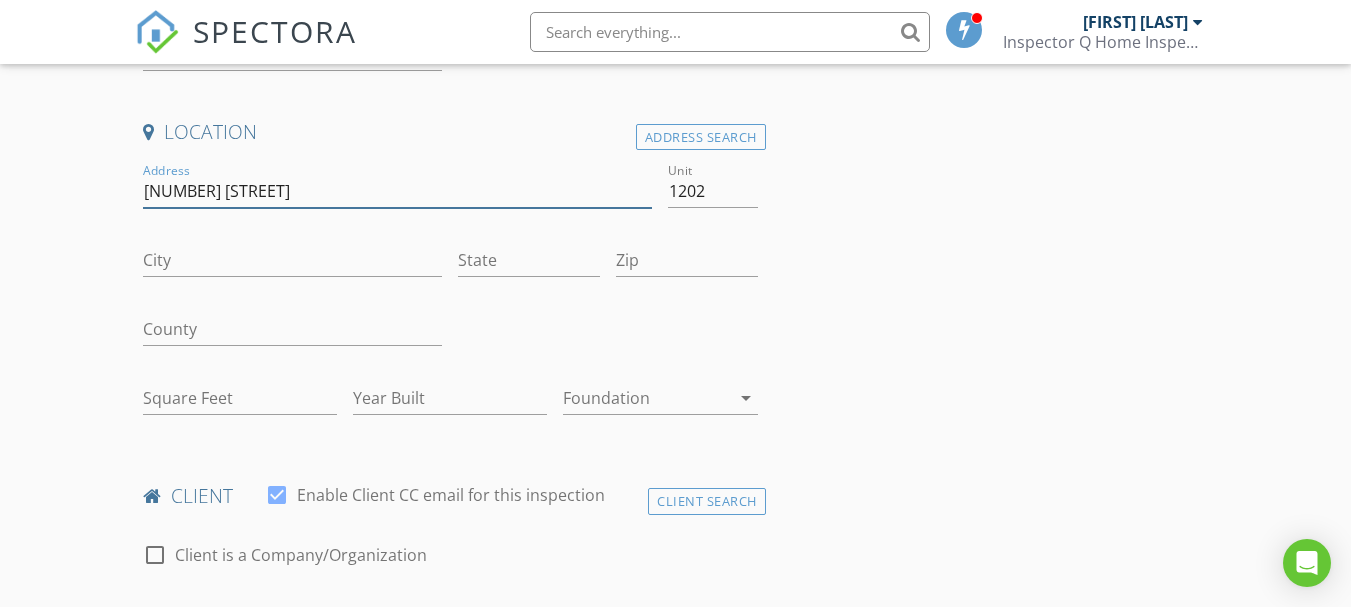 type on "7000 Bahia Beach Blvd" 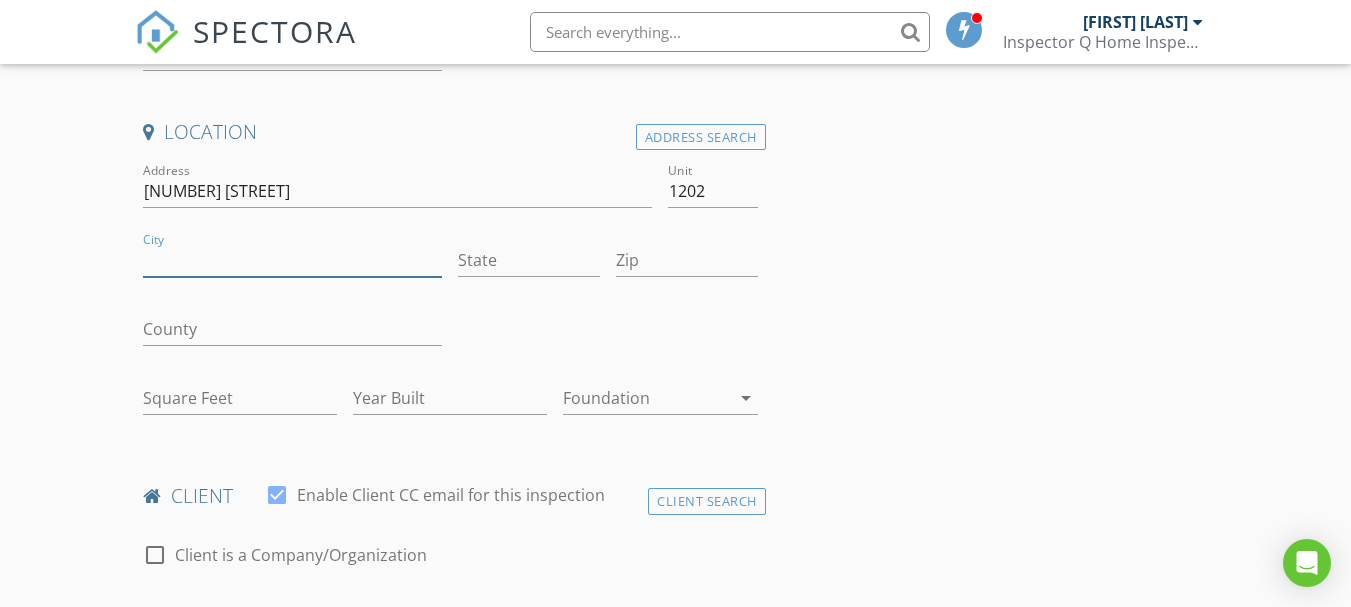 click on "City" at bounding box center (292, 260) 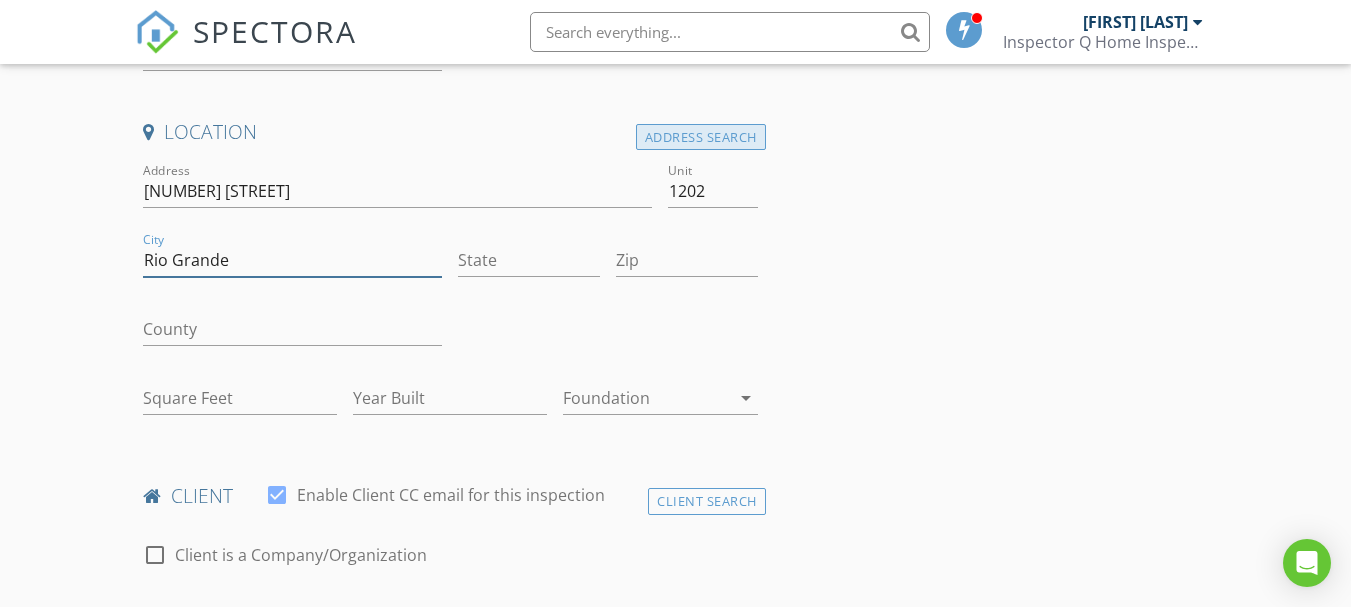 type on "Rio Grande" 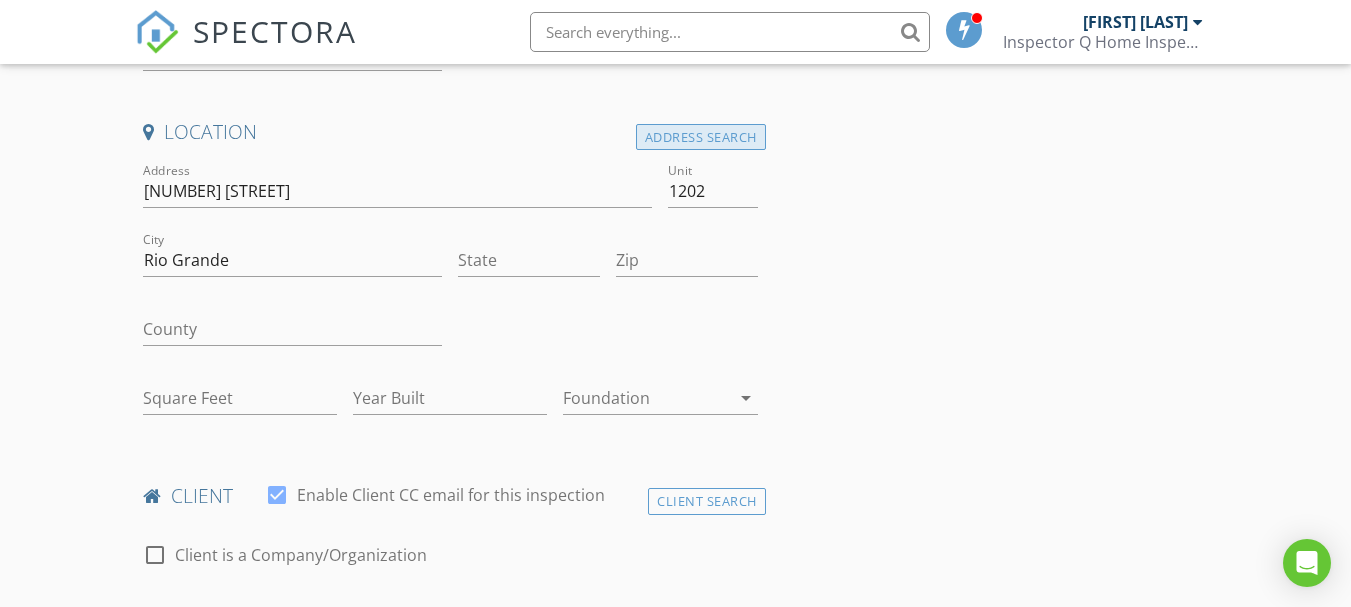 click on "Address Search" at bounding box center [701, 137] 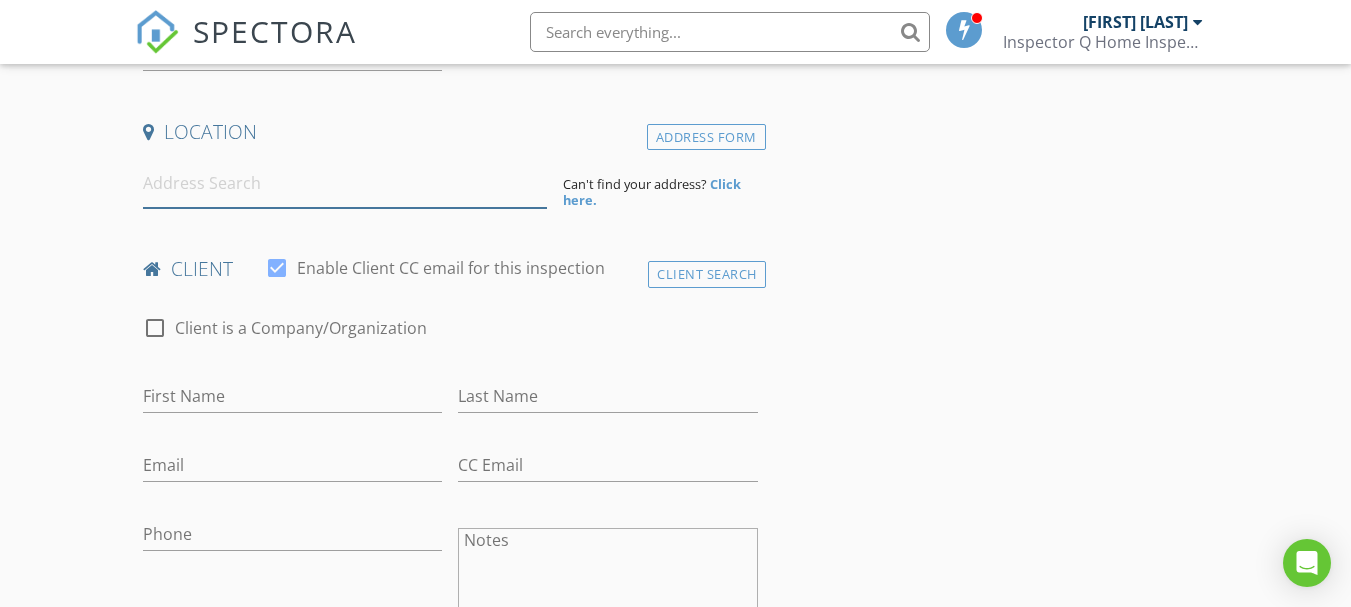 click at bounding box center (345, 183) 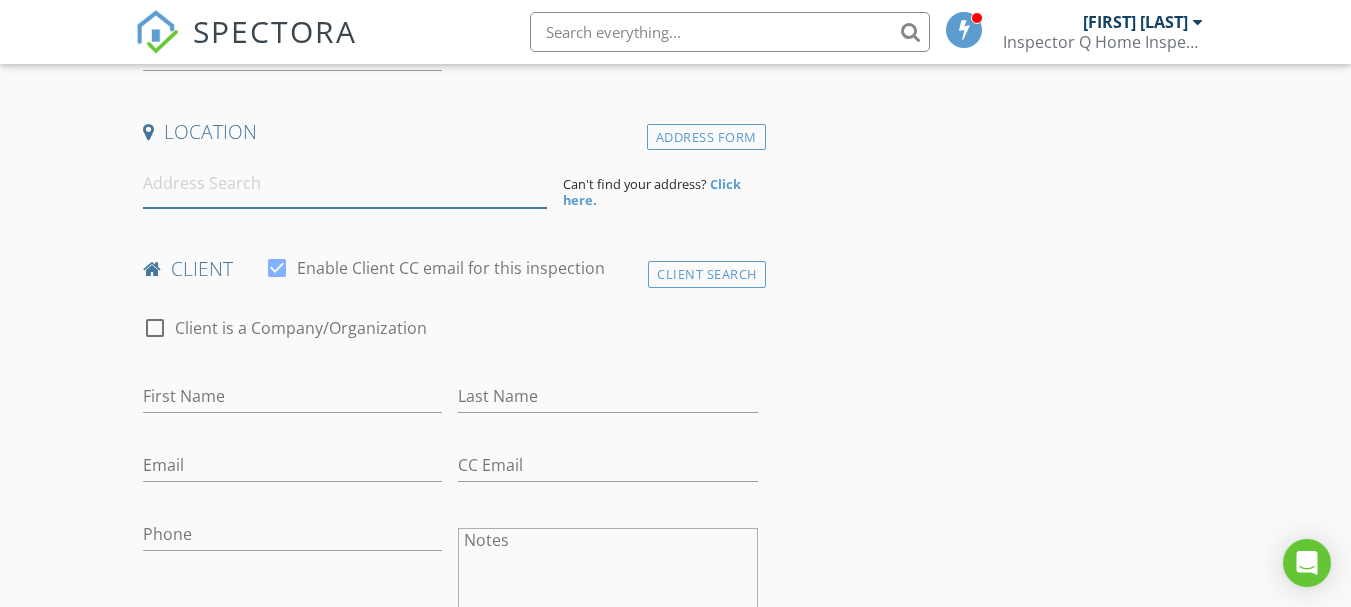 drag, startPoint x: 210, startPoint y: 176, endPoint x: 189, endPoint y: 186, distance: 23.259407 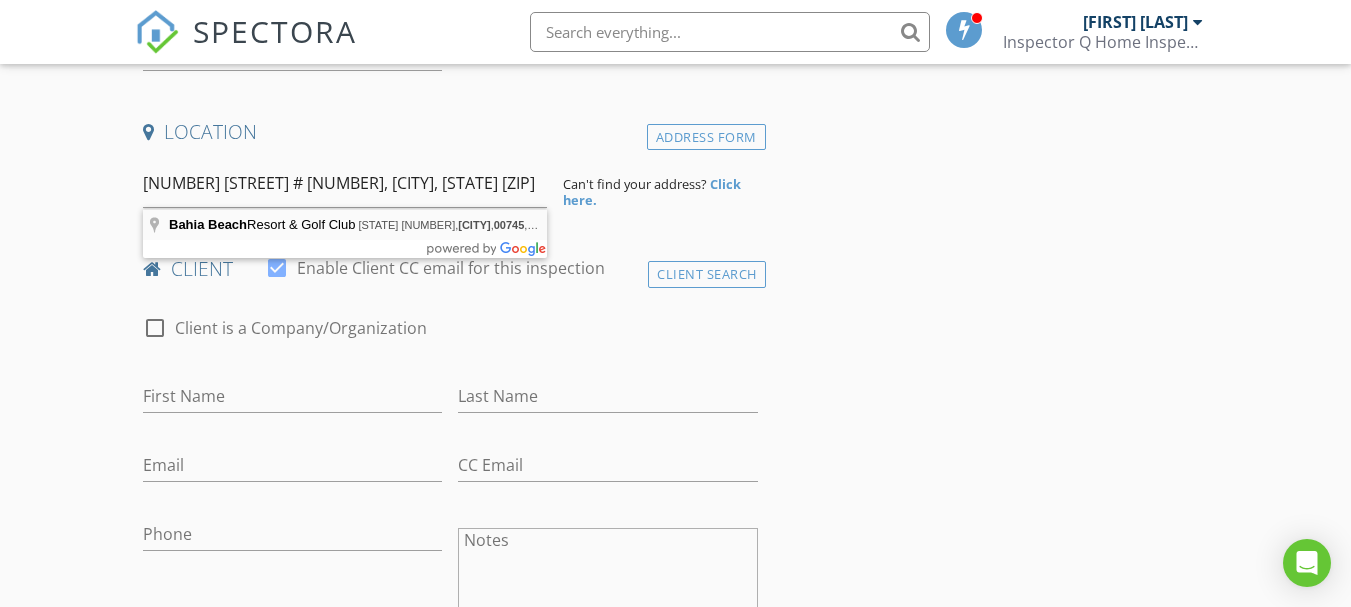 type on "Bahia Beach Resort & Golf Club, Puerto Rico 187, Río Grande, 00745, Puerto Rico" 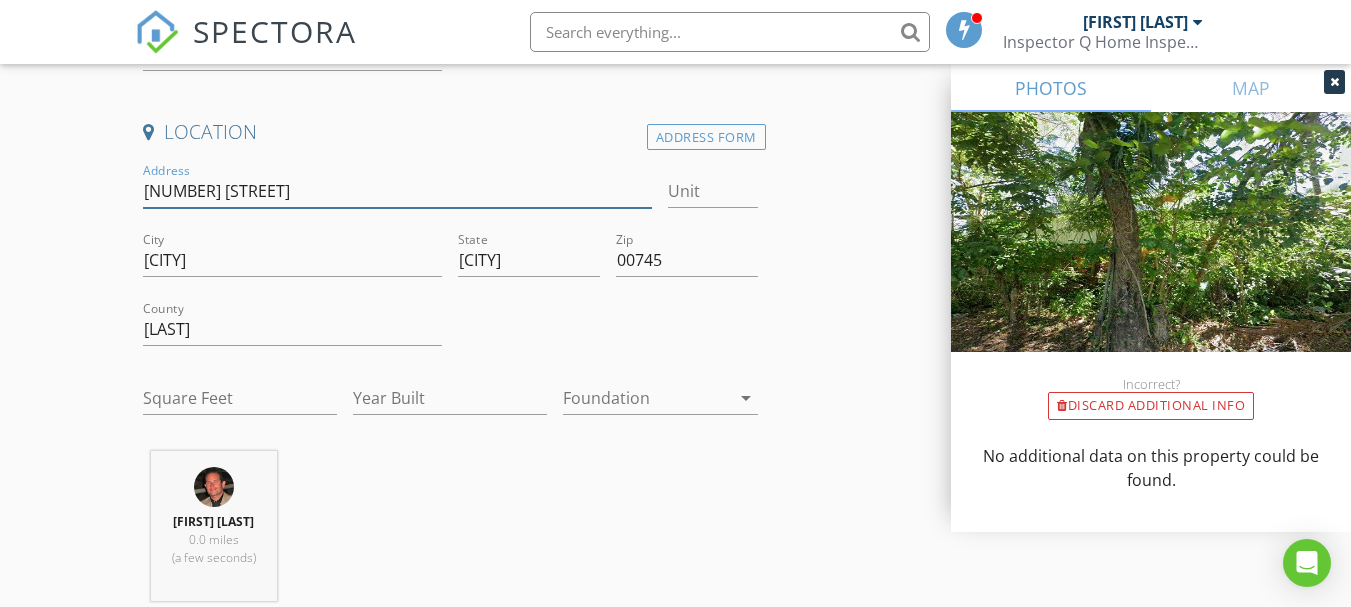 drag, startPoint x: 146, startPoint y: 196, endPoint x: 219, endPoint y: 186, distance: 73.68175 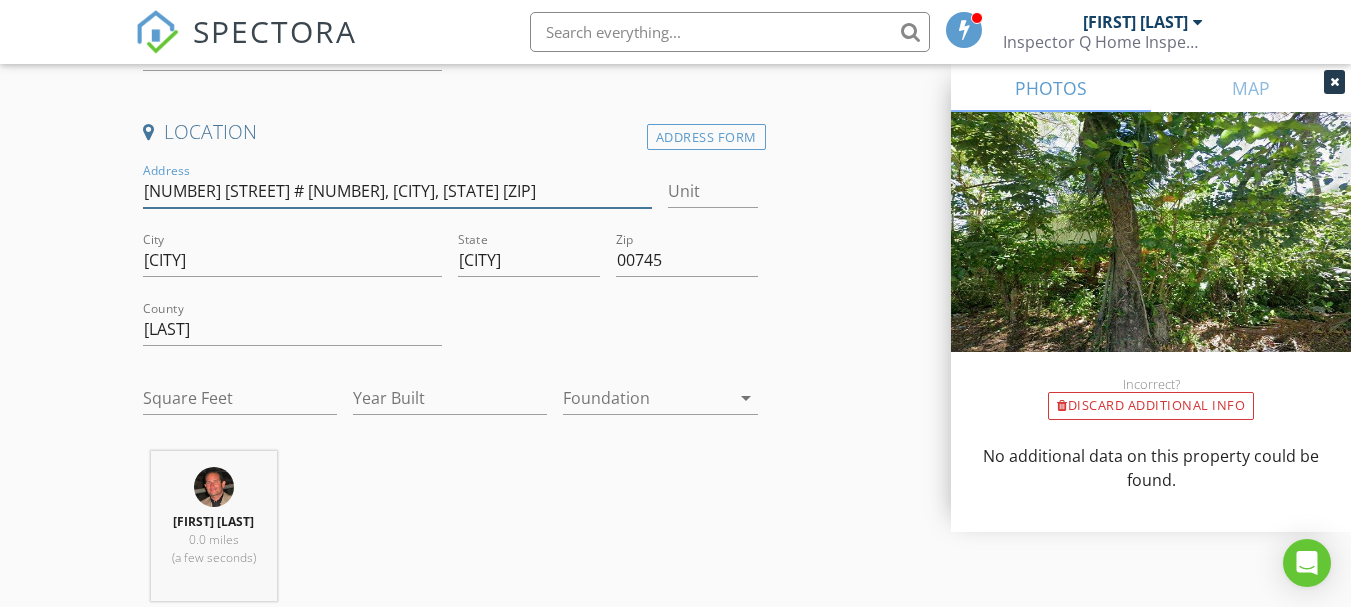 drag, startPoint x: 315, startPoint y: 192, endPoint x: 335, endPoint y: 190, distance: 20.09975 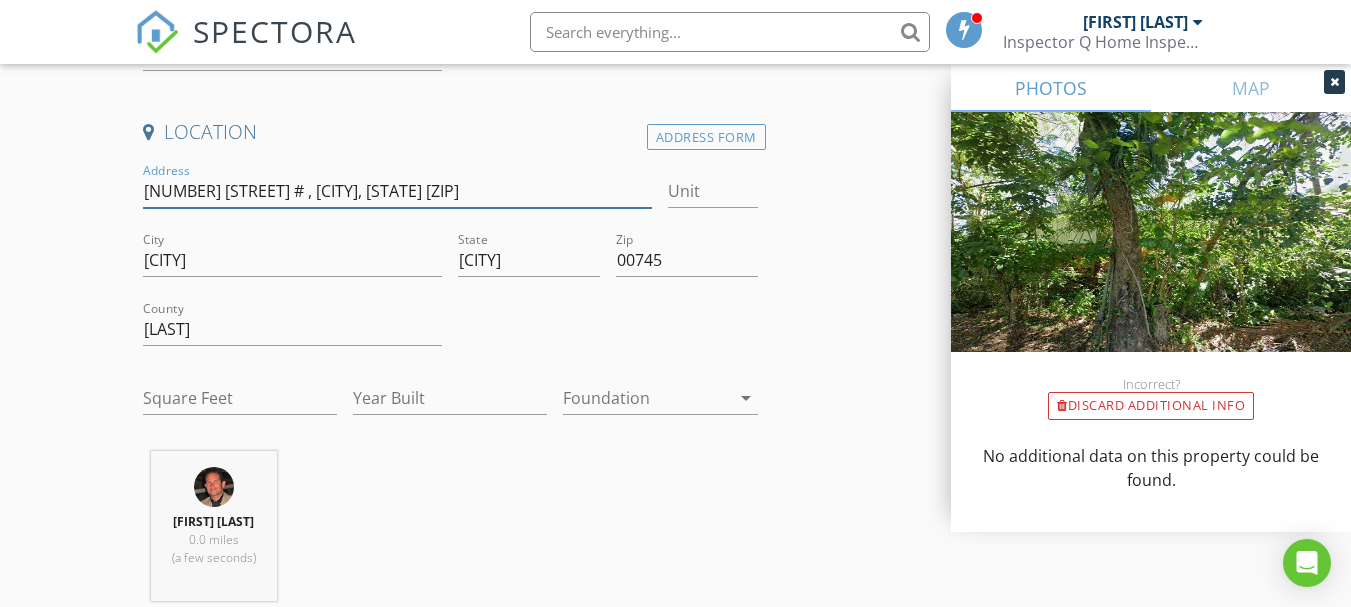 type on "7000 Bahia Beach Blvd # , Rio Grande, PR 00745" 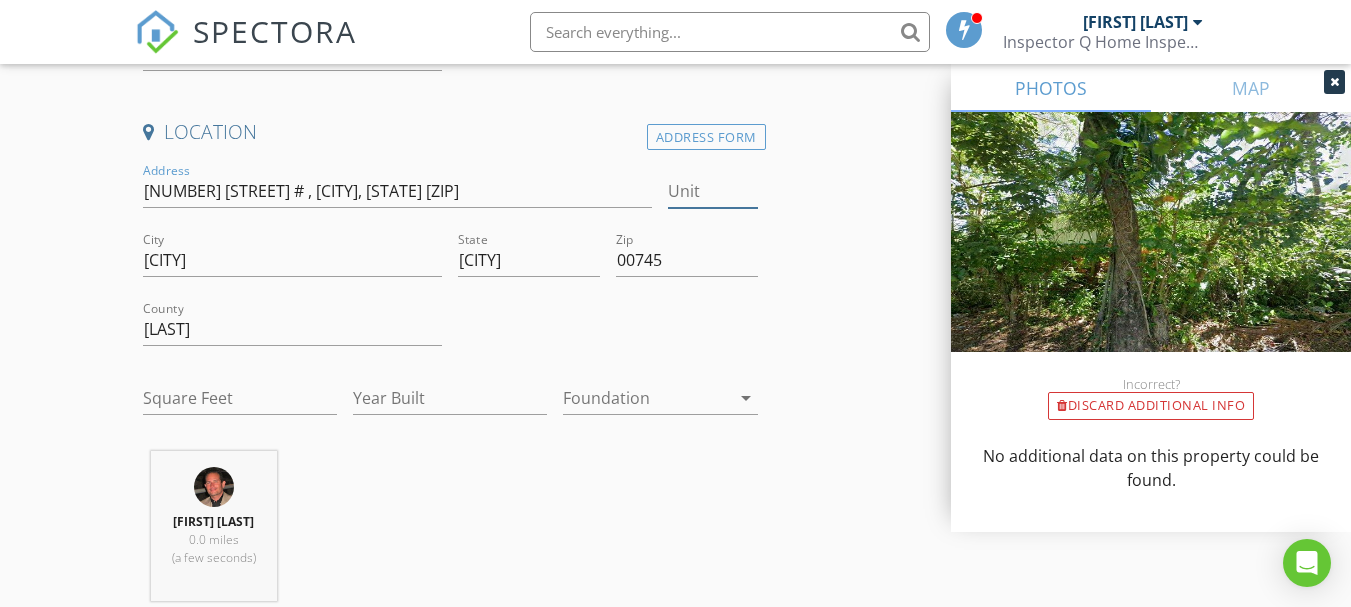click on "Unit" at bounding box center (712, 191) 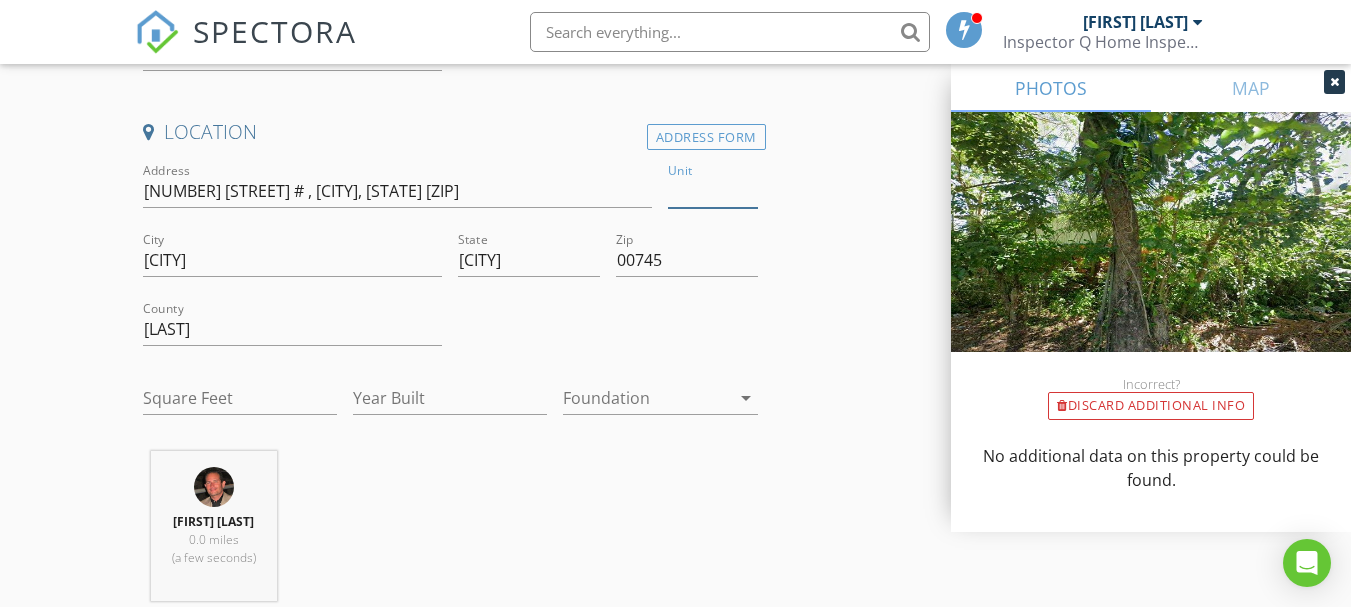 paste on "1202" 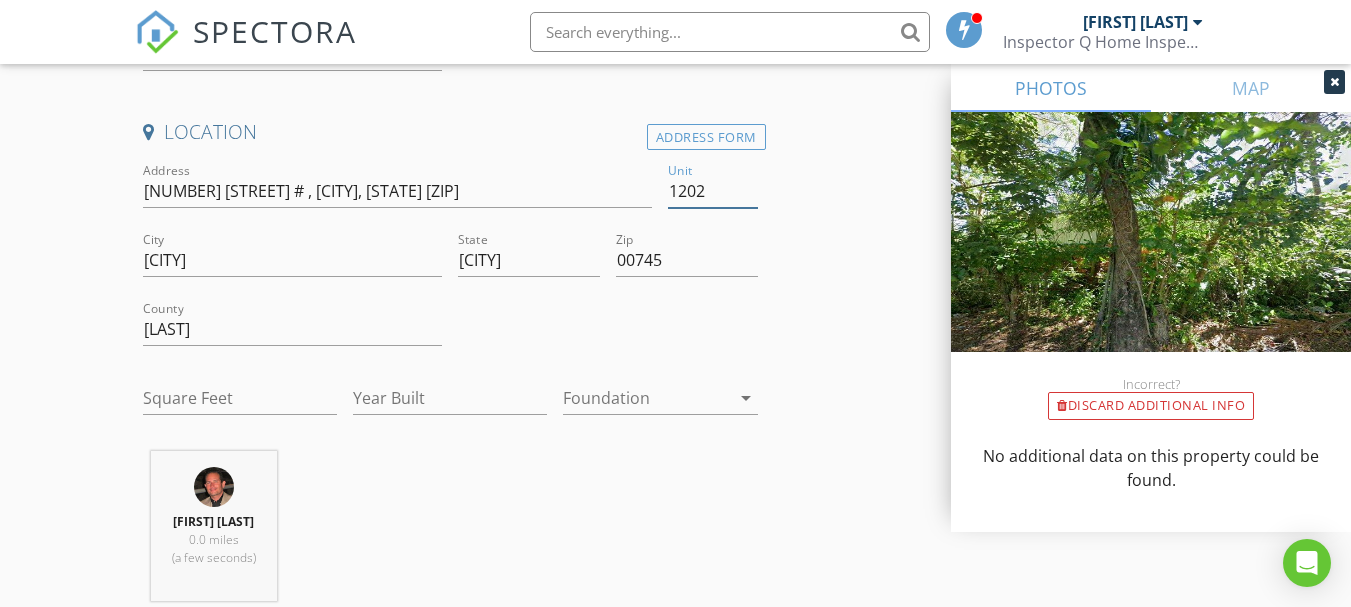 type on "1202" 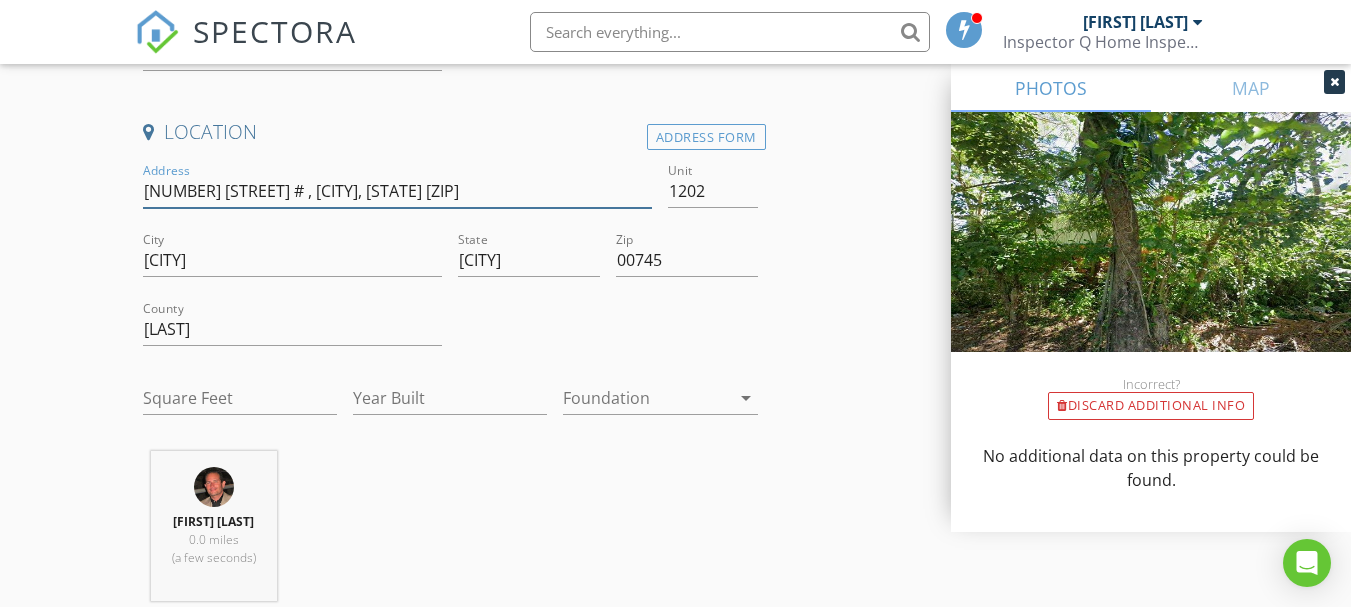 drag, startPoint x: 329, startPoint y: 192, endPoint x: 513, endPoint y: 190, distance: 184.01086 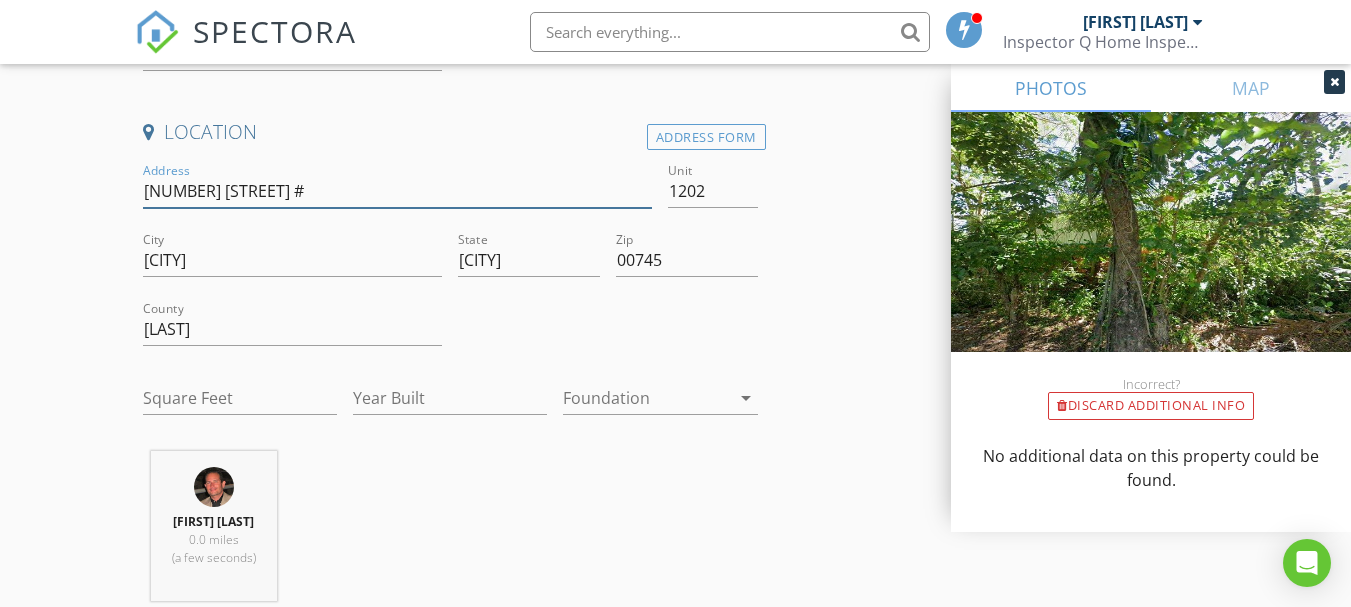 click on "7000 Bahia Beach Blvd #" at bounding box center (397, 191) 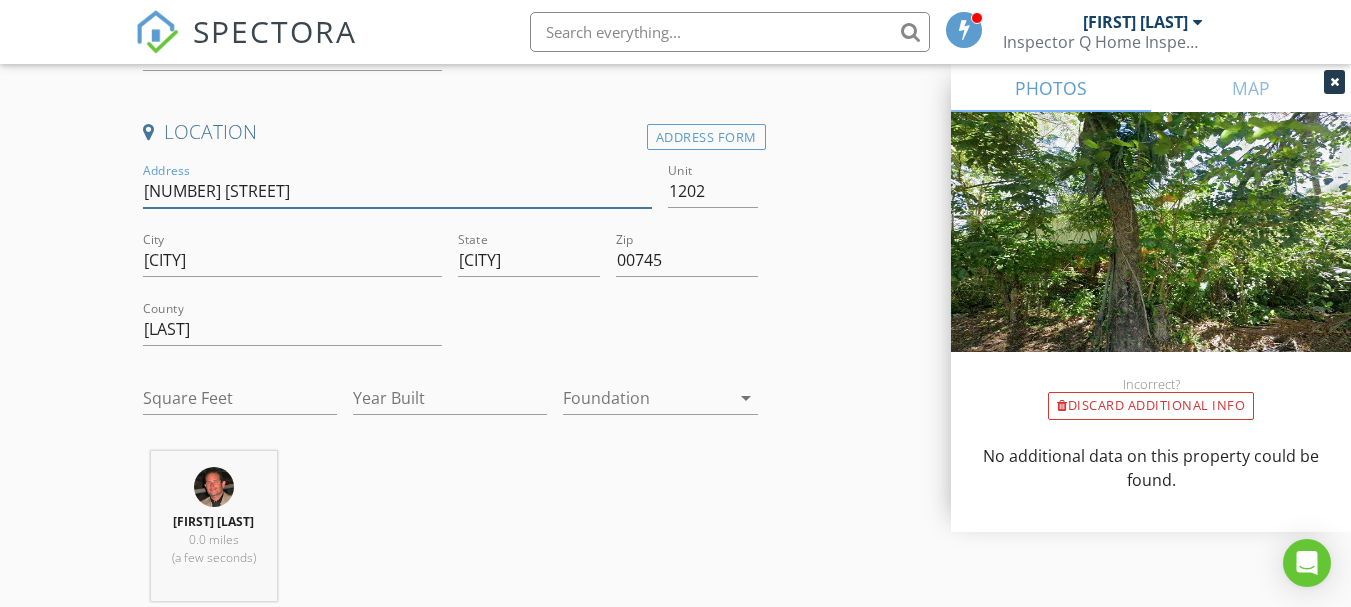 type on "7000 Bahia Beach Blvd" 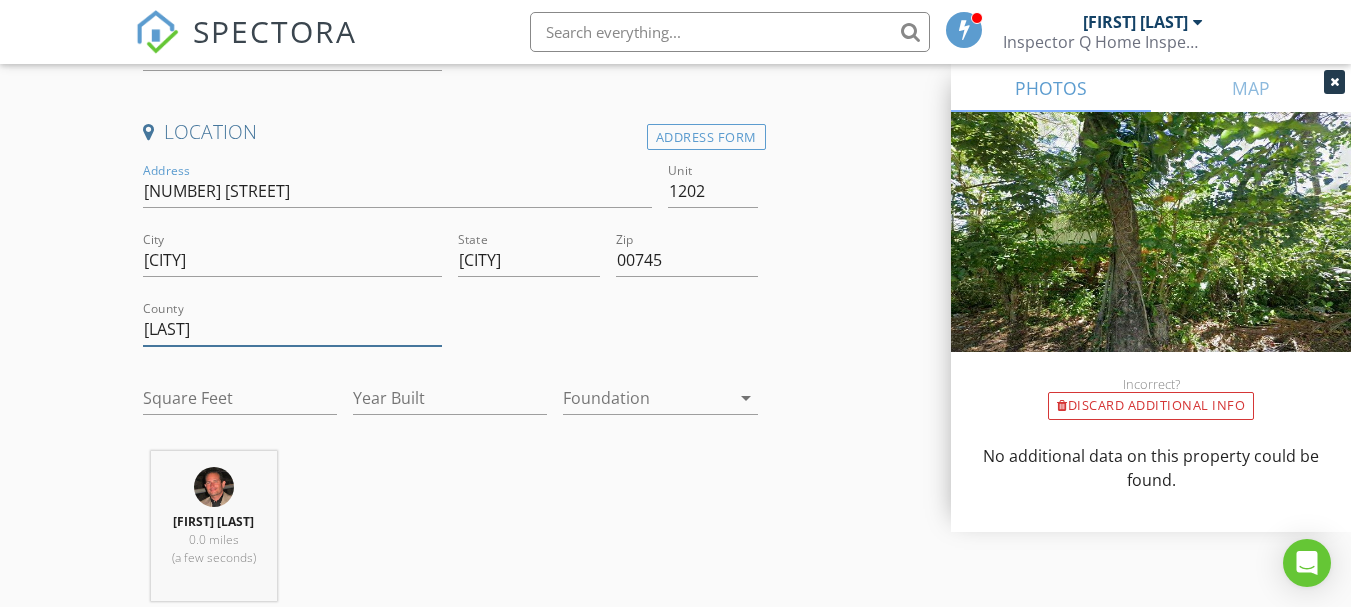 click on "Herreras" at bounding box center [292, 329] 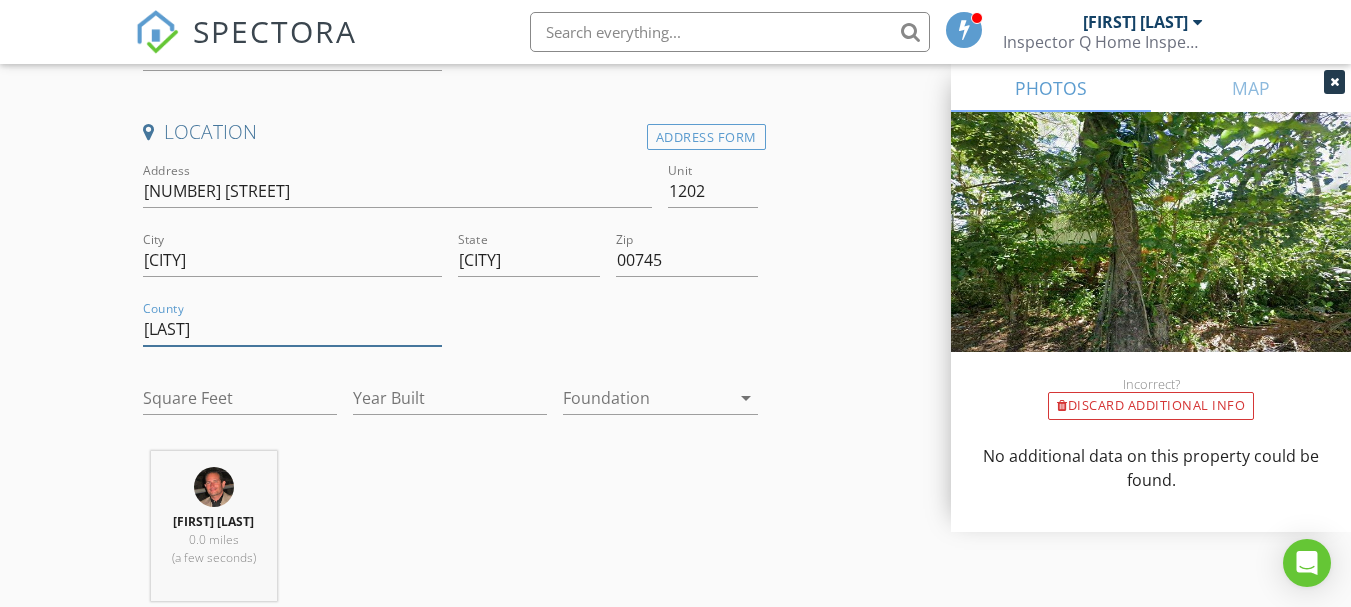 click on "Herreras" at bounding box center (292, 329) 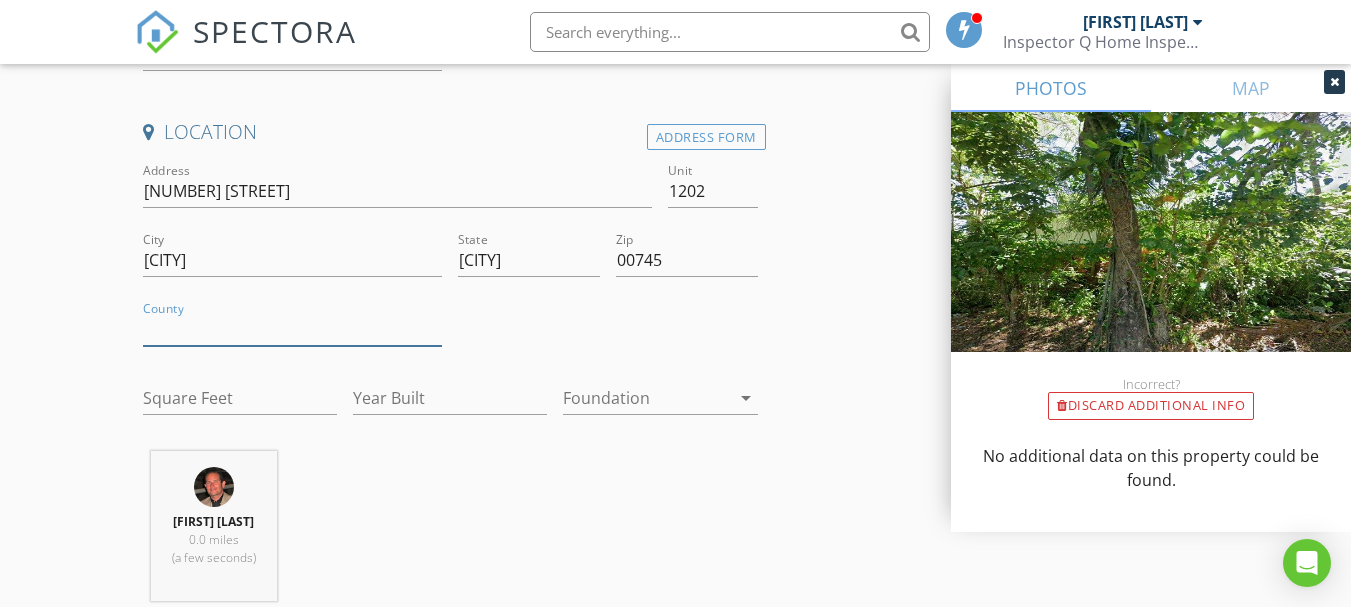 type 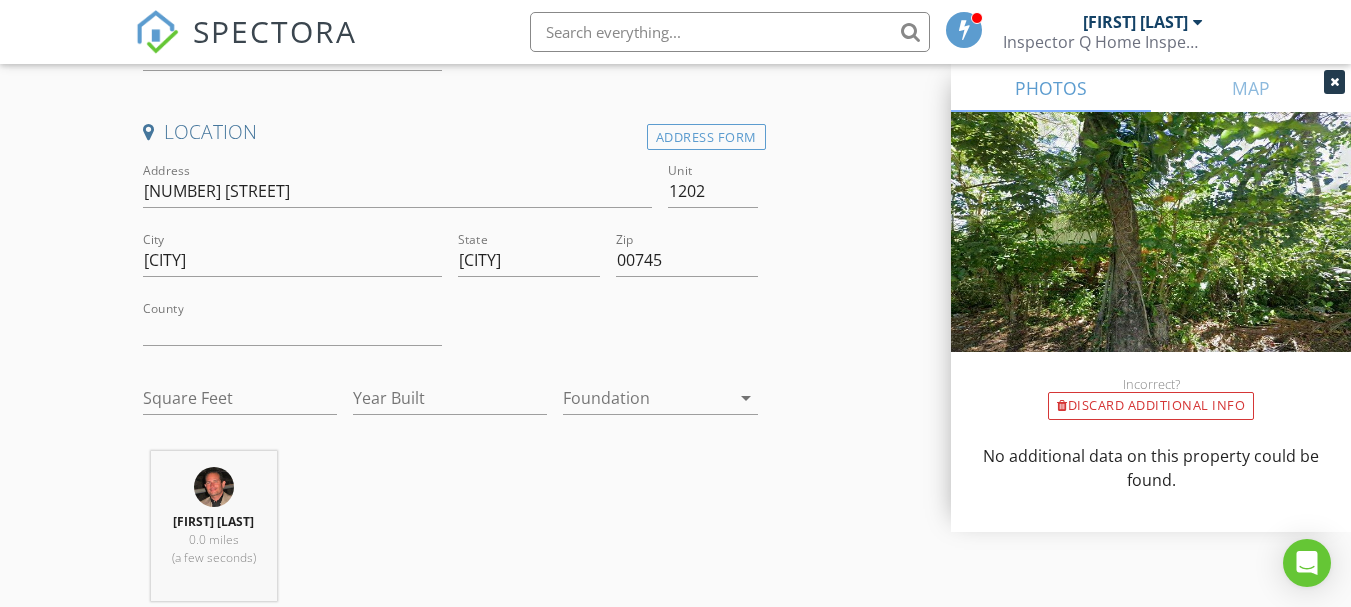 click on "New Inspection
Click here to use the New Order Form
INSPECTOR(S)
check_box   Ricardo Quinones   PRIMARY   Ricardo Quinones arrow_drop_down   check_box_outline_blank Ricardo Quinones specifically requested
Date/Time
08/08/2025 10:00 AM
Location
Address Form       Address 7000 Bahia Beach Blvd   Unit 1202   City Río Grande   State Río Grande   Zip 00745   County     Square Feet   Year Built   Foundation arrow_drop_down     Ricardo Quinones     0.0 miles     (a few seconds)
client
check_box Enable Client CC email for this inspection   Client Search     check_box_outline_blank Client is a Company/Organization     First Name   Last Name   Email   CC Email   Phone           Notes   Private Notes
ADD ADDITIONAL client
SERVICES
check_box_outline_blank" at bounding box center [675, 1430] 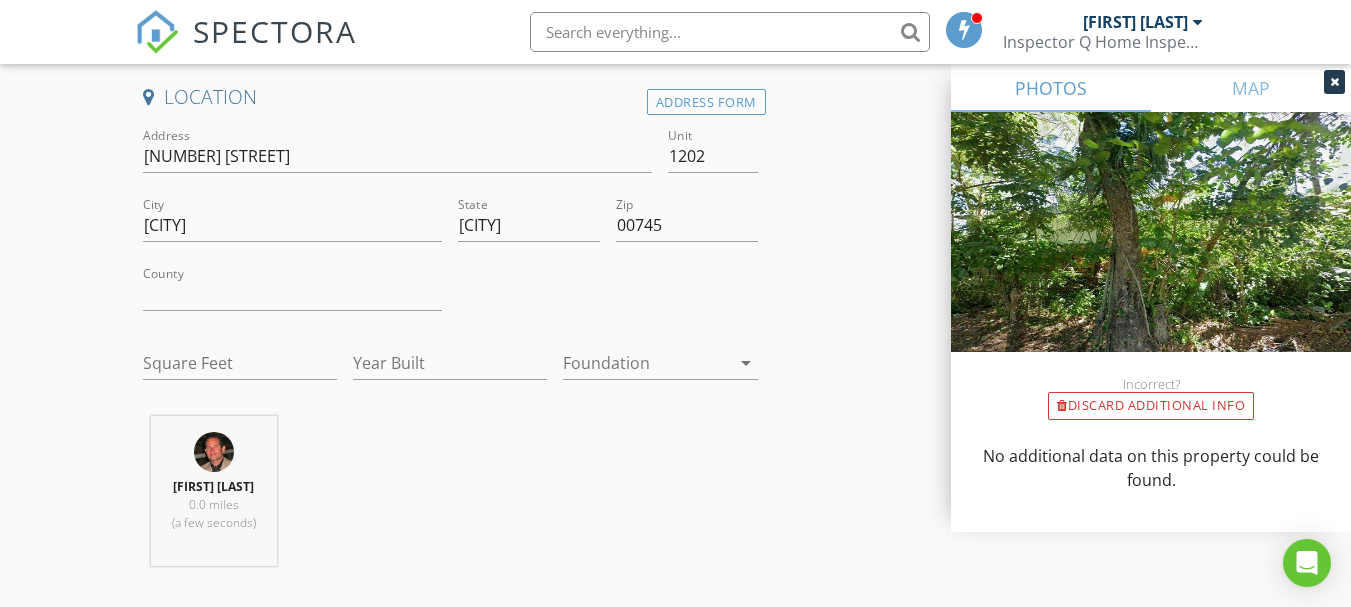 scroll, scrollTop: 408, scrollLeft: 0, axis: vertical 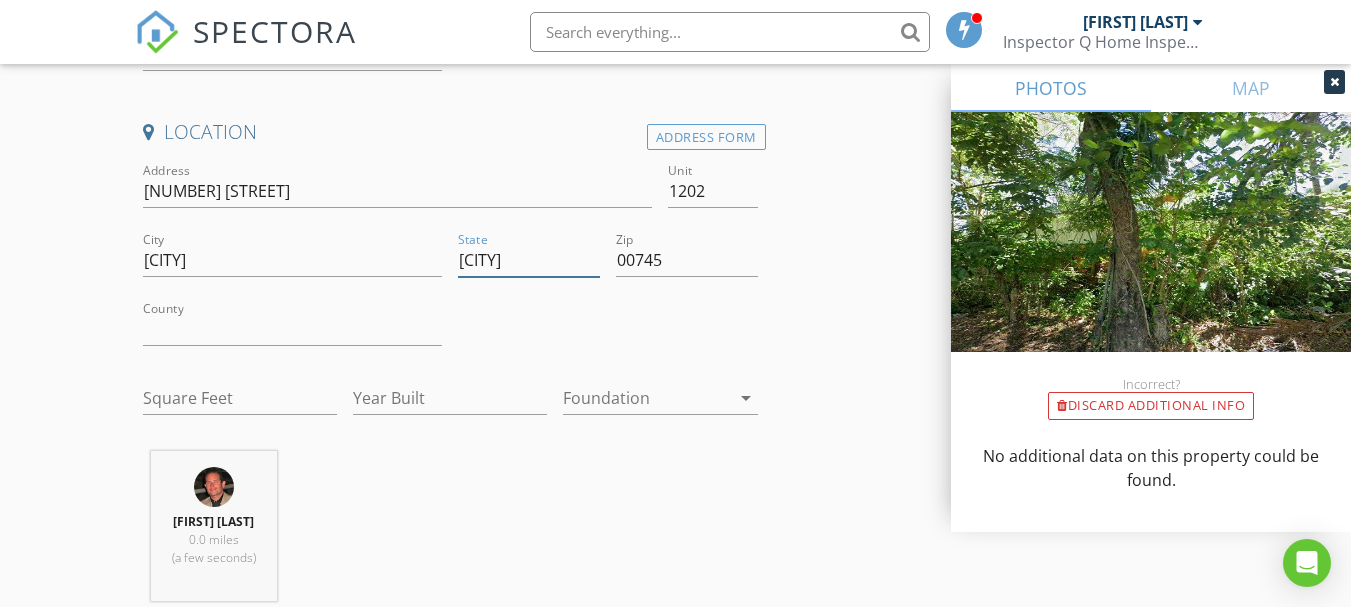 drag, startPoint x: 462, startPoint y: 257, endPoint x: 549, endPoint y: 259, distance: 87.02299 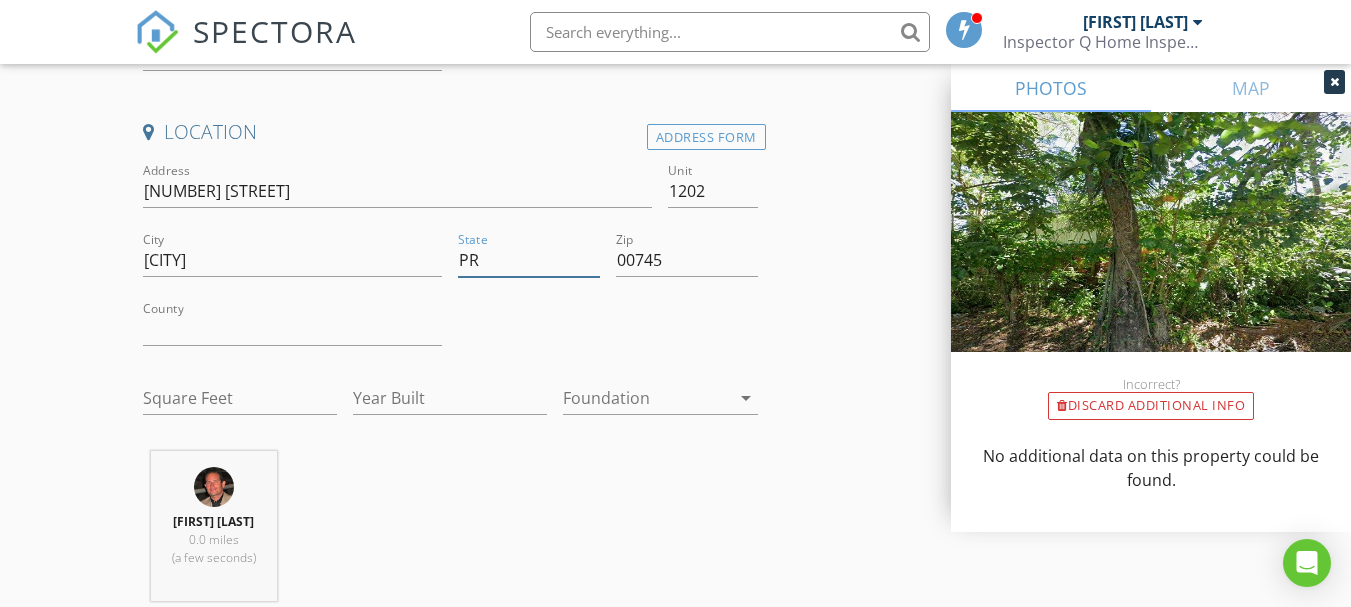 type on "PR" 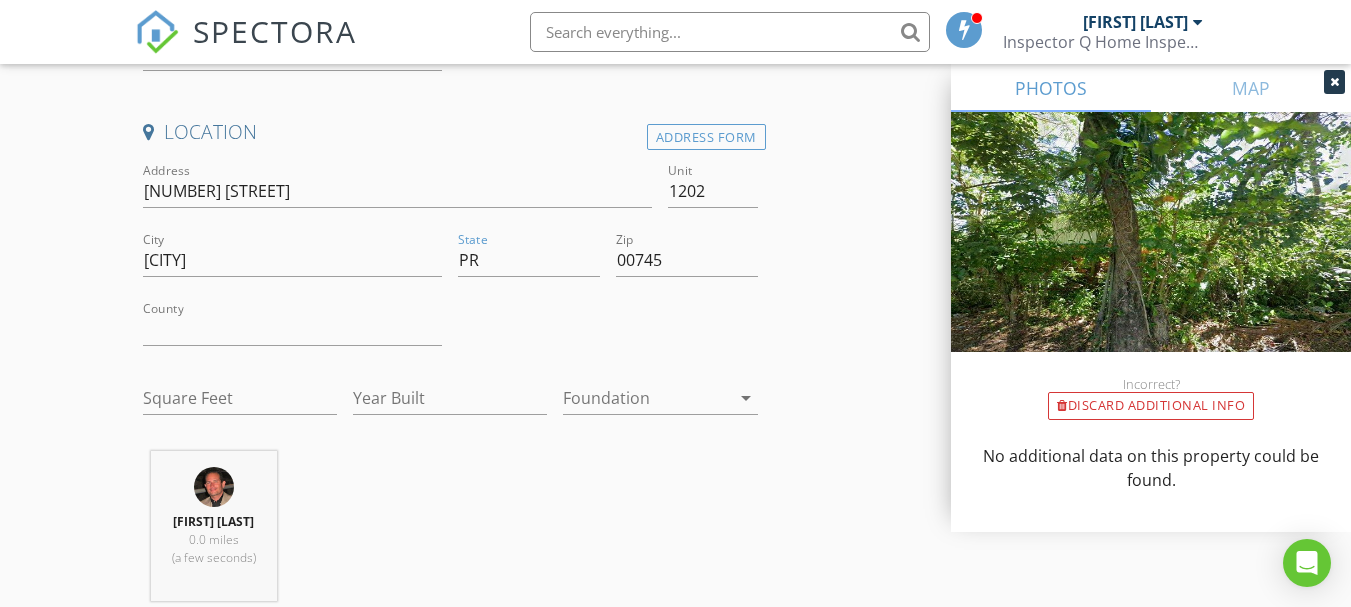 click on "INSPECTOR(S)
check_box   Ricardo Quinones   PRIMARY   Ricardo Quinones arrow_drop_down   check_box_outline_blank Ricardo Quinones specifically requested
Date/Time
08/08/2025 10:00 AM
Location
Address Form       Address 7000 Bahia Beach Blvd   Unit 1202   City Río Grande   State PR   Zip 00745   County     Square Feet   Year Built   Foundation arrow_drop_down     Ricardo Quinones     0.0 miles     (a few seconds)
client
check_box Enable Client CC email for this inspection   Client Search     check_box_outline_blank Client is a Company/Organization     First Name   Last Name   Email   CC Email   Phone           Notes   Private Notes
ADD ADDITIONAL client
SERVICES
check_box_outline_blank   Residential Inspection   arrow_drop_down     Select Discount Code arrow_drop_down" at bounding box center [675, 1463] 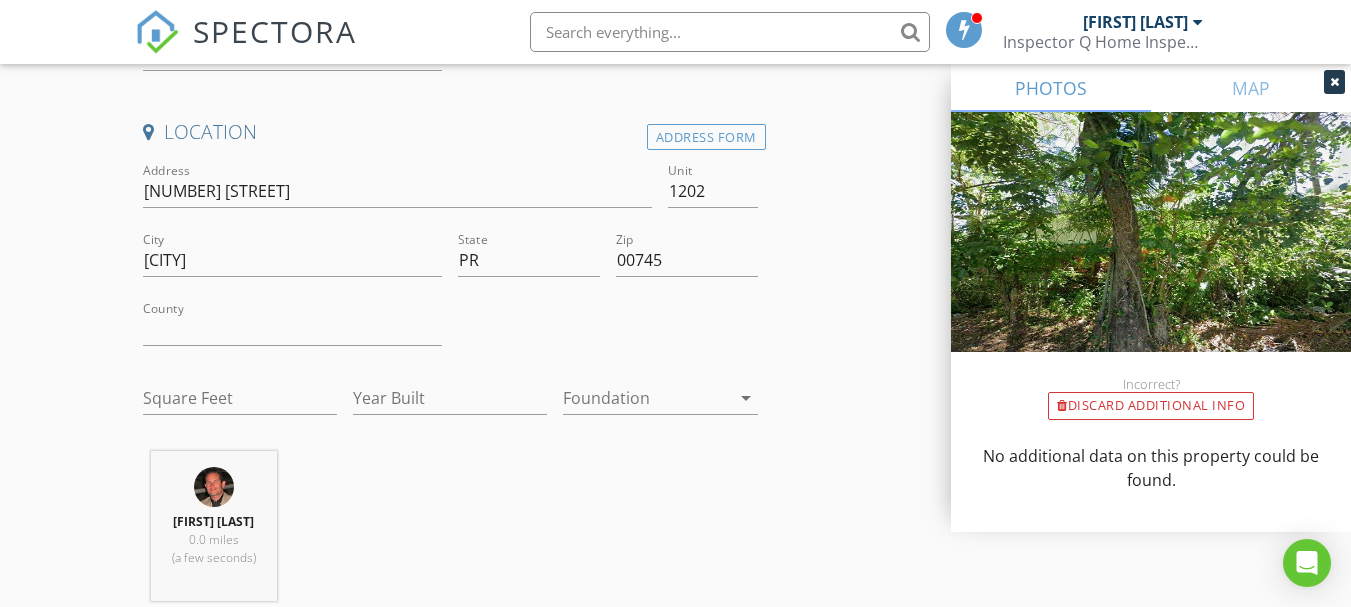 scroll, scrollTop: 508, scrollLeft: 0, axis: vertical 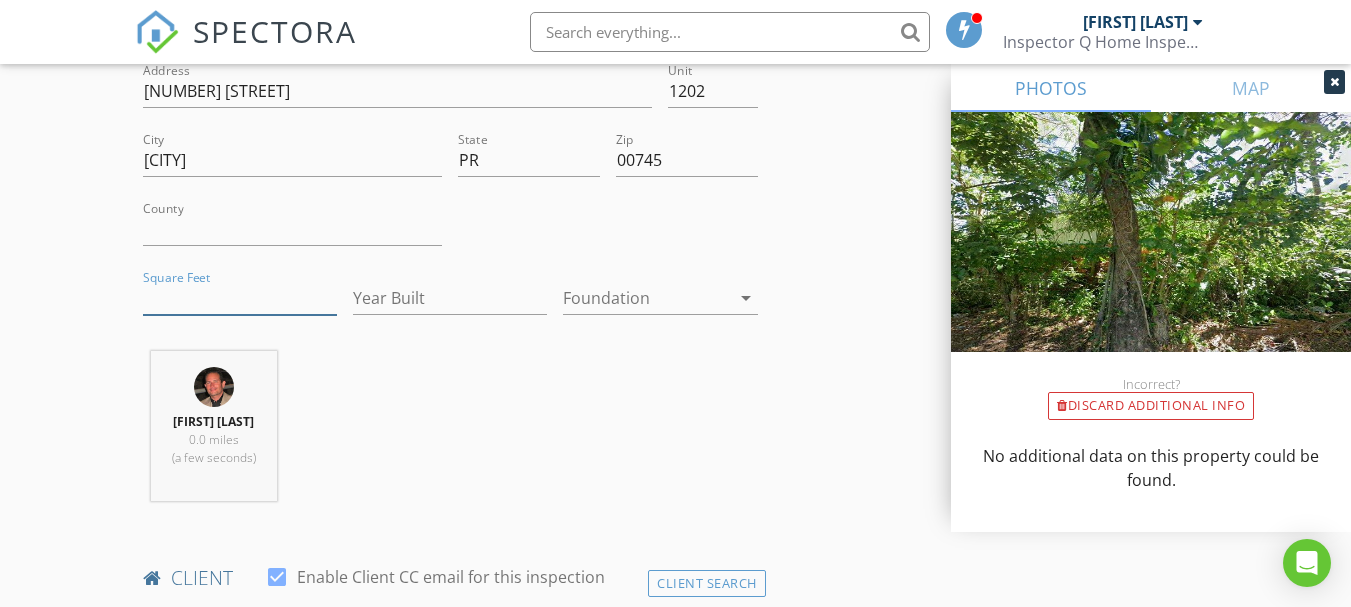 click on "Square Feet" at bounding box center [240, 298] 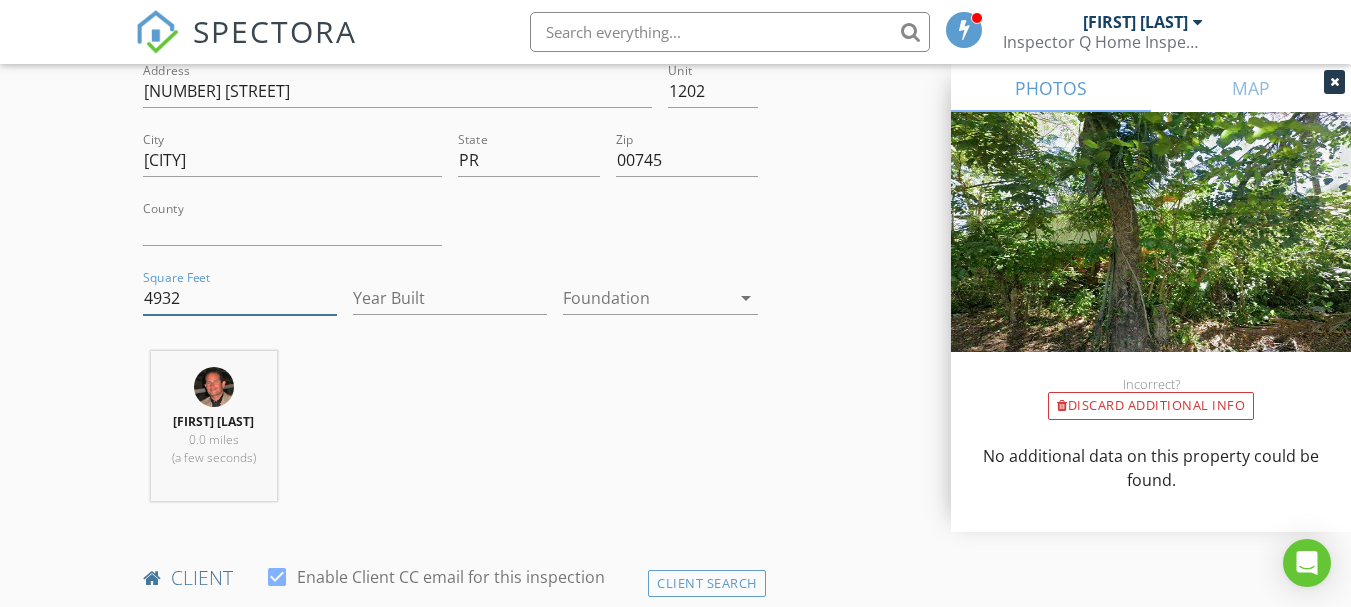 click on "4932" at bounding box center (240, 298) 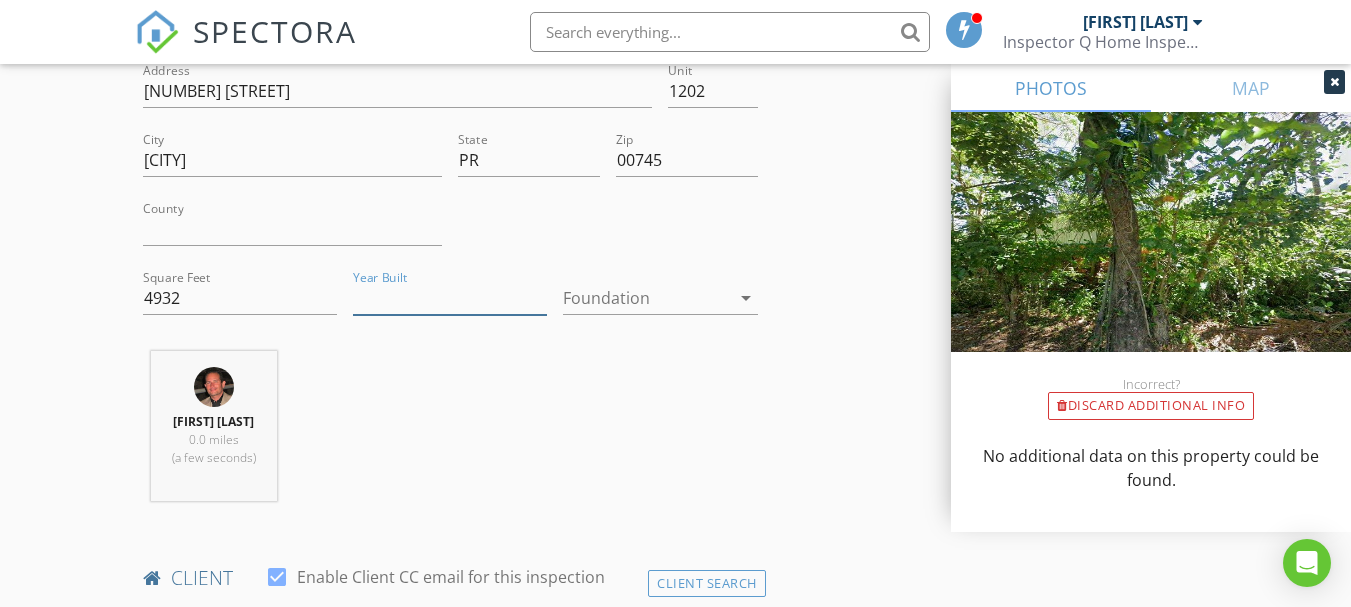 click on "Year Built" at bounding box center (450, 298) 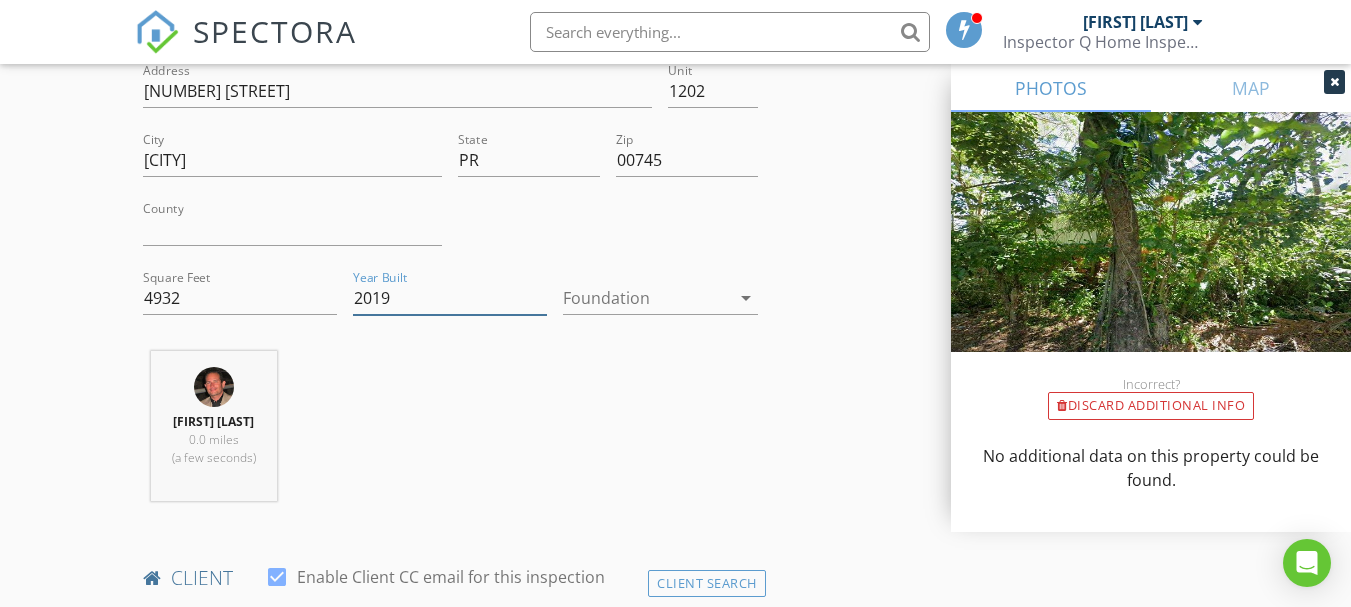 type on "2019" 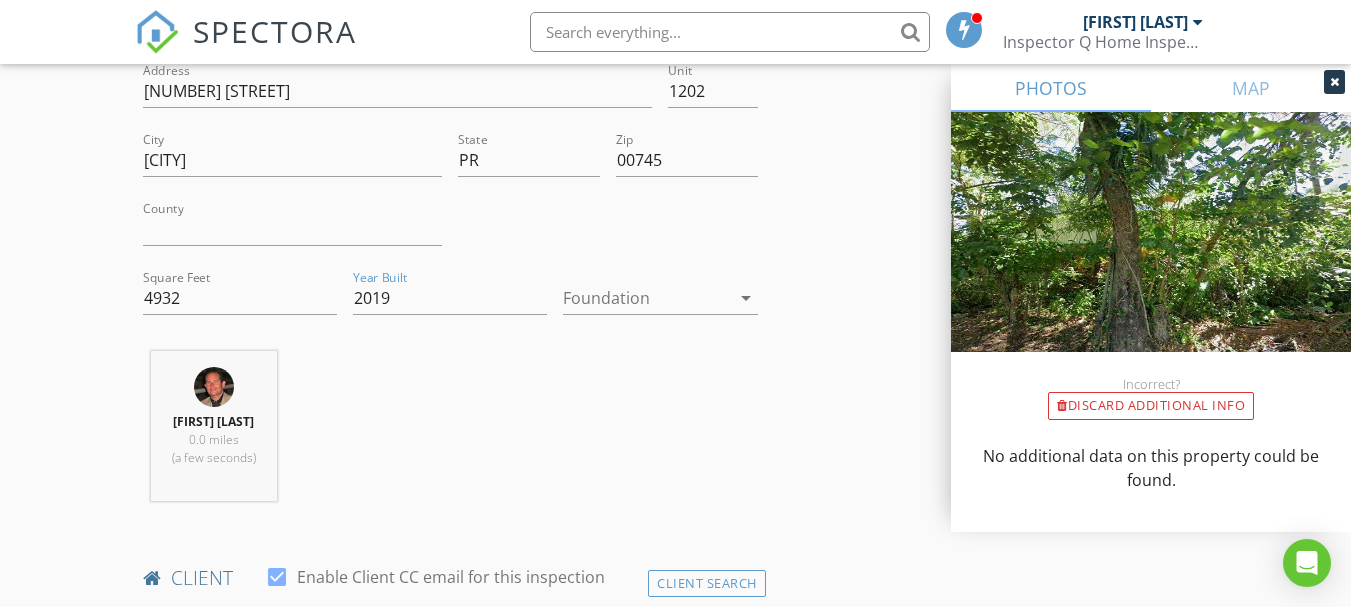click at bounding box center [646, 298] 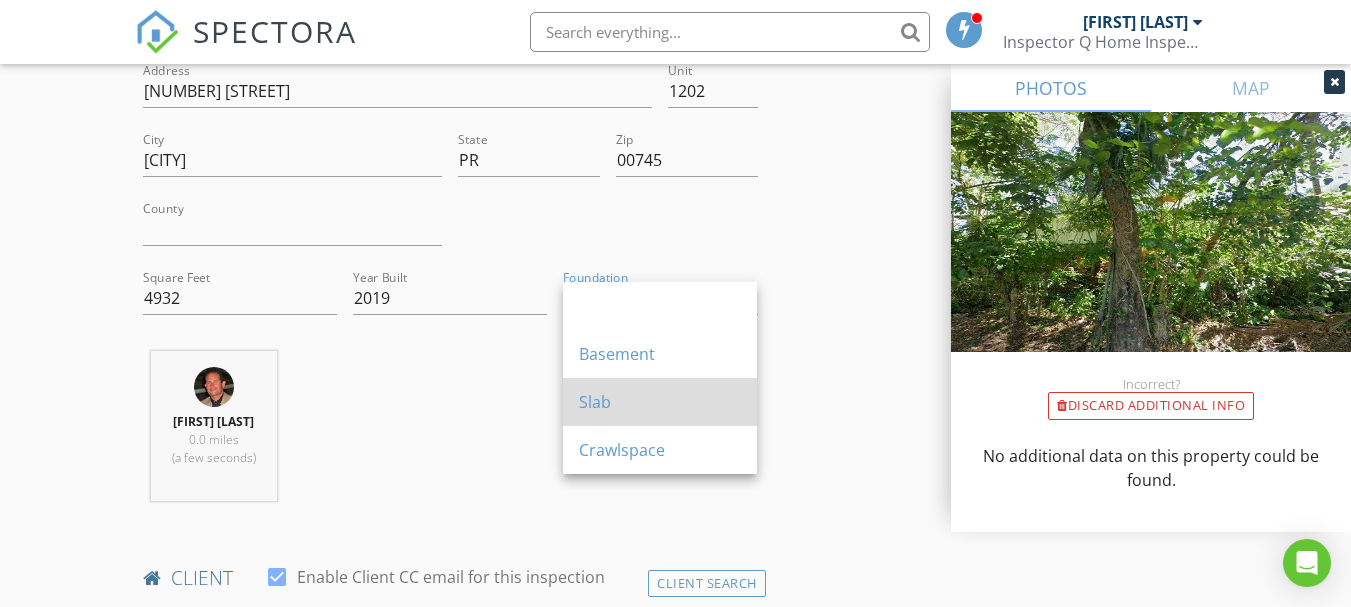 click on "Slab" at bounding box center (660, 402) 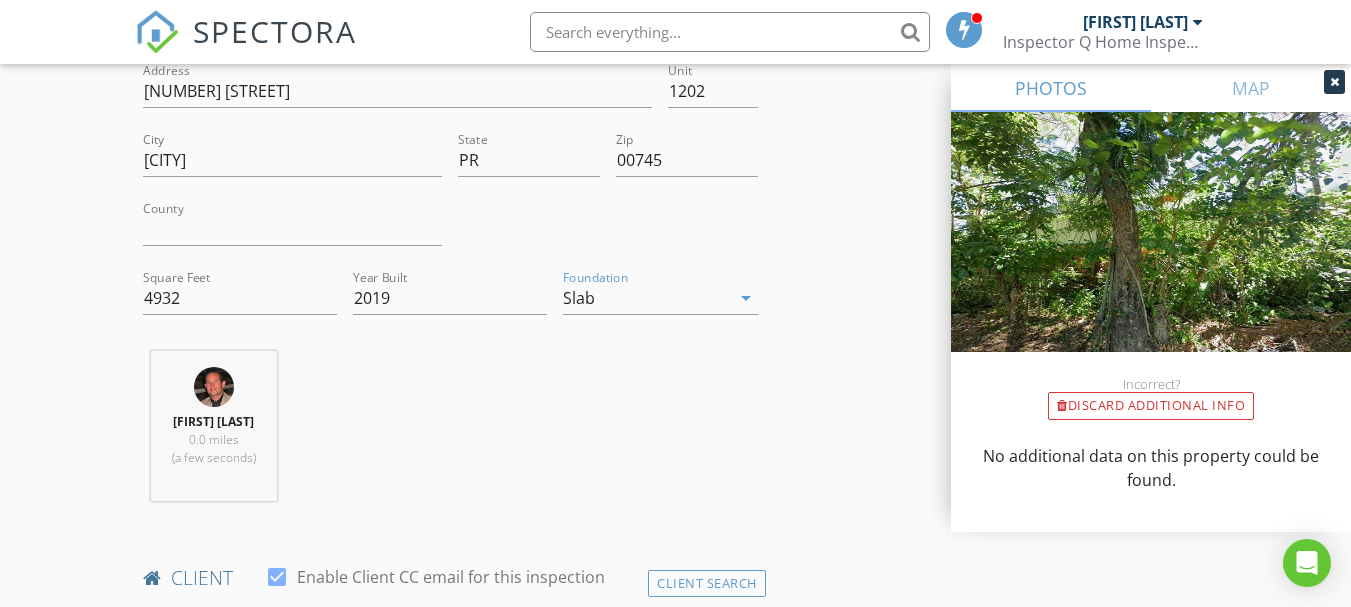 click on "Ricardo Quinones     0.0 miles     (a few seconds)" at bounding box center [450, 434] 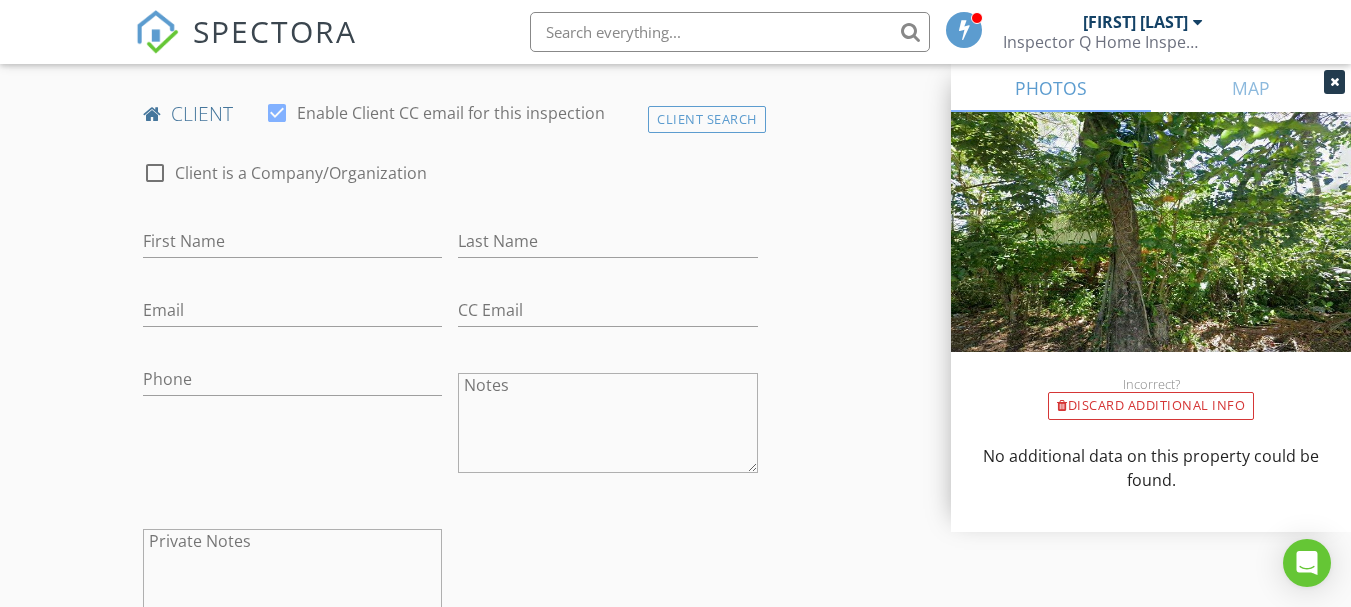scroll, scrollTop: 1008, scrollLeft: 0, axis: vertical 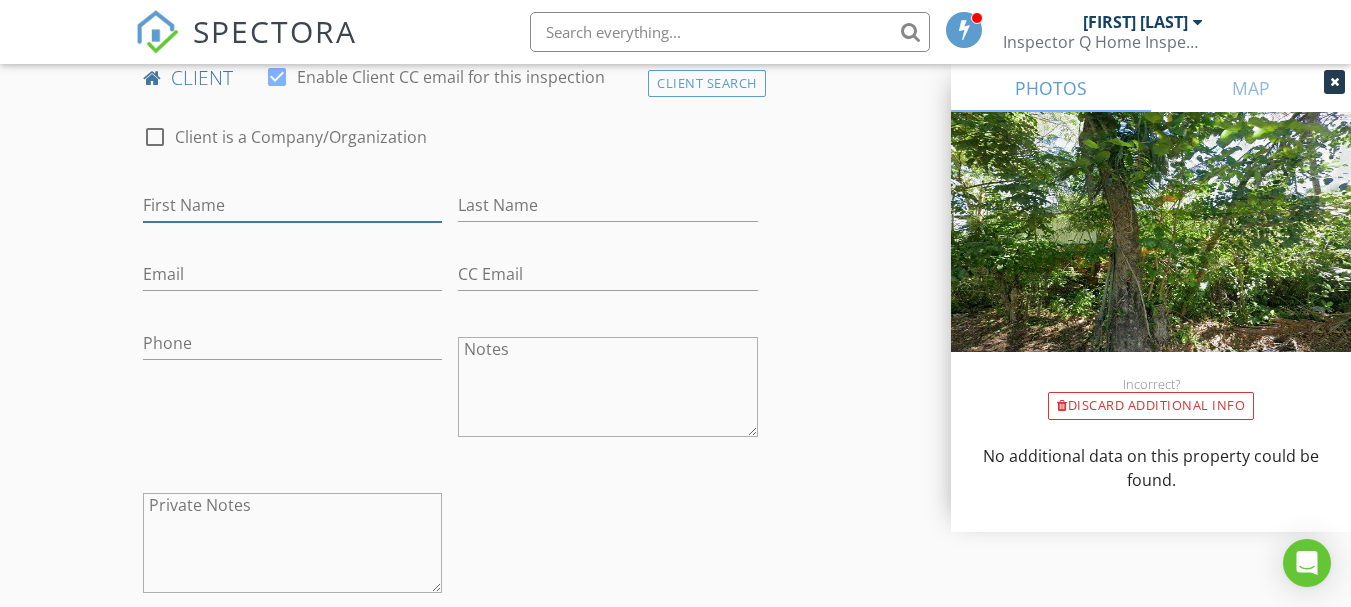 click on "First Name" at bounding box center (292, 205) 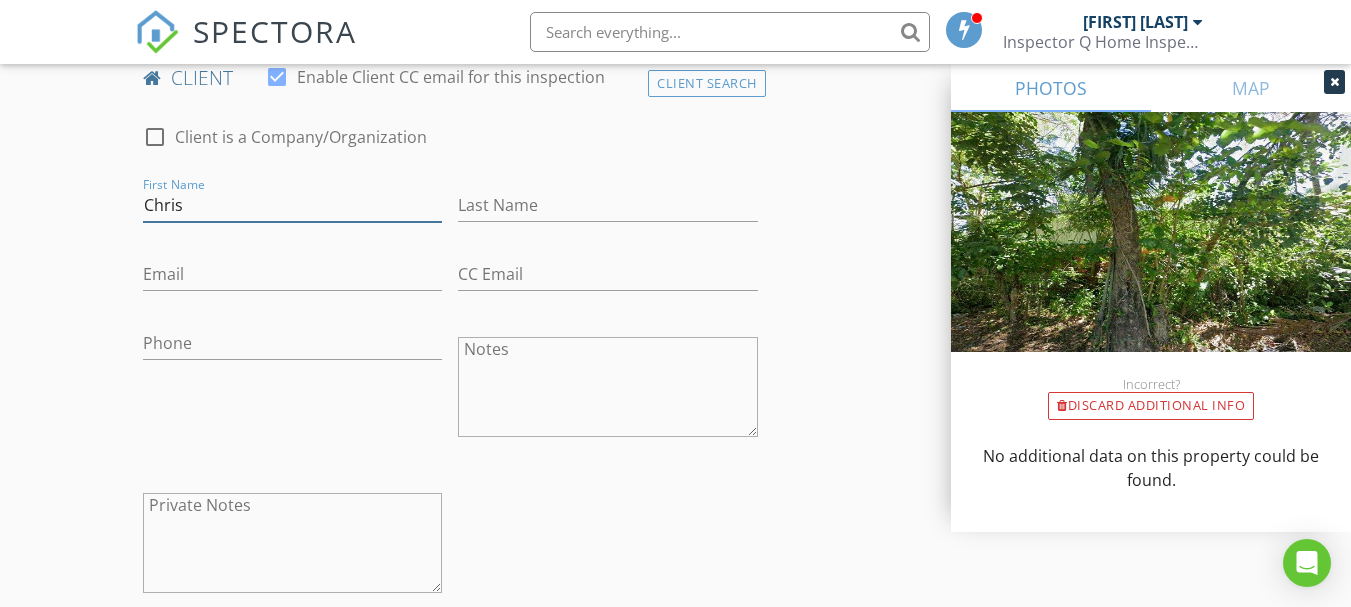 type on "Chris" 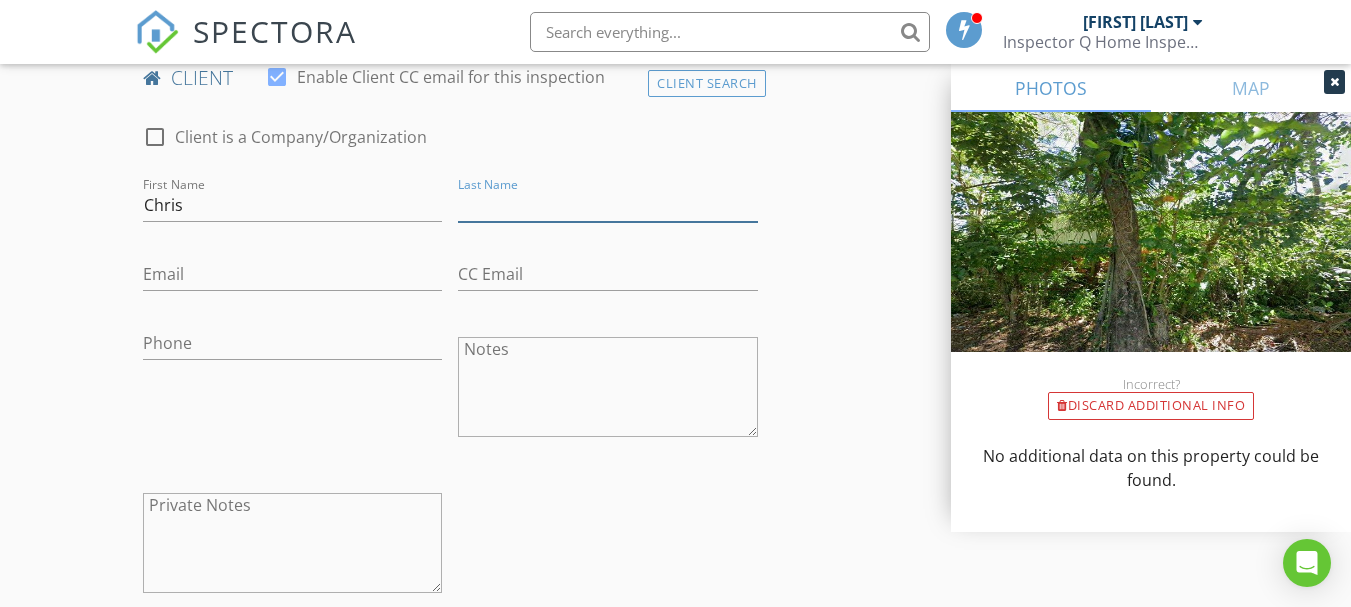 click on "Last Name" at bounding box center [607, 205] 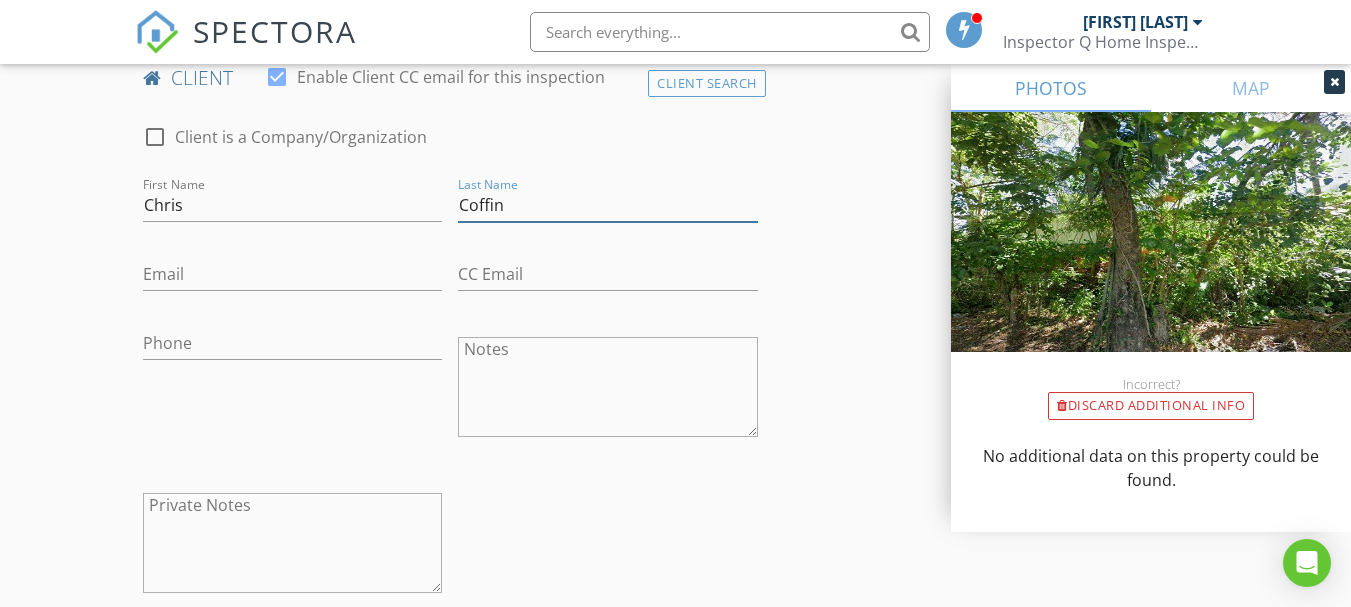 type on "Coffin" 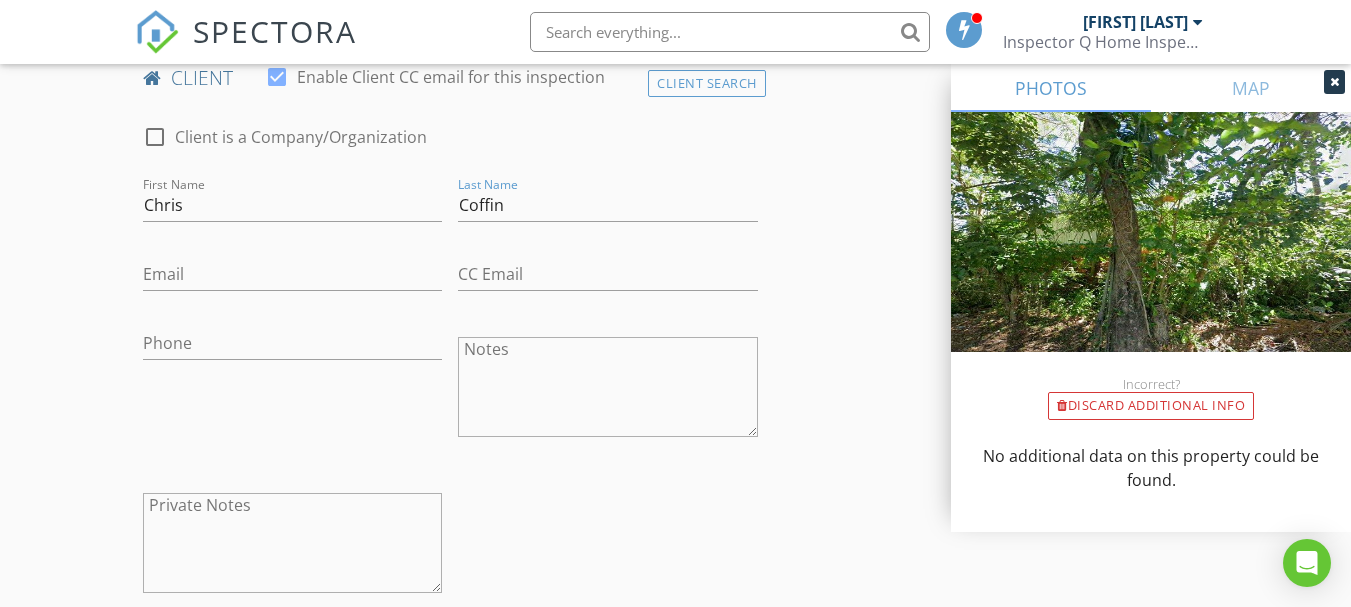 click on "New Inspection
Click here to use the New Order Form
INSPECTOR(S)
check_box   Ricardo Quinones   PRIMARY   Ricardo Quinones arrow_drop_down   check_box_outline_blank Ricardo Quinones specifically requested
Date/Time
08/08/2025 10:00 AM
Location
Address Form       Address 7000 Bahia Beach Blvd   Unit 1202   City Río Grande   State PR   Zip 00745   County     Square Feet 4932   Year Built 2019   Foundation Slab arrow_drop_down     Ricardo Quinones     0.0 miles     (a few seconds)
client
check_box Enable Client CC email for this inspection   Client Search     check_box_outline_blank Client is a Company/Organization     First Name Chris   Last Name Coffin   Email   CC Email   Phone           Notes   Private Notes
ADD ADDITIONAL client
SERVICES
arrow_drop_down" at bounding box center (675, 830) 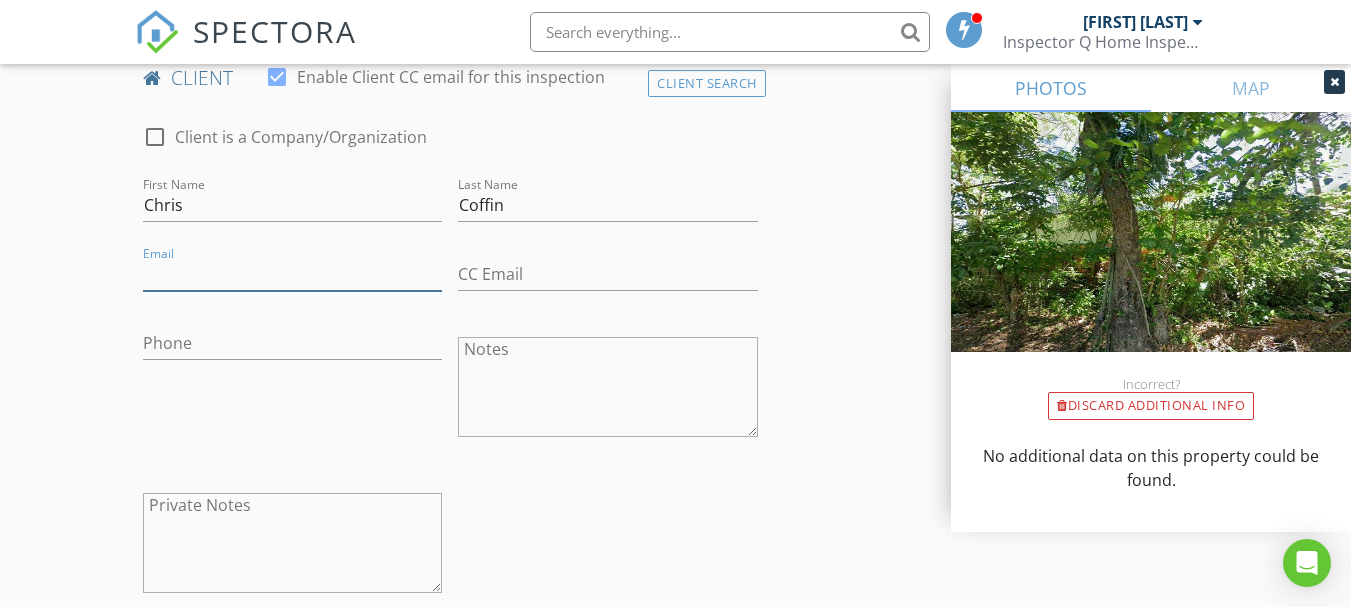 click on "Email" at bounding box center [292, 274] 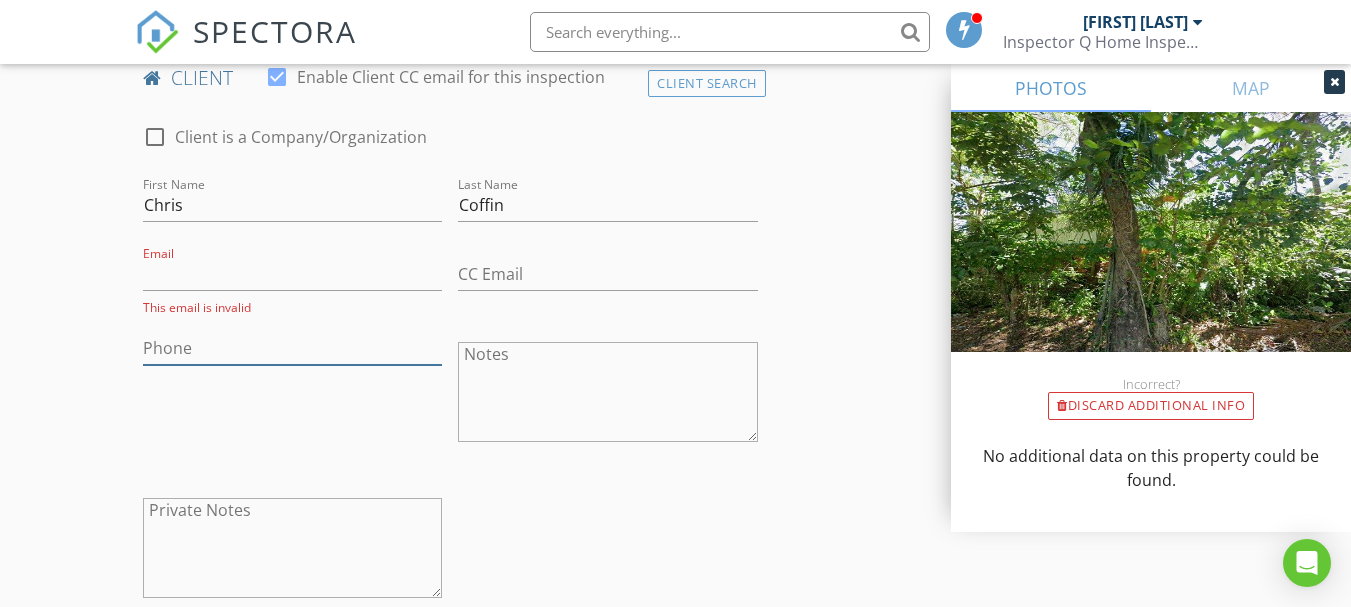 click on "Phone" at bounding box center (292, 348) 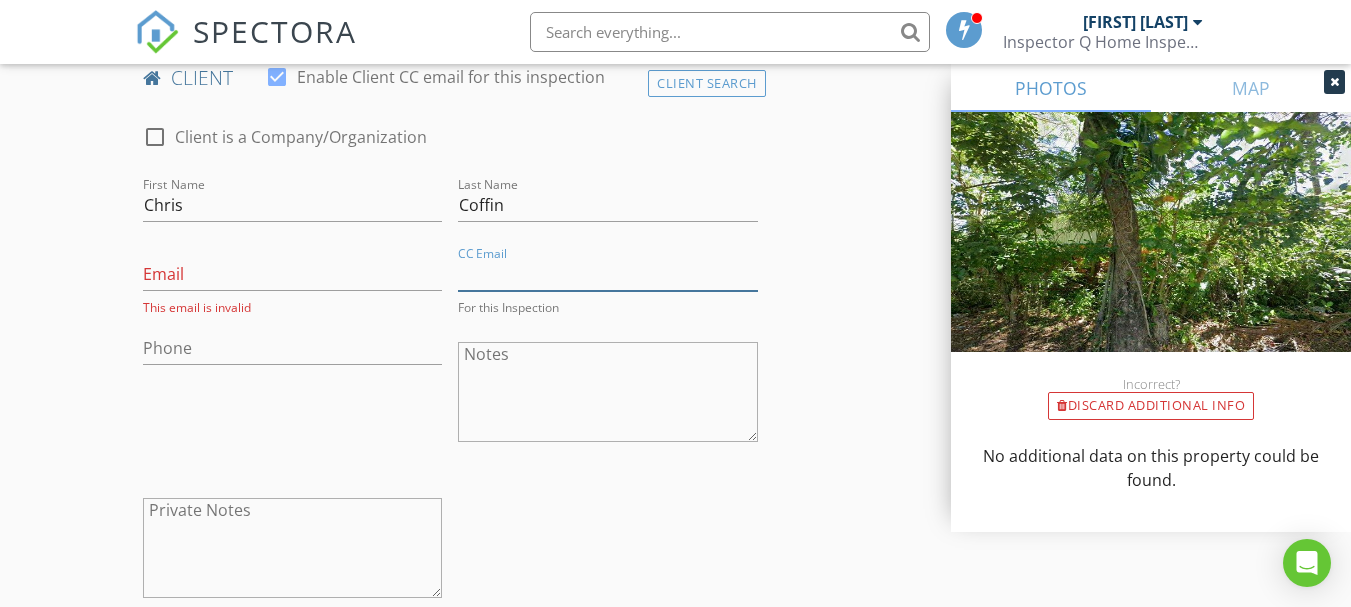 click on "CC Email" at bounding box center (607, 274) 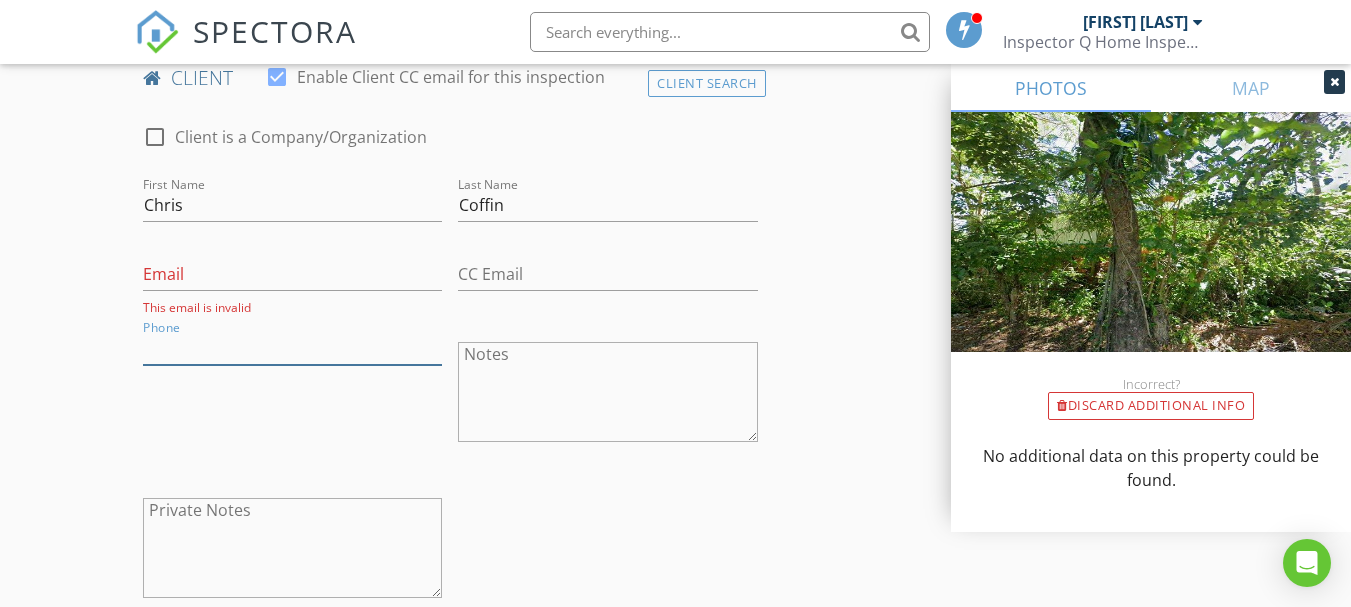 click on "Phone" at bounding box center [292, 348] 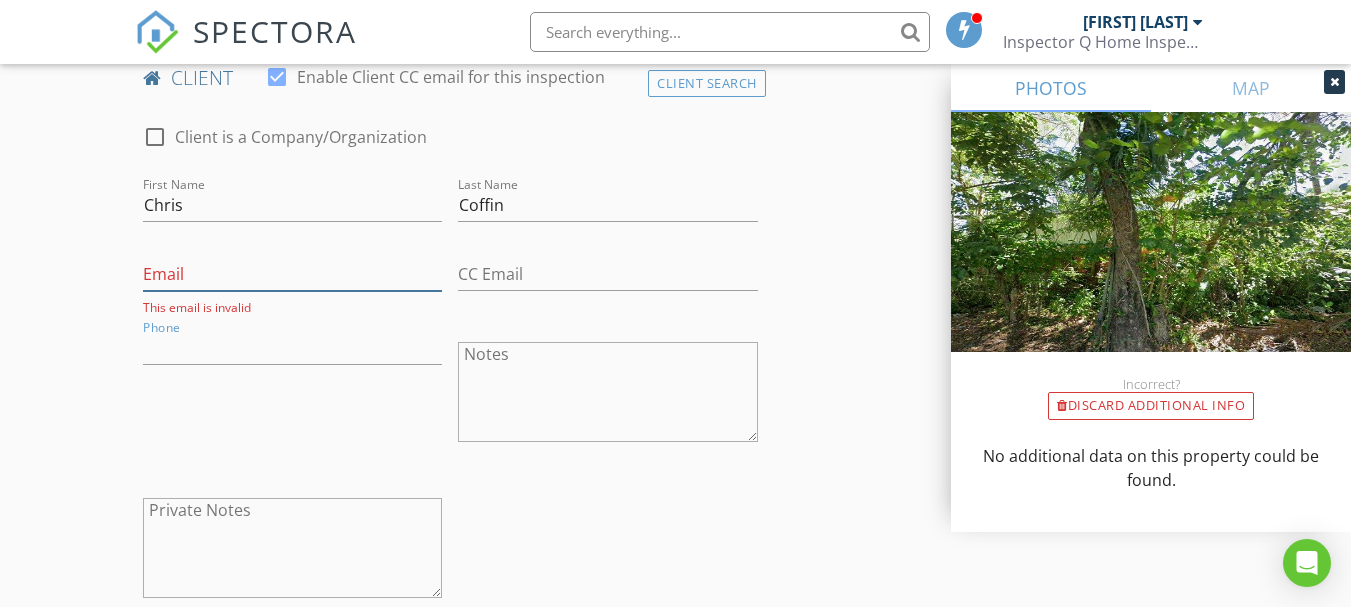 click on "Email" at bounding box center [292, 274] 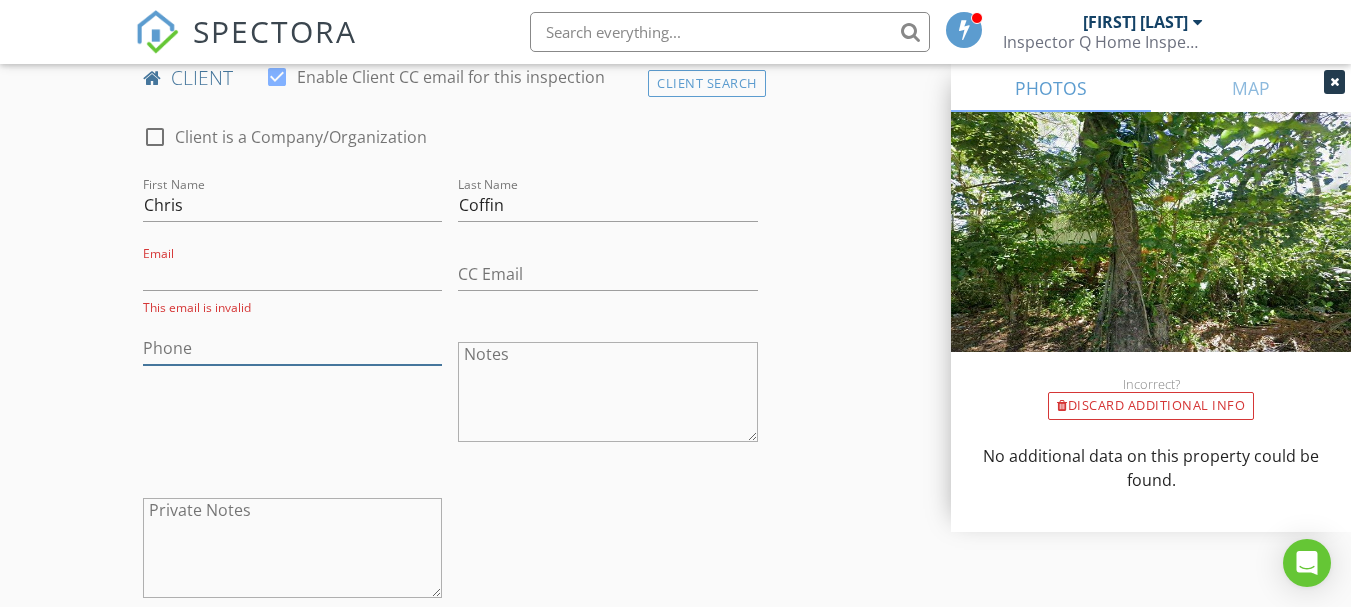 click on "Phone" at bounding box center (292, 348) 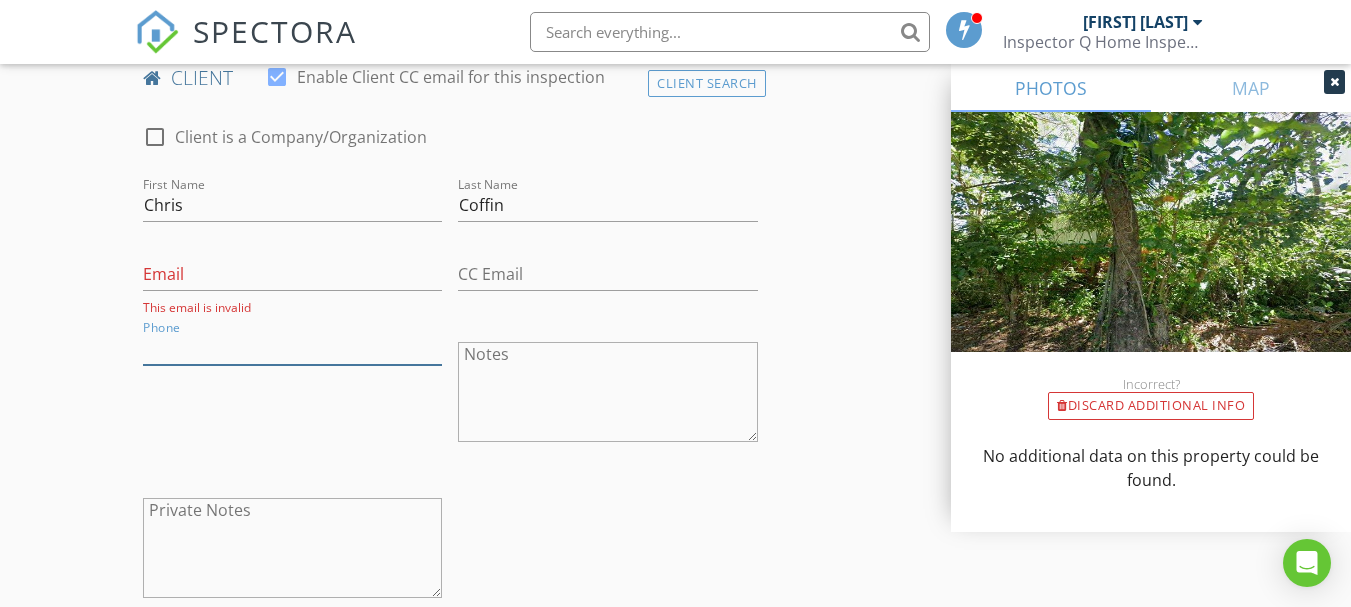 paste on "504-355-0086" 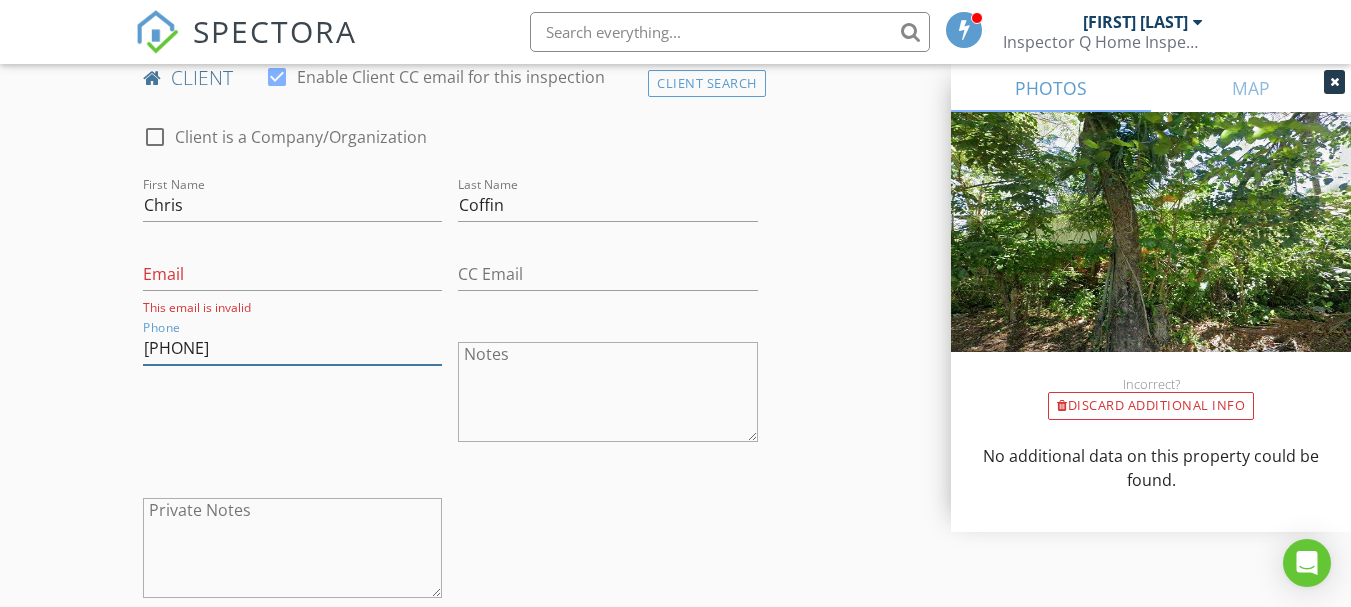 type on "504-355-0086" 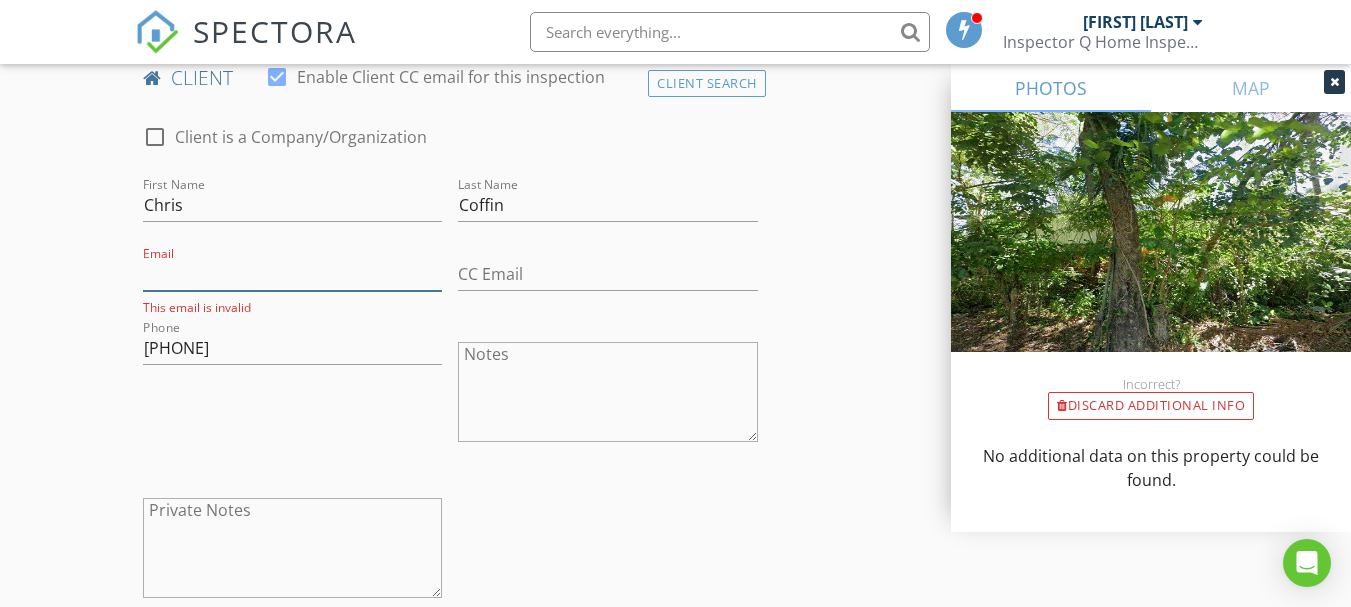 click on "Email" at bounding box center [292, 274] 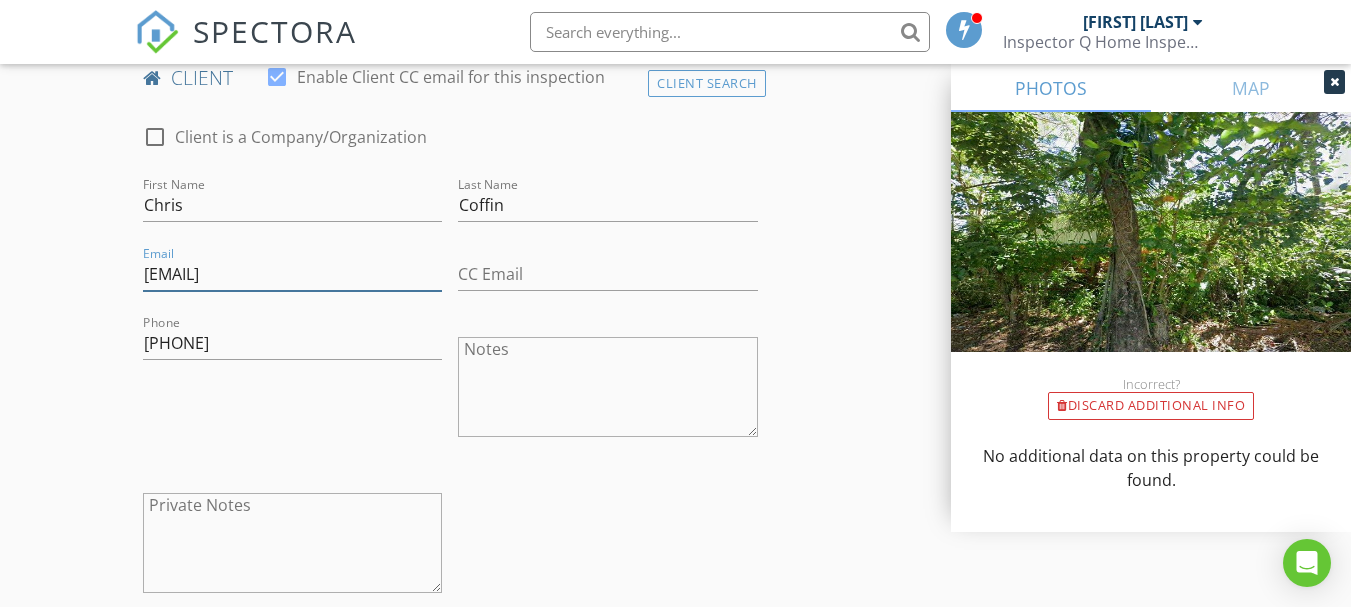 type on "ccoffin@pbclawfirm.com" 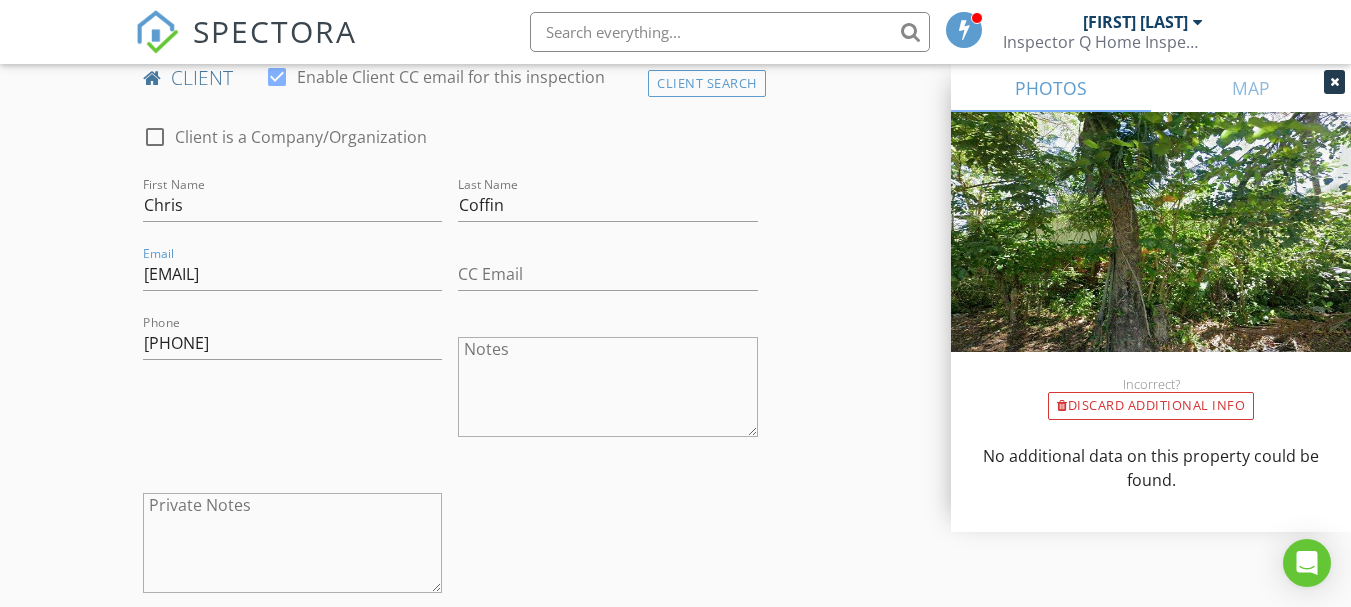 click on "Phone 504-355-0086" at bounding box center (292, 389) 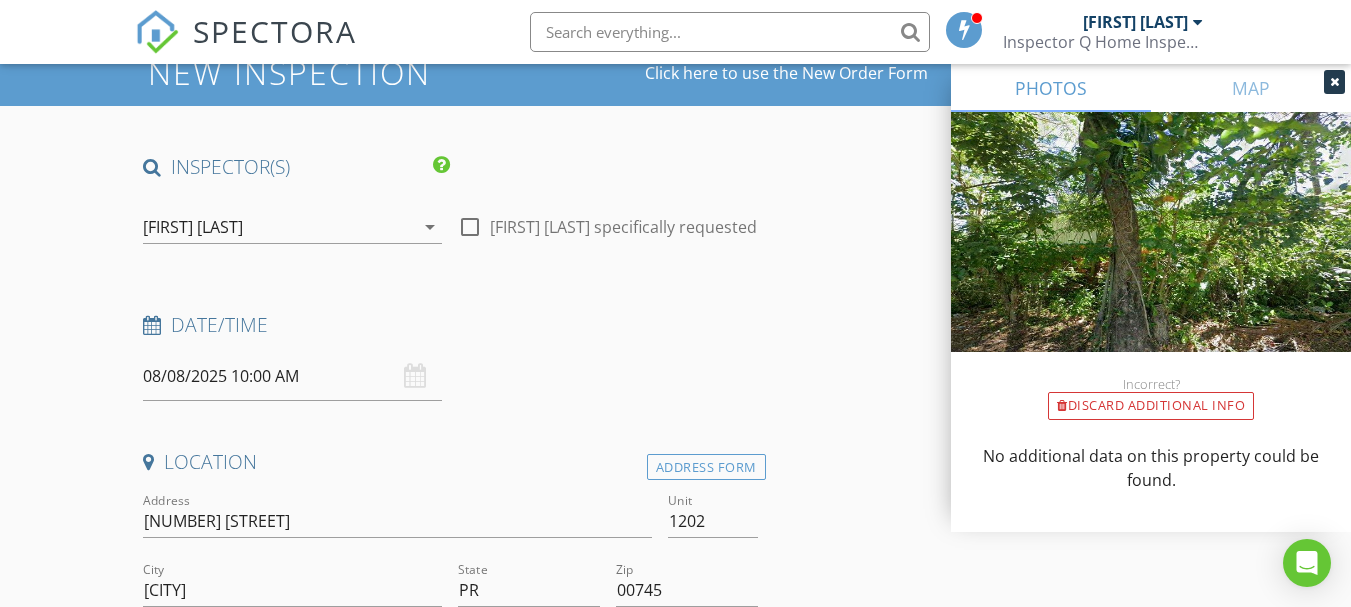 scroll, scrollTop: 200, scrollLeft: 0, axis: vertical 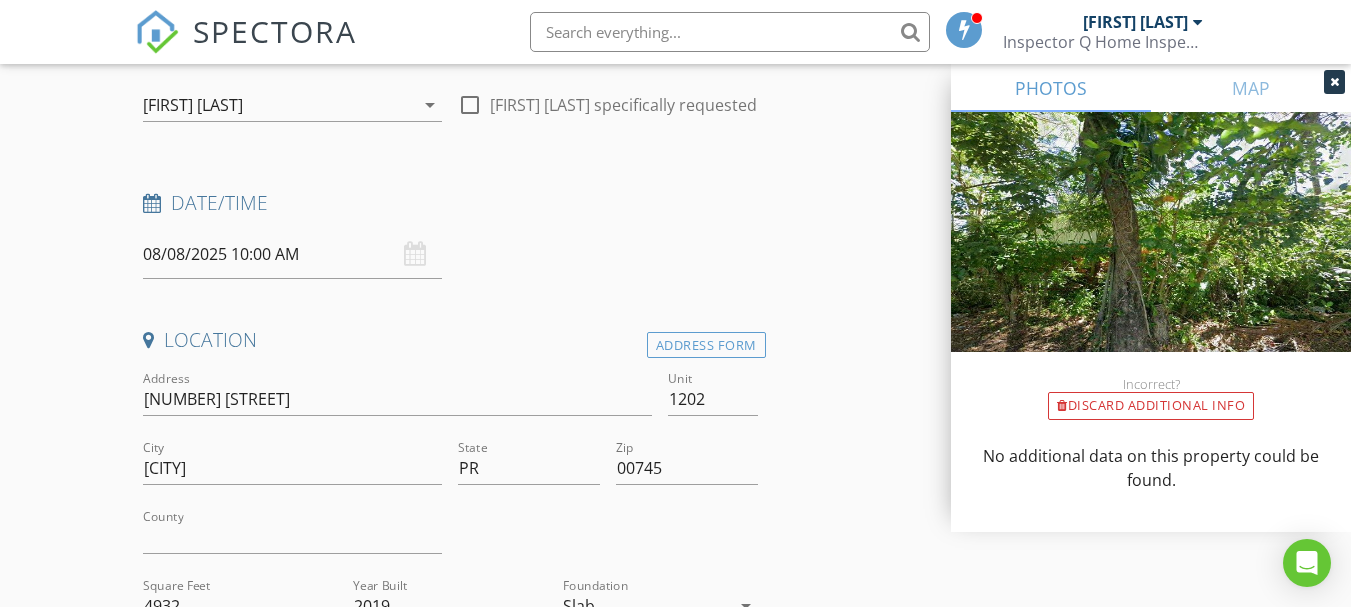 click at bounding box center [1151, 256] 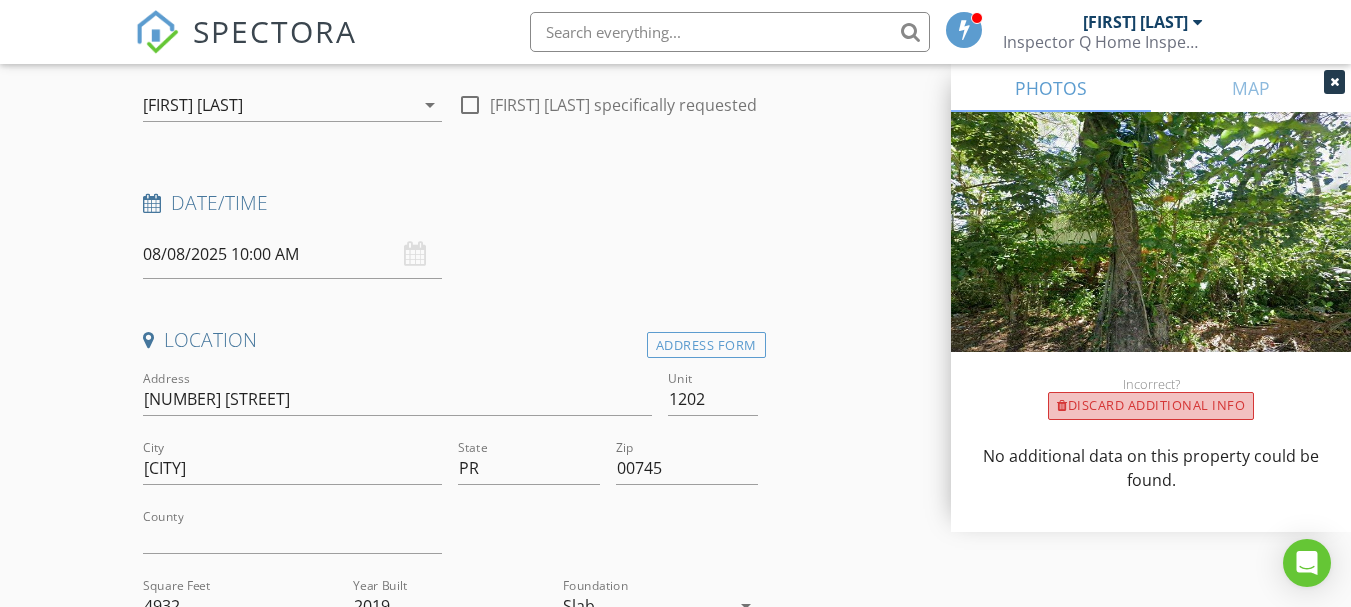 click on "Discard Additional info" at bounding box center [1151, 406] 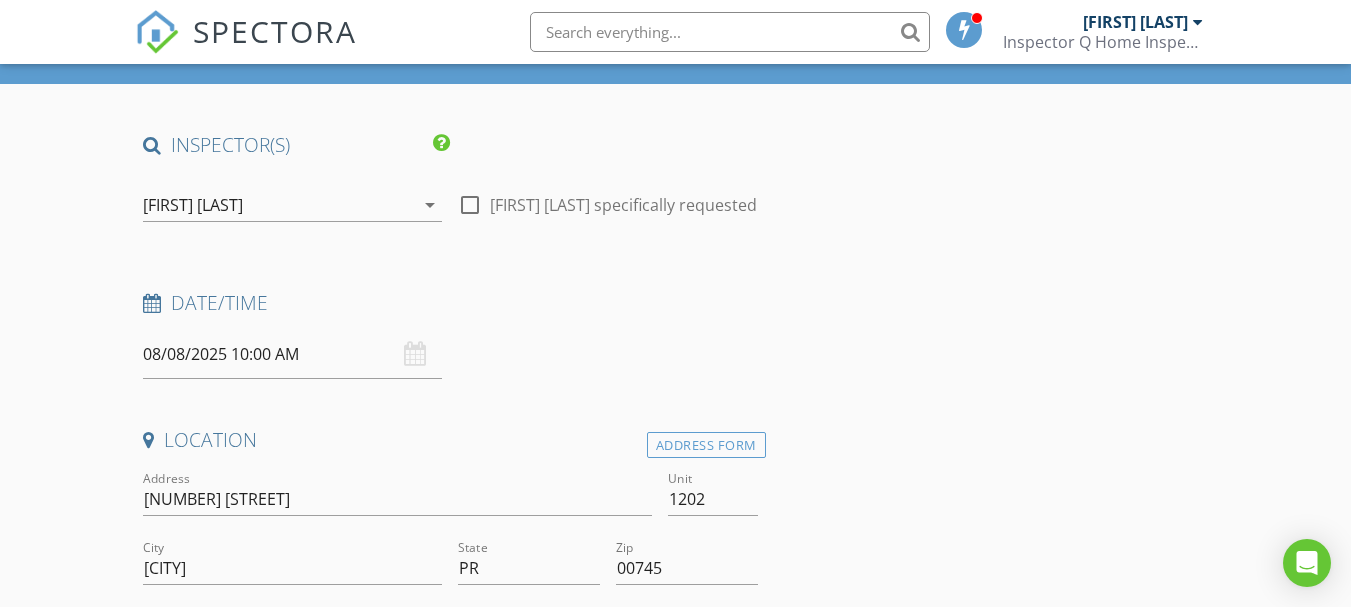 scroll, scrollTop: 200, scrollLeft: 0, axis: vertical 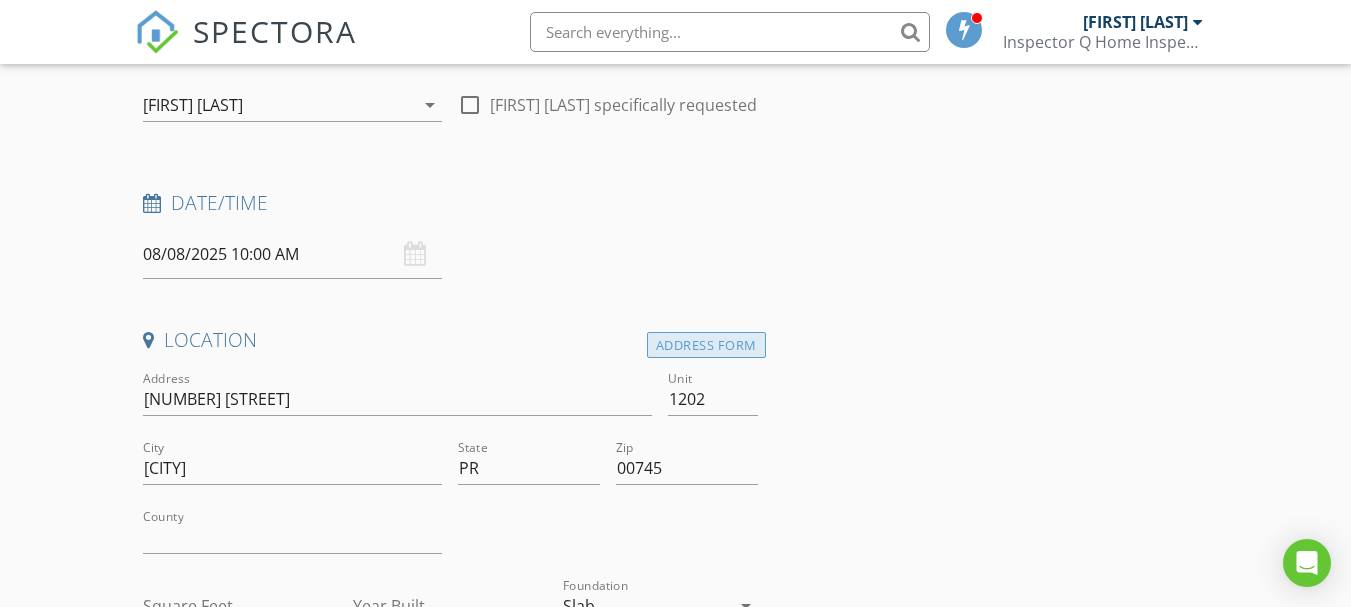 click on "Address Form" at bounding box center (706, 345) 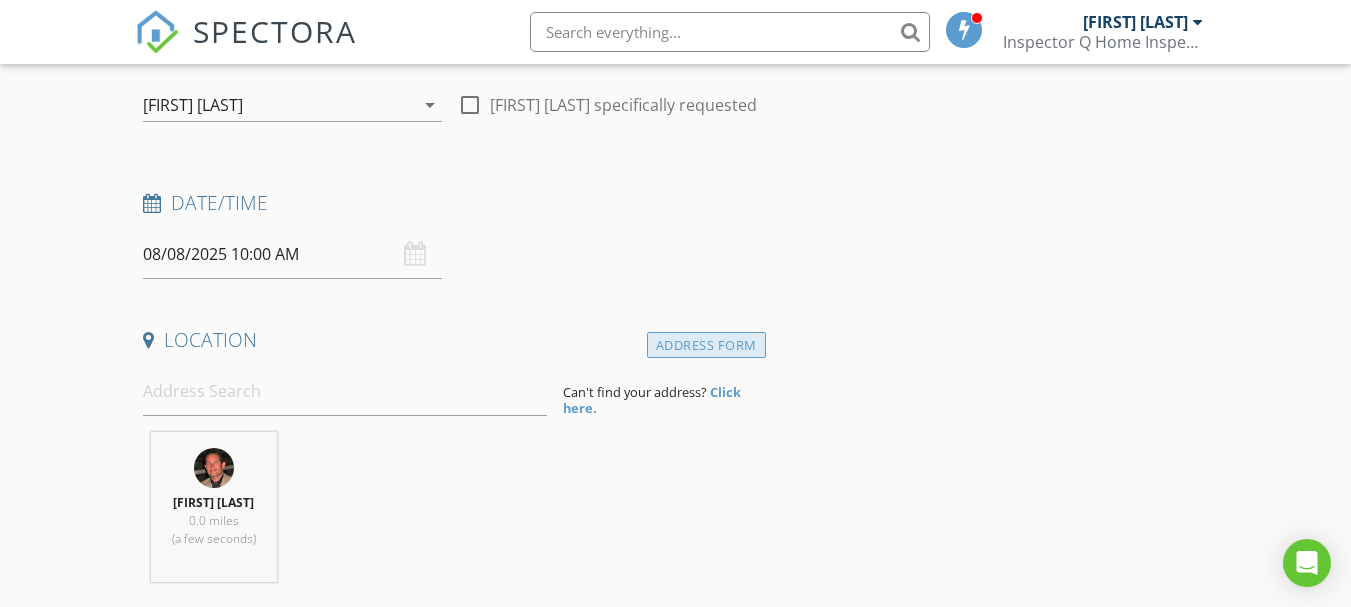 click on "Address Form" at bounding box center (706, 345) 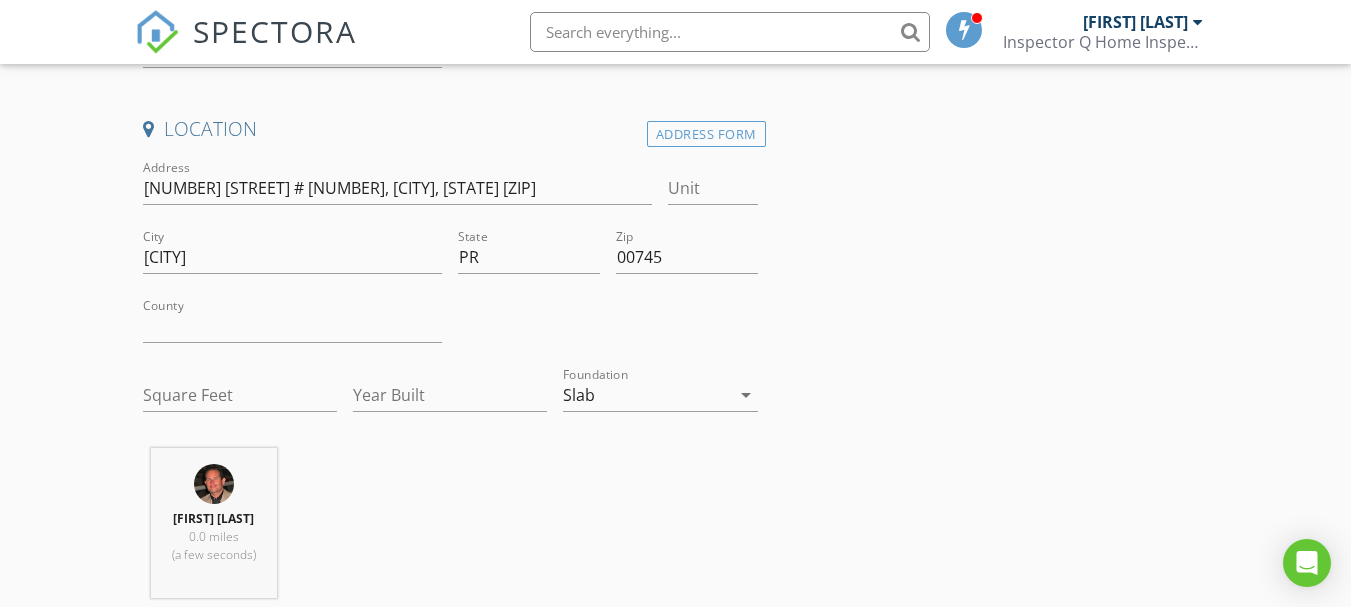 scroll, scrollTop: 400, scrollLeft: 0, axis: vertical 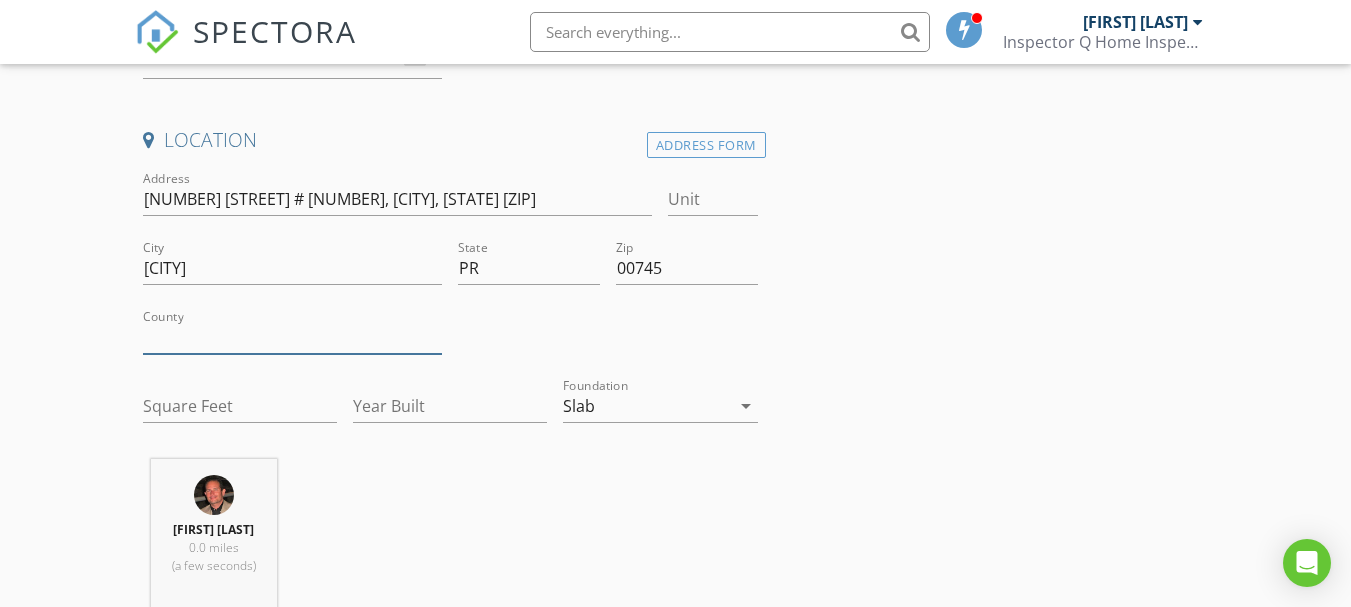 click on "County" at bounding box center (292, 337) 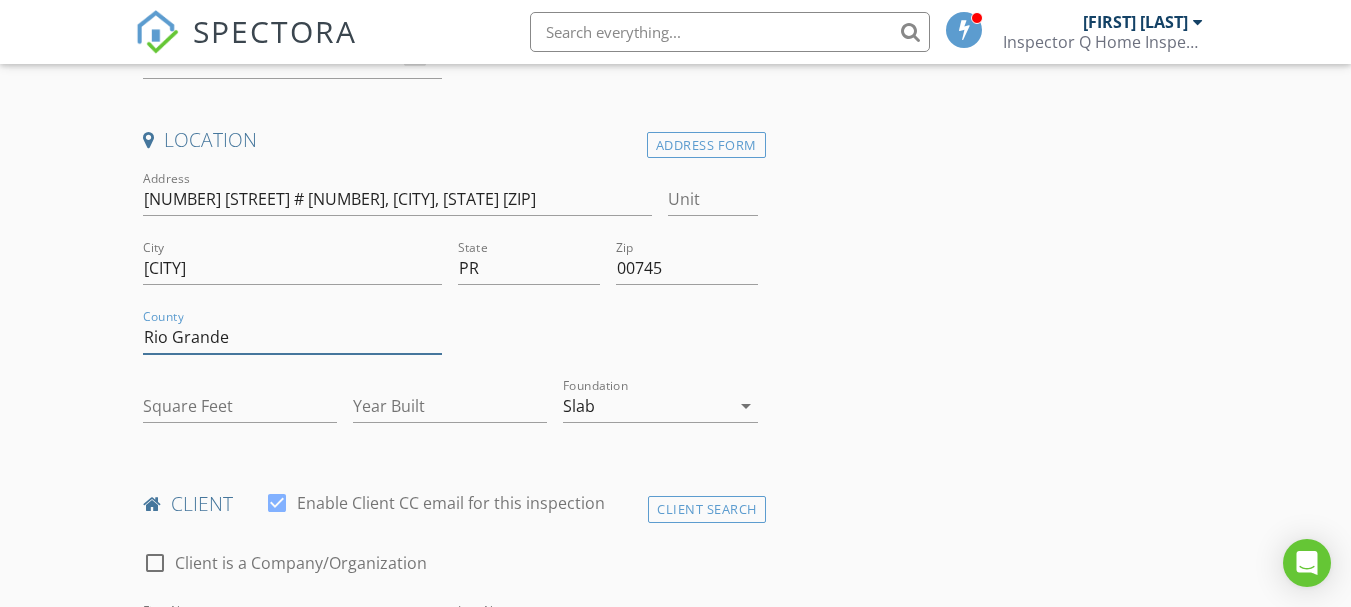 type on "Rio Grande" 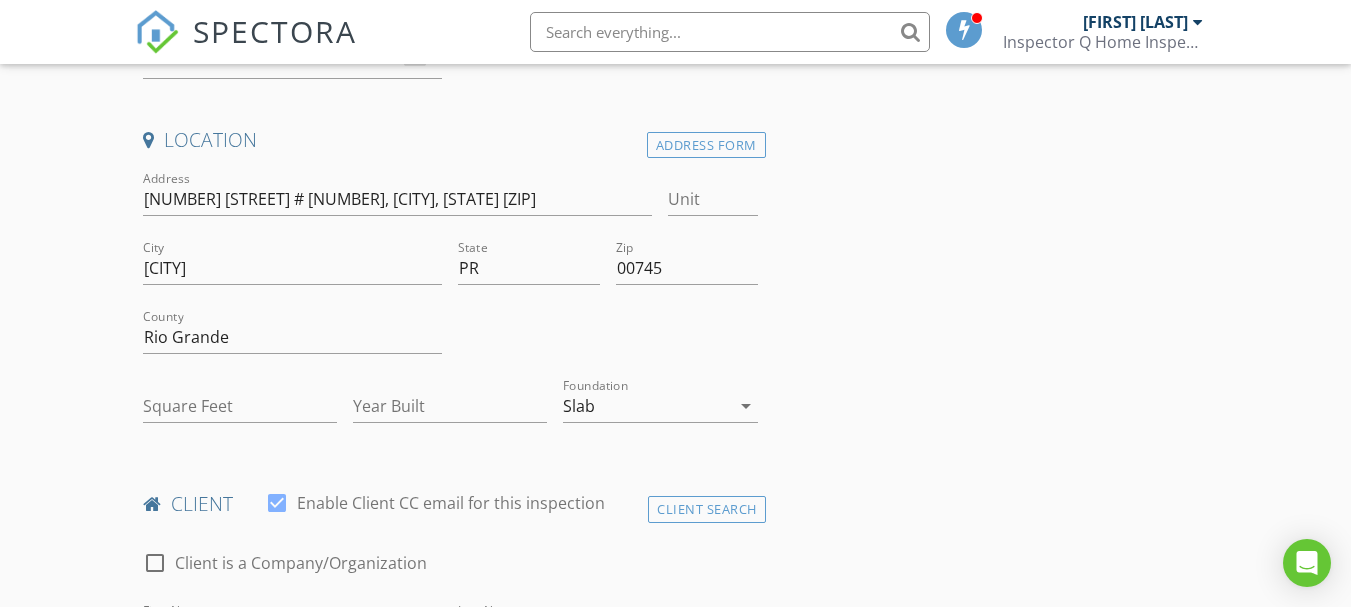 click on "INSPECTOR(S)
check_box   Ricardo Quinones   PRIMARY   Ricardo Quinones arrow_drop_down   check_box_outline_blank Ricardo Quinones specifically requested
Date/Time
08/08/2025 10:00 AM
Location
Address Form       Address 7000 Bahia Beach Blvd # 1202, Rio Grande, PR 00745   Unit   City Río Grande   State PR   Zip 00745   County Rio Grande     Square Feet   Year Built   Foundation Slab arrow_drop_down
client
check_box Enable Client CC email for this inspection   Client Search     check_box_outline_blank Client is a Company/Organization     First Name Chris   Last Name Coffin   Email ccoffin@pbclawfirm.com   CC Email   Phone 504-355-0086           Notes   Private Notes
ADD ADDITIONAL client
SERVICES
check_box_outline_blank   Residential Inspection   arrow_drop_down        Charges" at bounding box center (675, 1380) 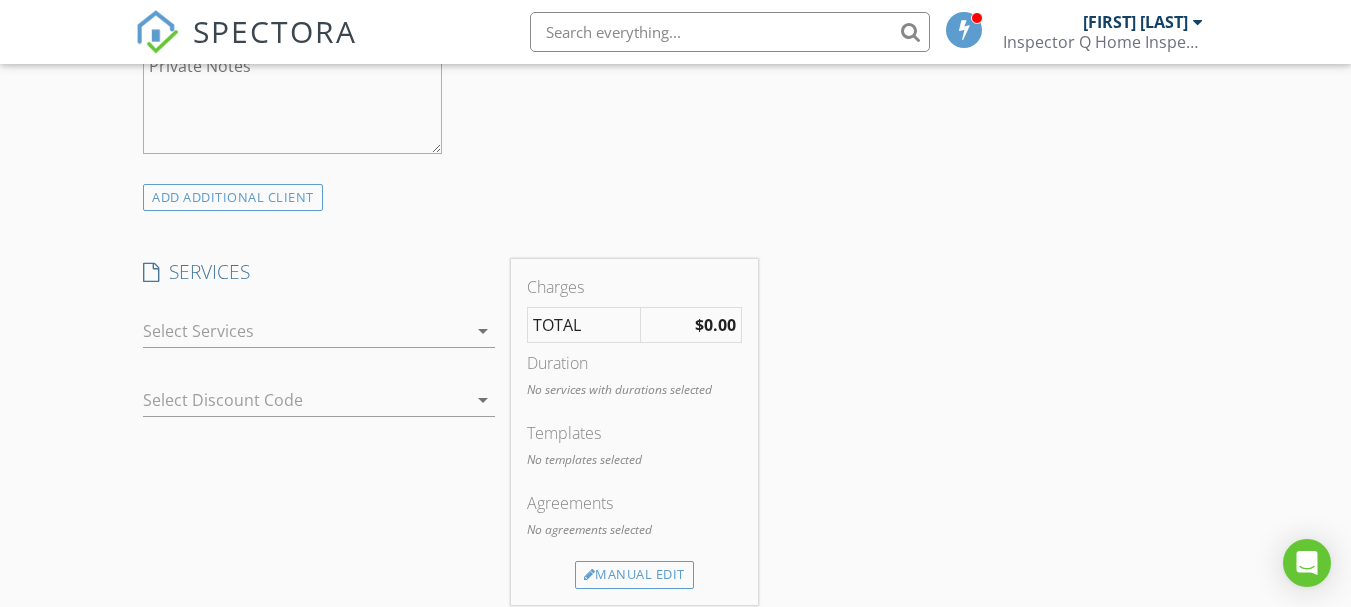 scroll, scrollTop: 1300, scrollLeft: 0, axis: vertical 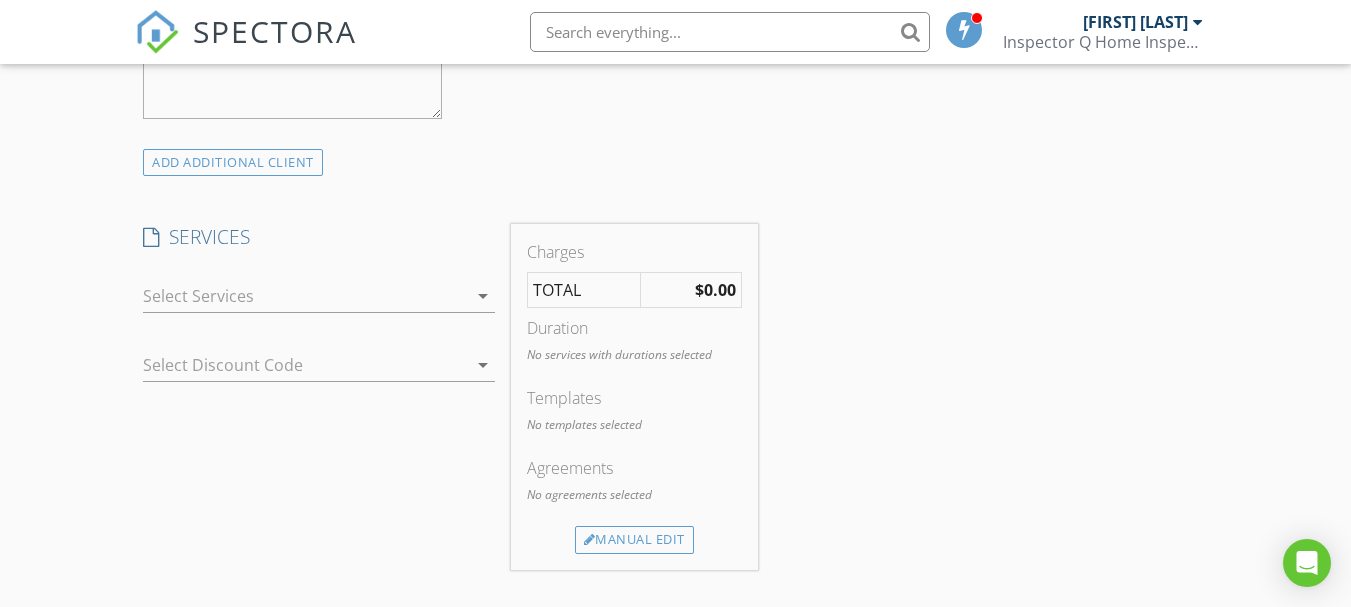 click at bounding box center (305, 296) 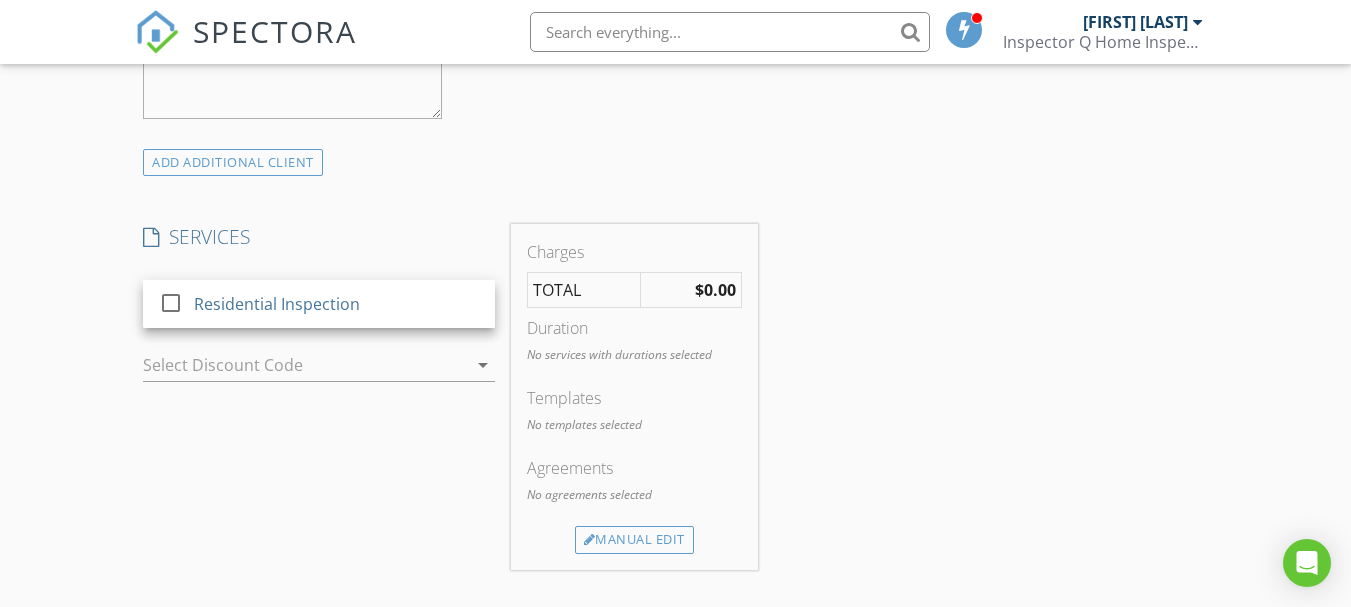 click on "Residential Inspection" at bounding box center [277, 304] 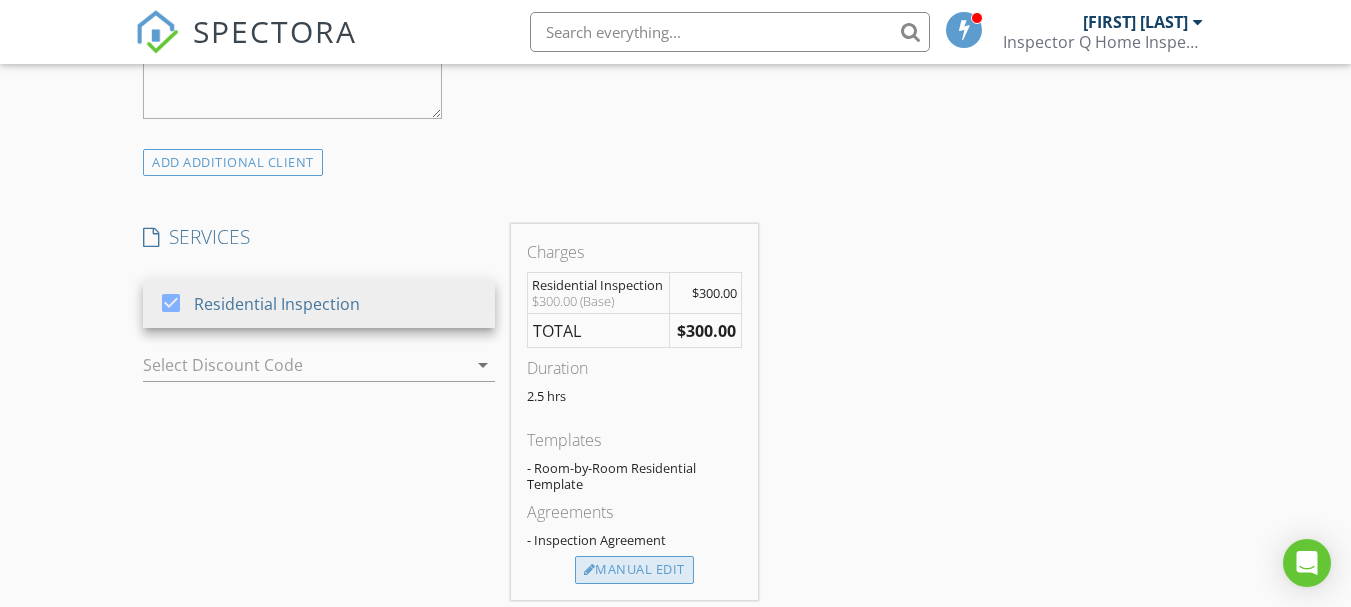 click on "Manual Edit" at bounding box center [634, 570] 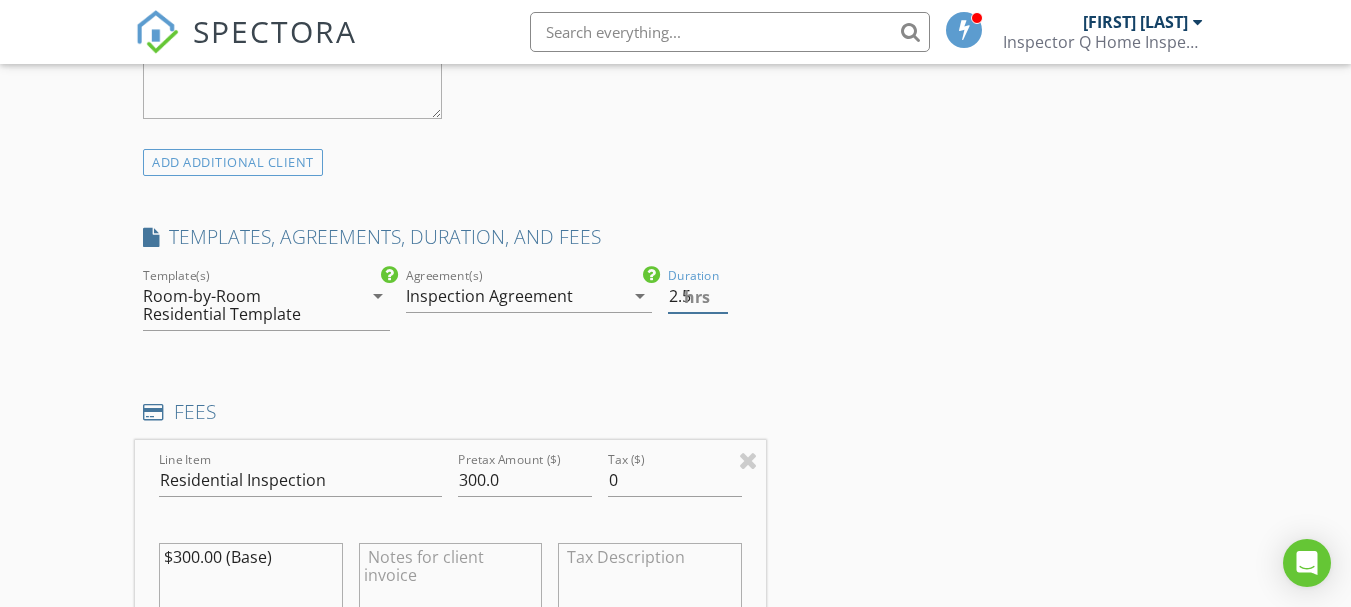 drag, startPoint x: 672, startPoint y: 299, endPoint x: 706, endPoint y: 298, distance: 34.0147 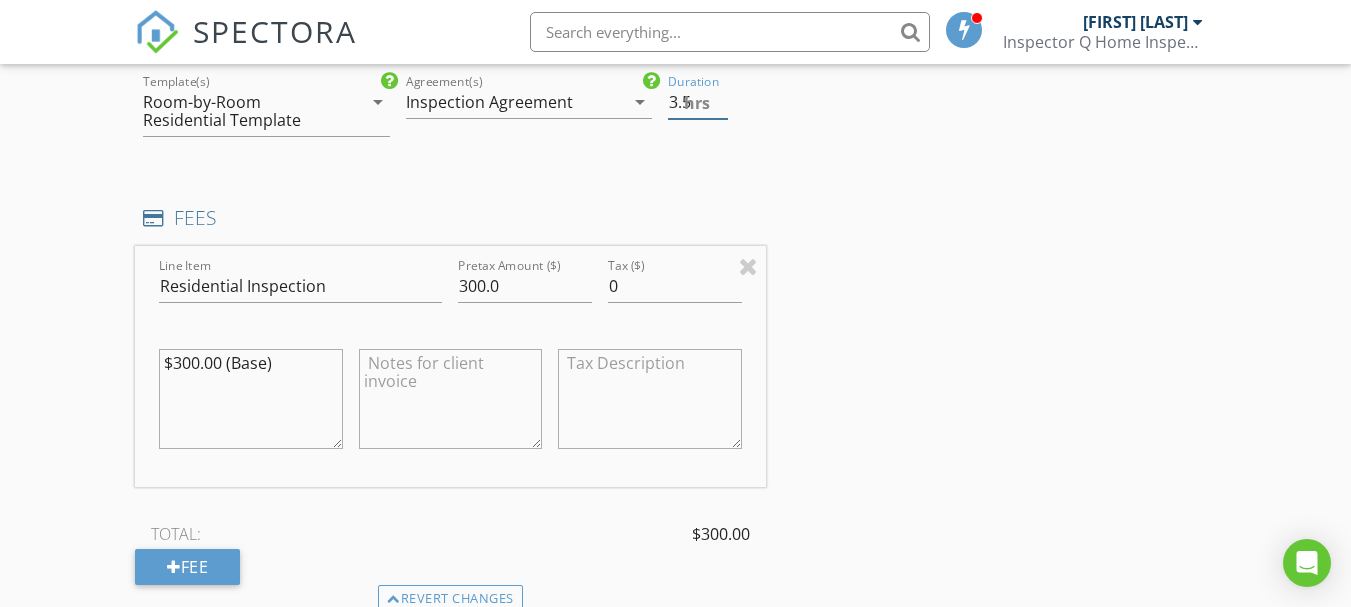 scroll, scrollTop: 1500, scrollLeft: 0, axis: vertical 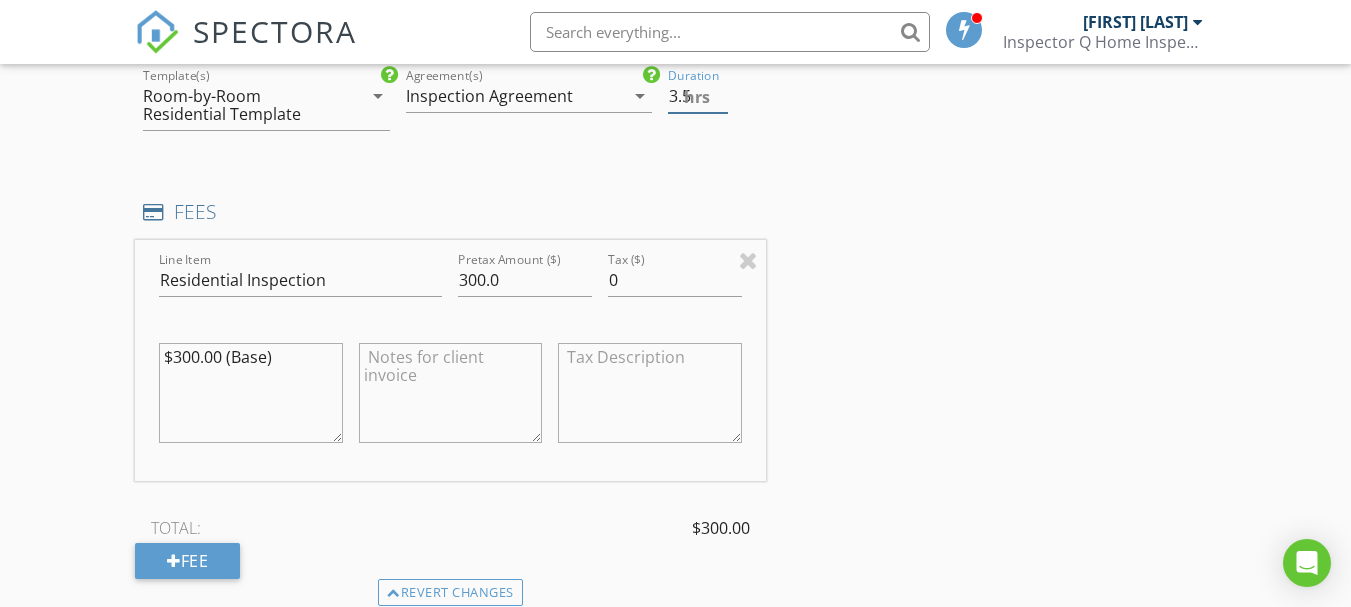 type on "3.5" 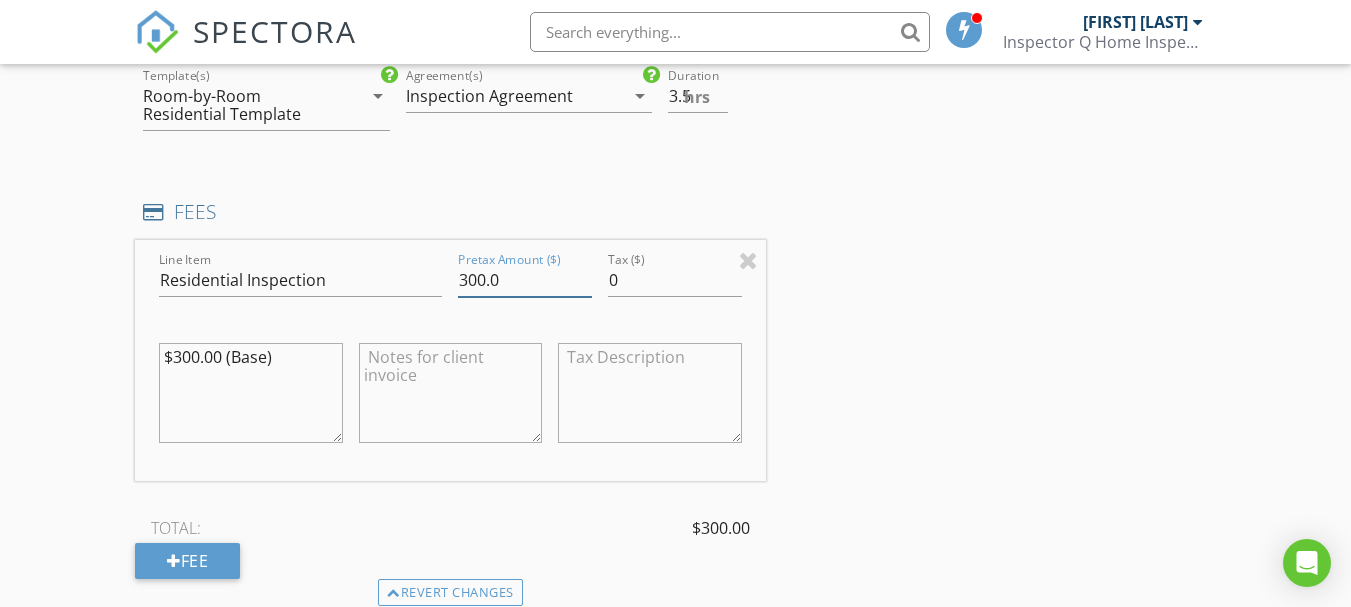 click on "300.0" at bounding box center (525, 280) 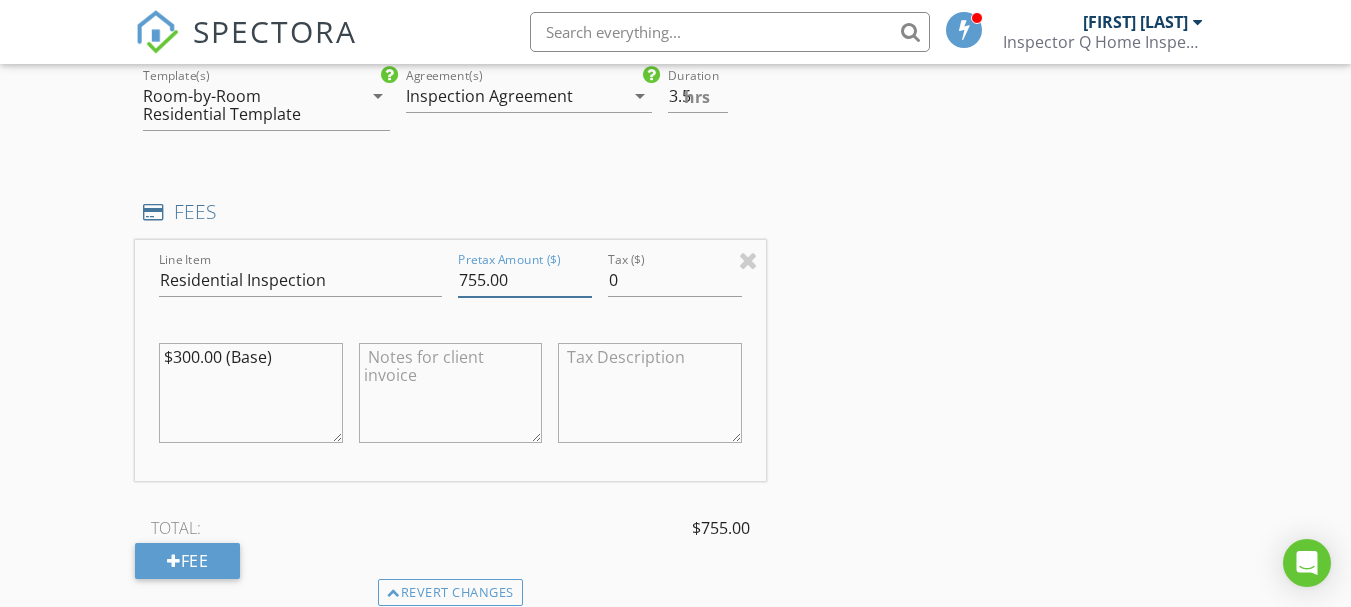 type on "755.00" 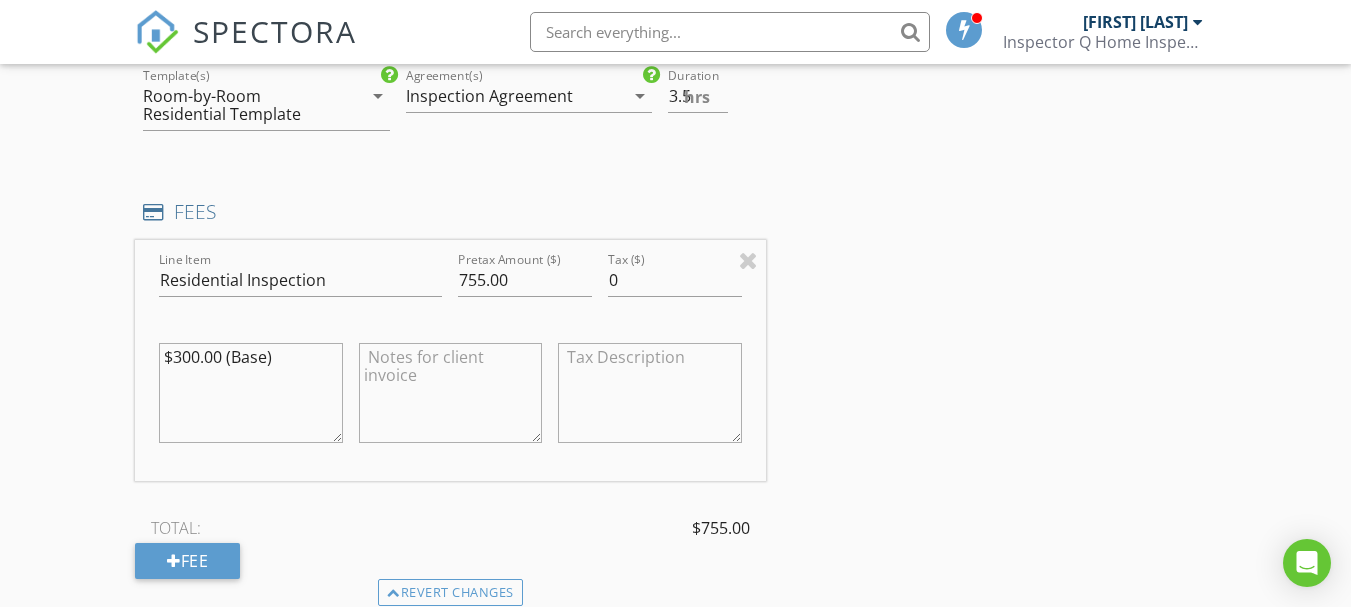 click on "INSPECTOR(S)
check_box   Ricardo Quinones   PRIMARY   Ricardo Quinones arrow_drop_down   check_box_outline_blank Ricardo Quinones specifically requested
Date/Time
08/08/2025 10:00 AM
Location
Address Form       Address 7000 Bahia Beach Blvd # 1202, Rio Grande, PR 00745   Unit   City Río Grande   State PR   Zip 00745   County Rio Grande     Square Feet   Year Built   Foundation Slab arrow_drop_down
client
check_box Enable Client CC email for this inspection   Client Search     check_box_outline_blank Client is a Company/Organization     First Name Chris   Last Name Coffin   Email ccoffin@pbclawfirm.com   CC Email   Phone 504-355-0086           Notes   Private Notes
ADD ADDITIONAL client
SERVICES
check_box   Residential Inspection   Residential Inspection arrow_drop_down" at bounding box center [675, 398] 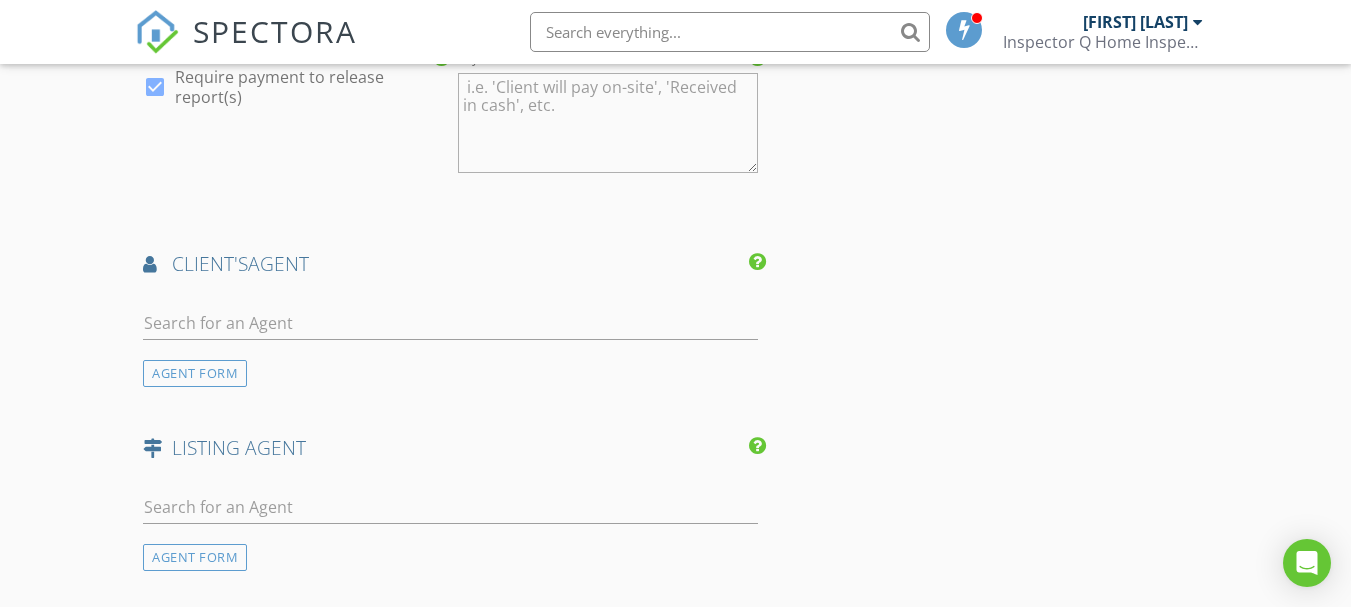 scroll, scrollTop: 2400, scrollLeft: 0, axis: vertical 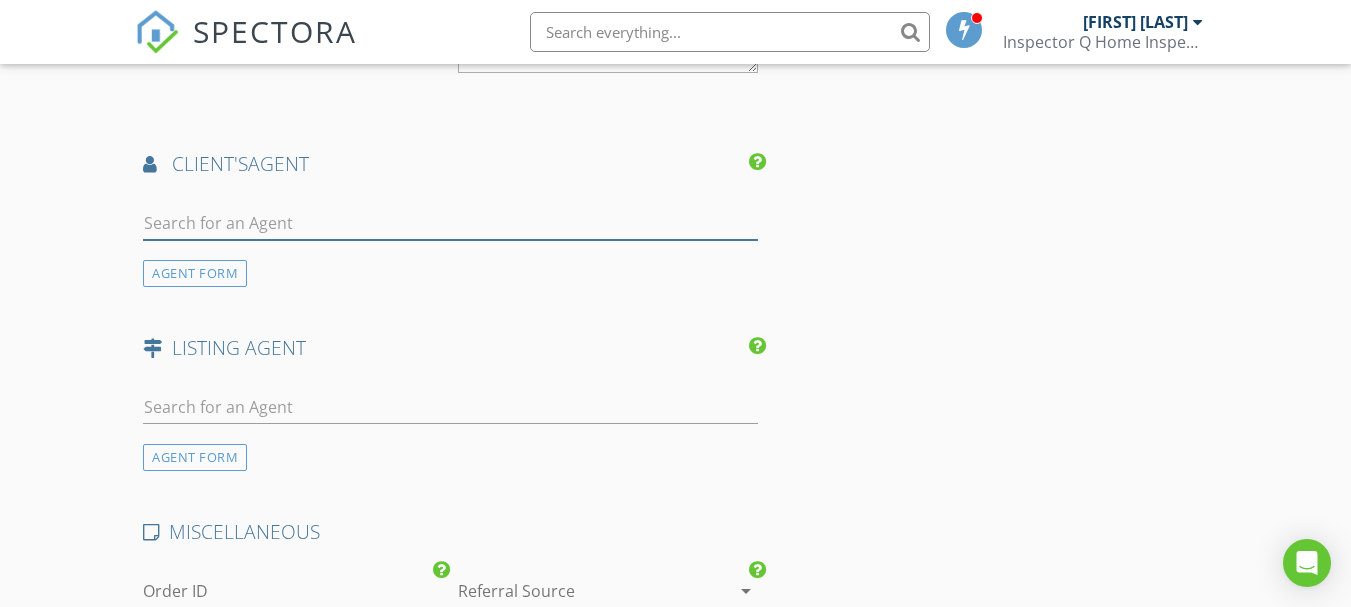 click at bounding box center (450, 223) 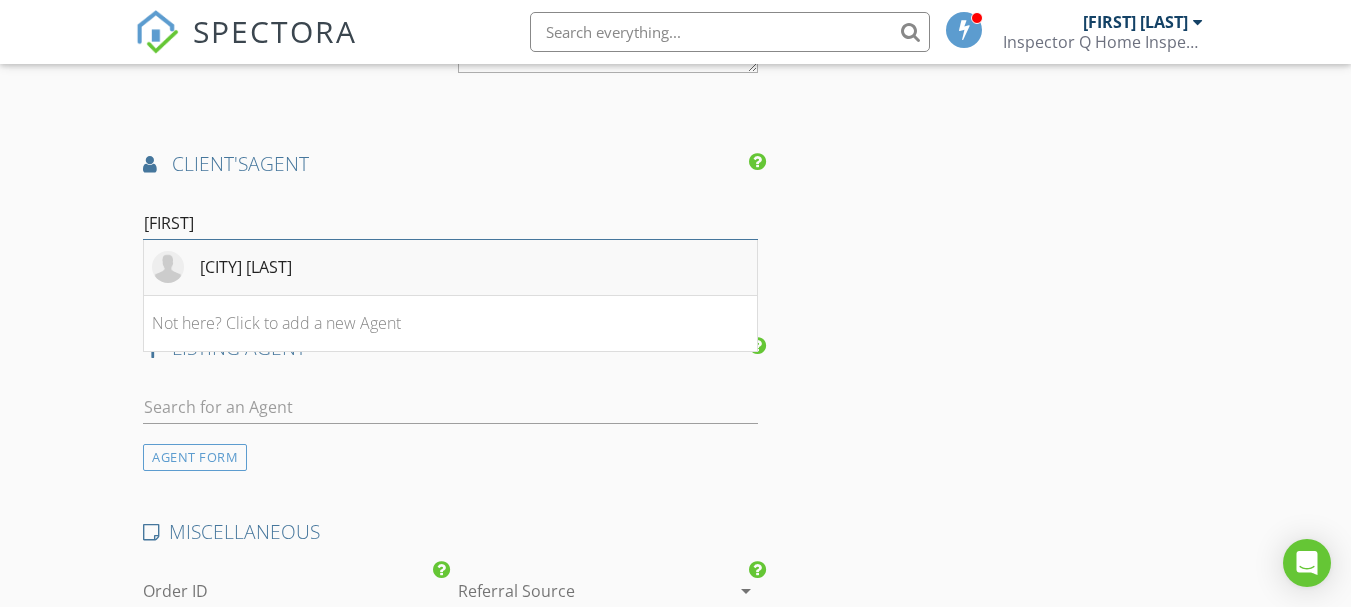 type on "joel" 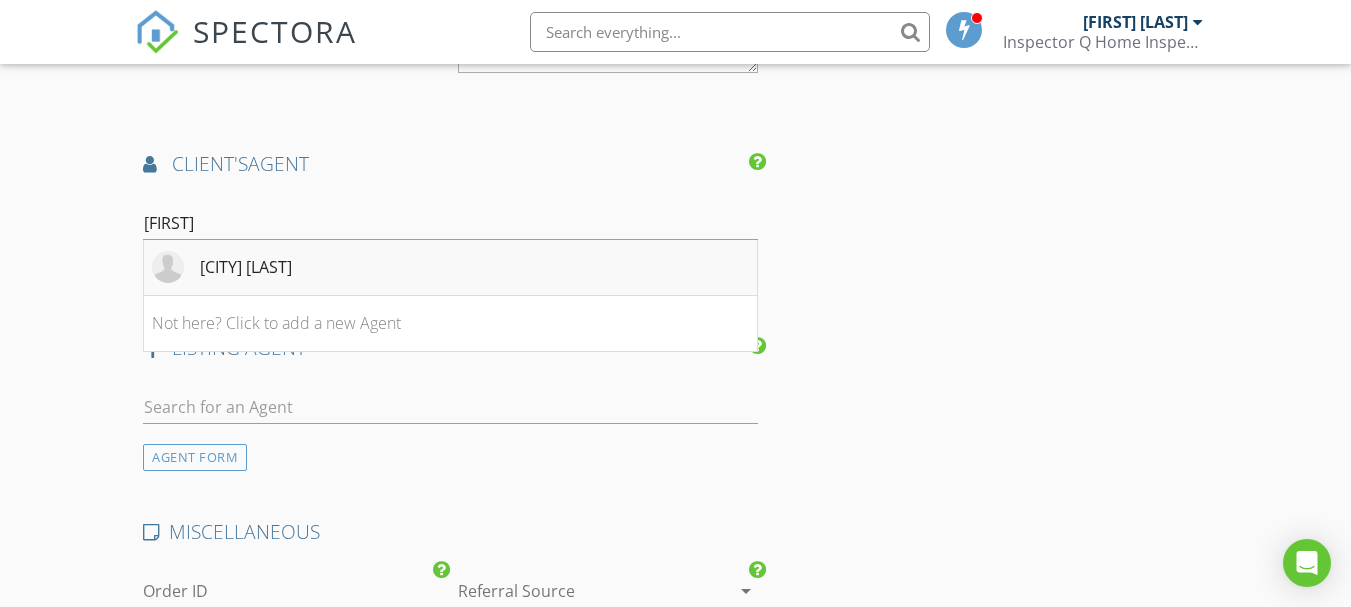 click on "[FIRST] [LAST]" at bounding box center (246, 267) 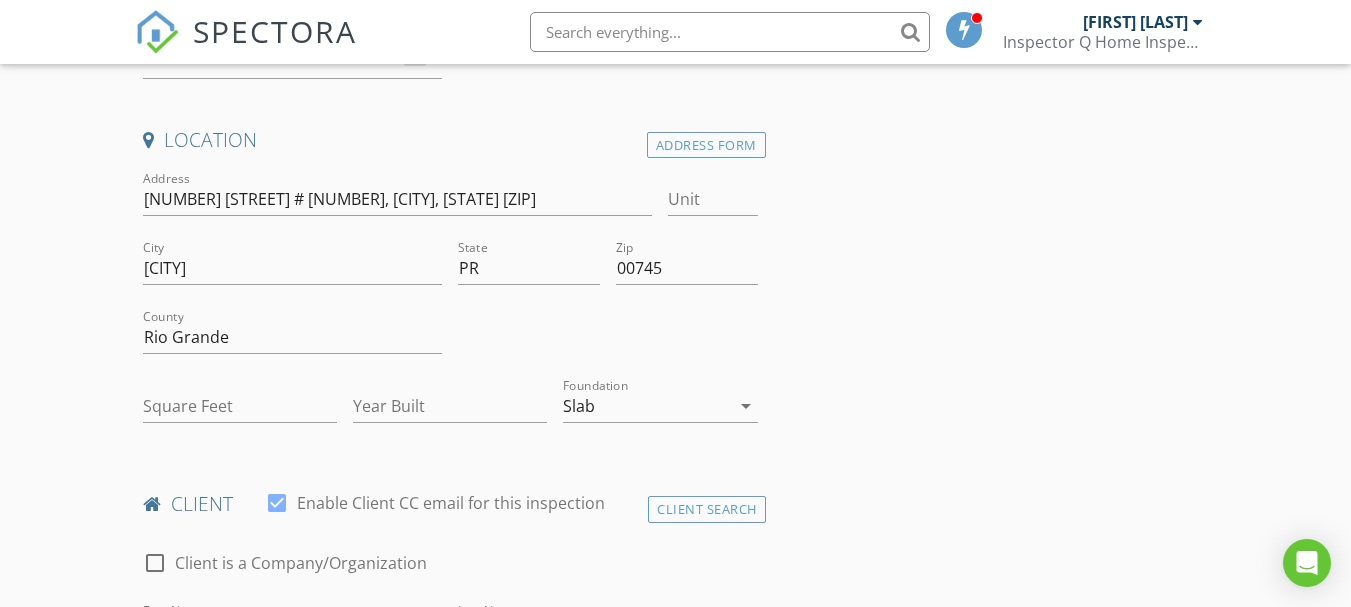 scroll, scrollTop: 200, scrollLeft: 0, axis: vertical 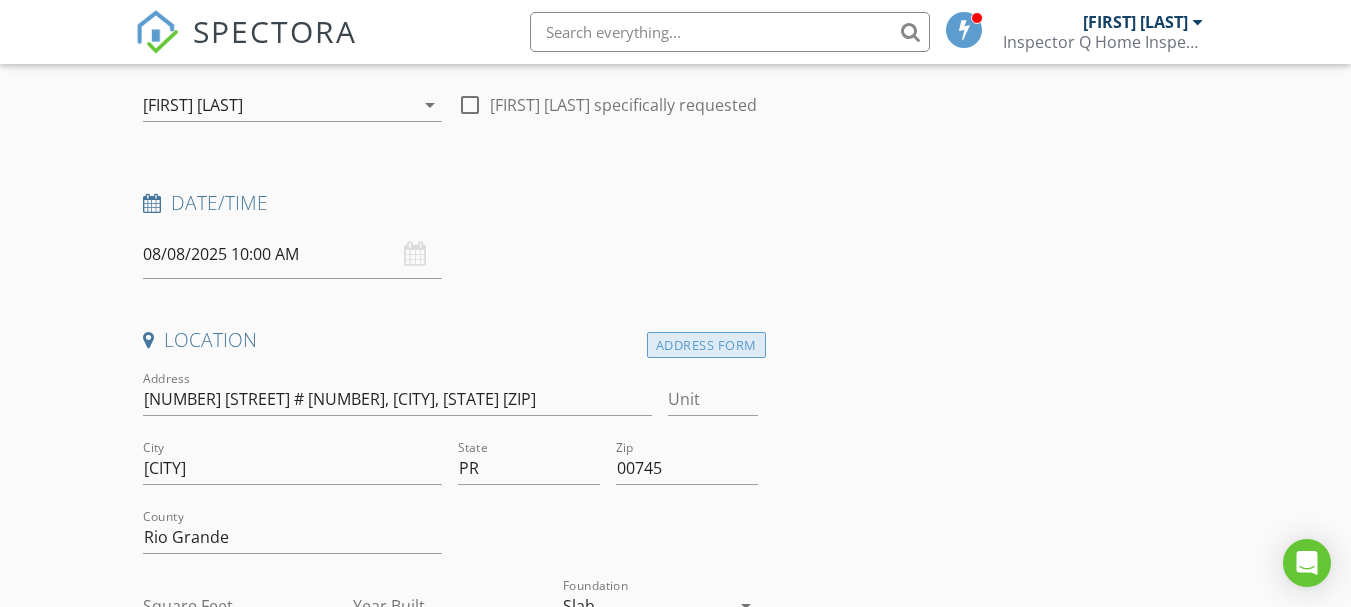 click on "Address Form" at bounding box center [706, 345] 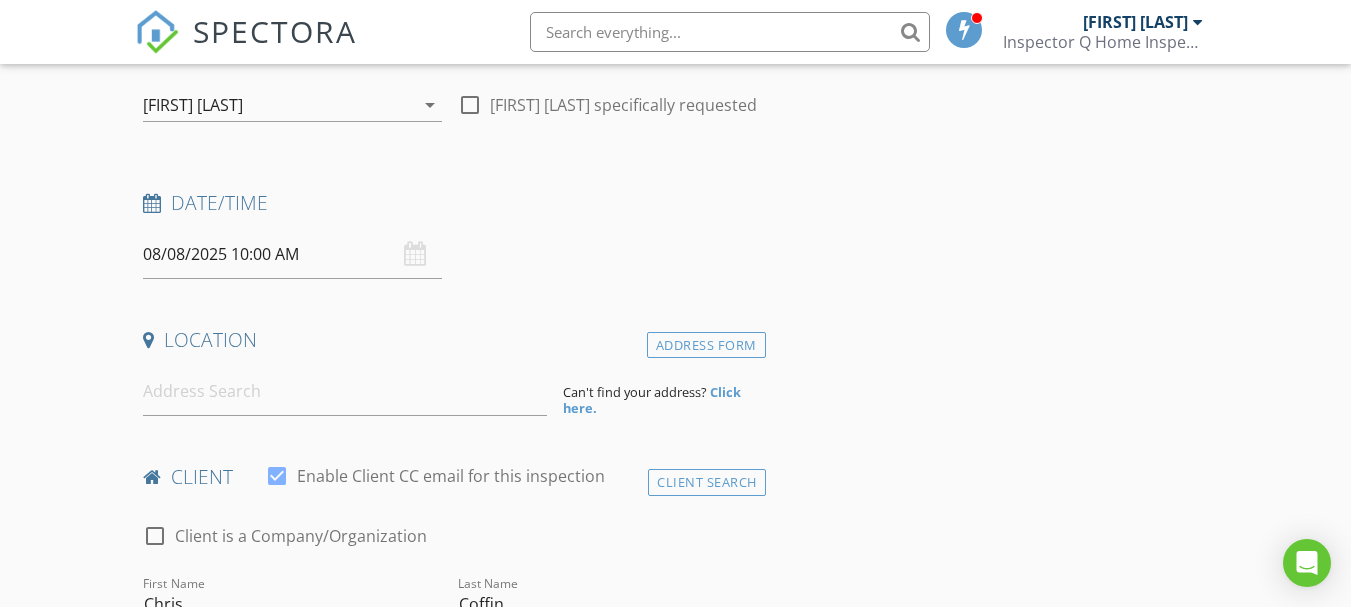 click on "Click here." at bounding box center (652, 400) 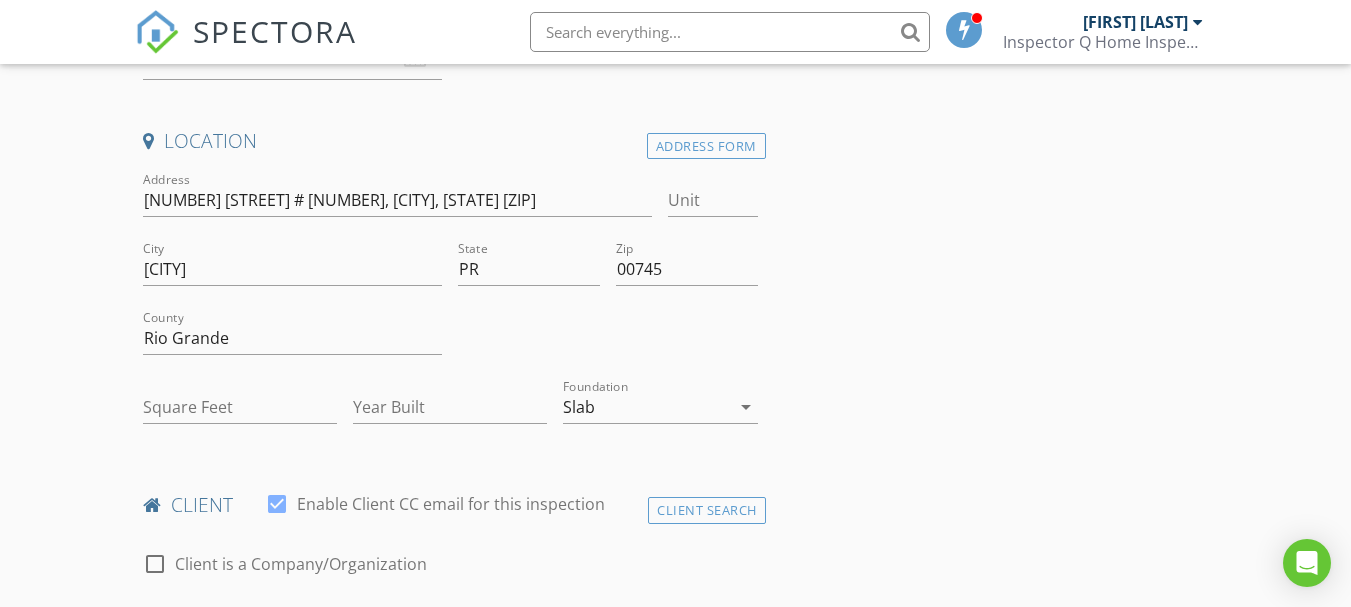 scroll, scrollTop: 400, scrollLeft: 0, axis: vertical 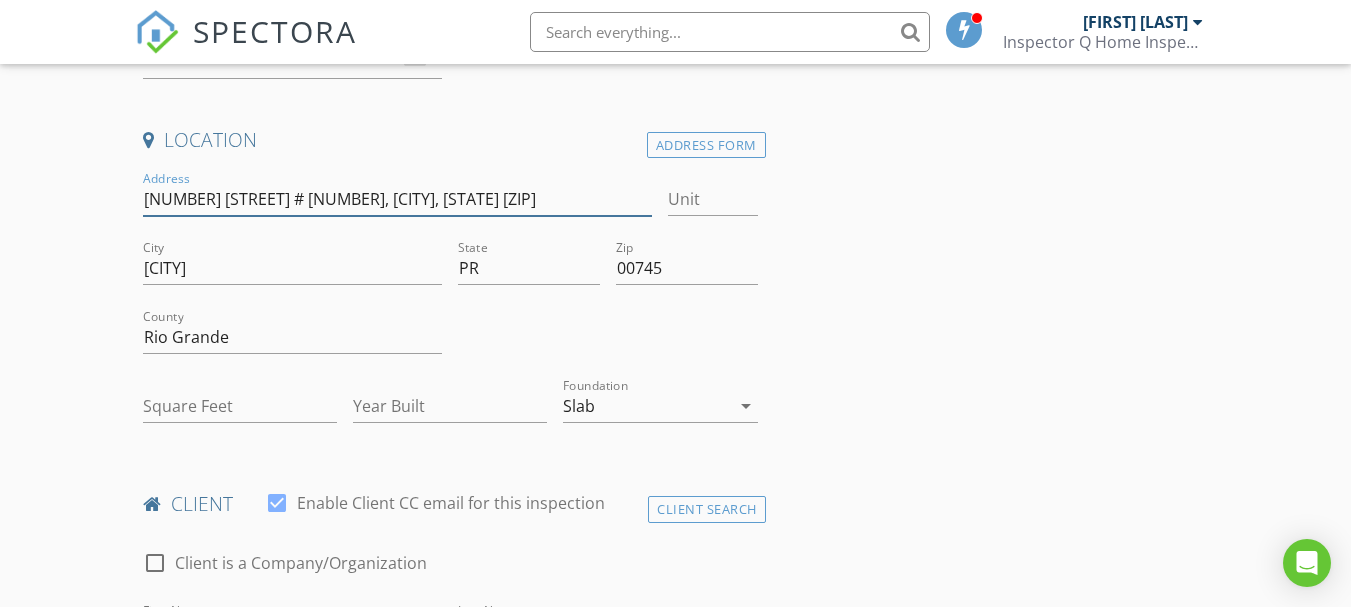 drag, startPoint x: 145, startPoint y: 198, endPoint x: 552, endPoint y: 193, distance: 407.0307 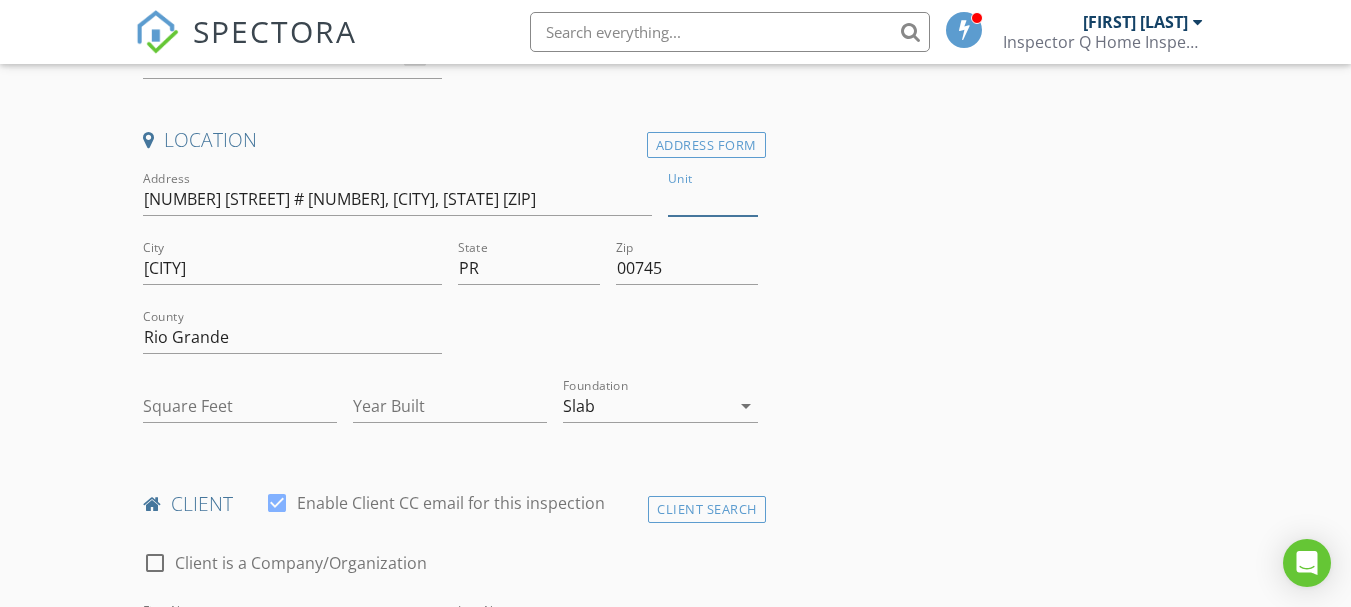click on "Unit" at bounding box center [712, 199] 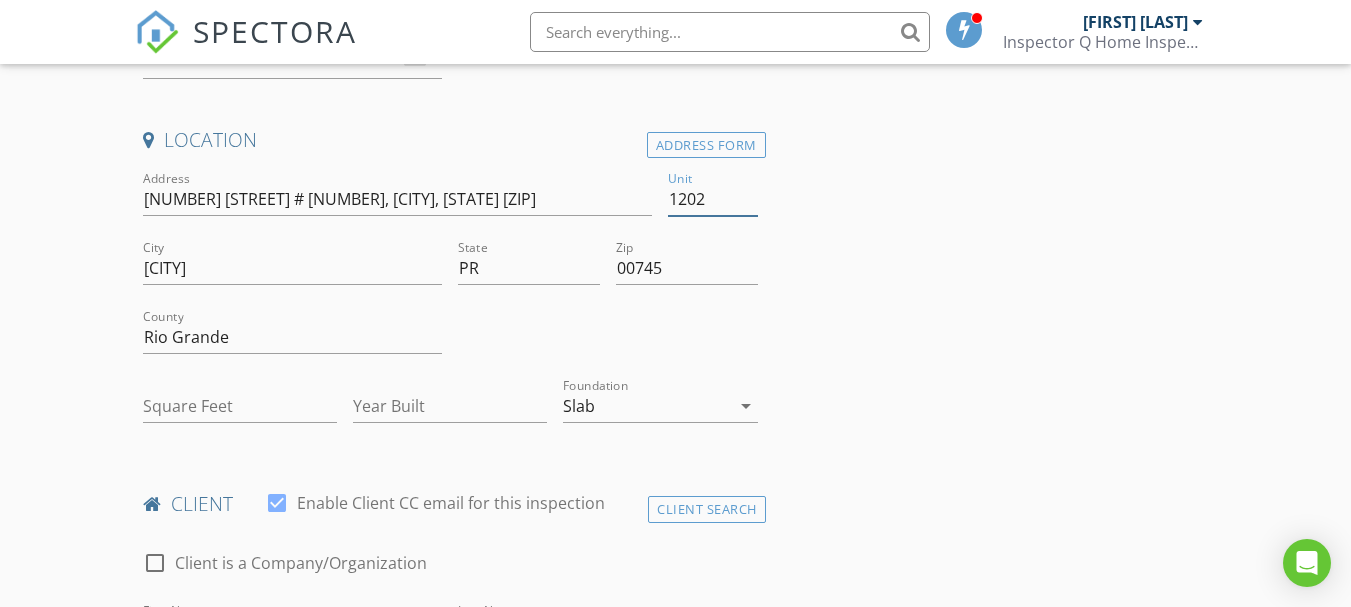 type on "1202" 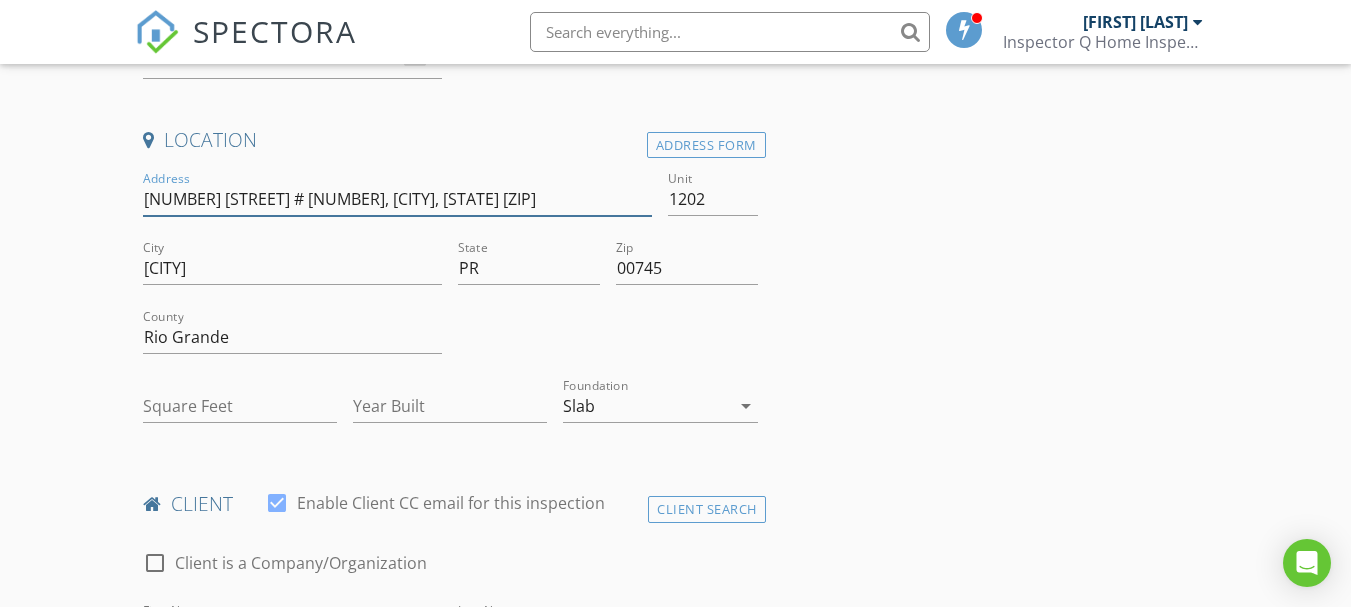 drag, startPoint x: 319, startPoint y: 197, endPoint x: 592, endPoint y: 196, distance: 273.00183 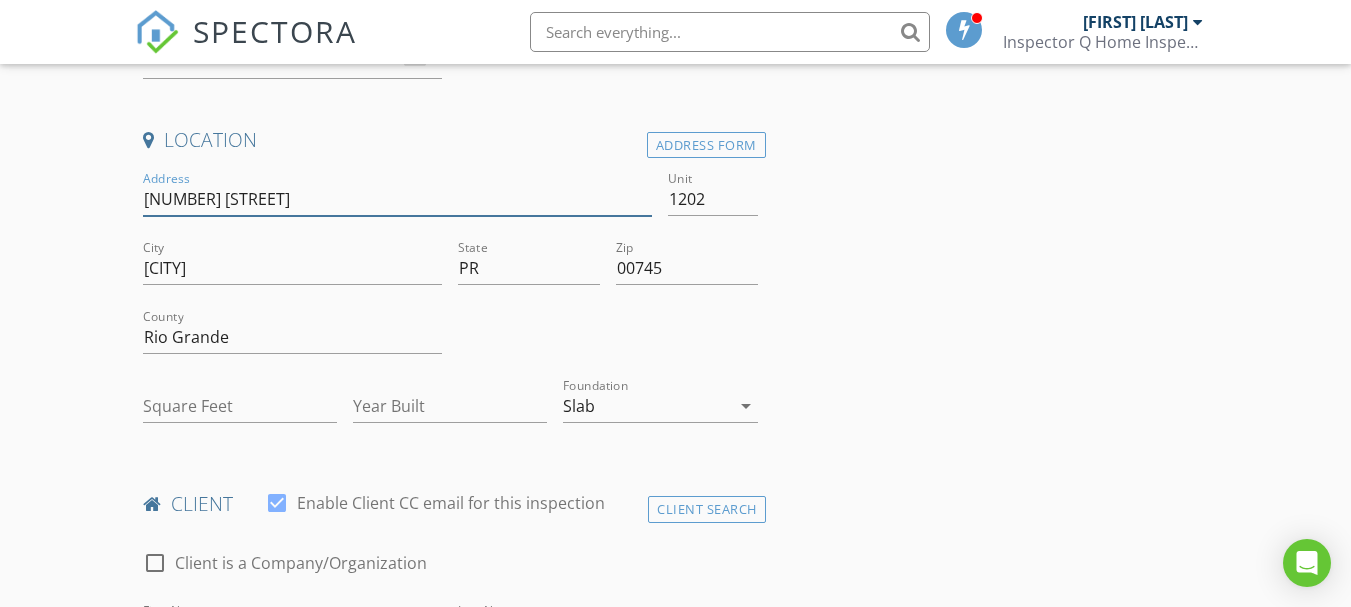 type on "7000 Bahia Beach Blvd" 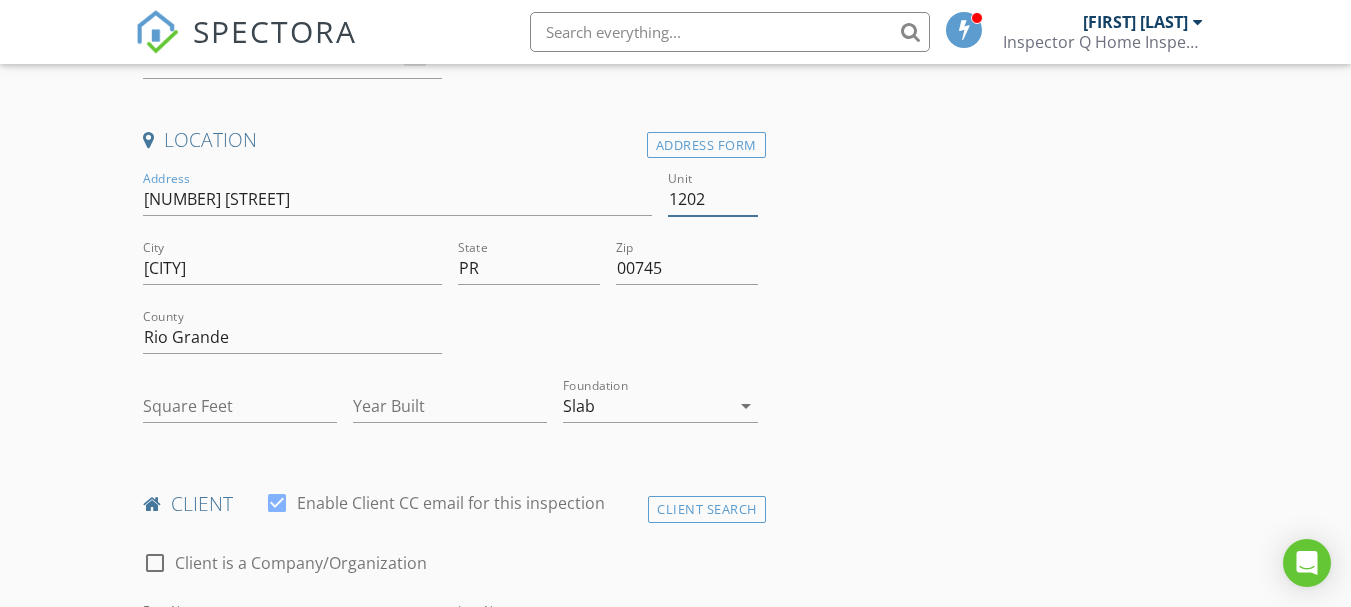 drag, startPoint x: 670, startPoint y: 201, endPoint x: 680, endPoint y: 238, distance: 38.327538 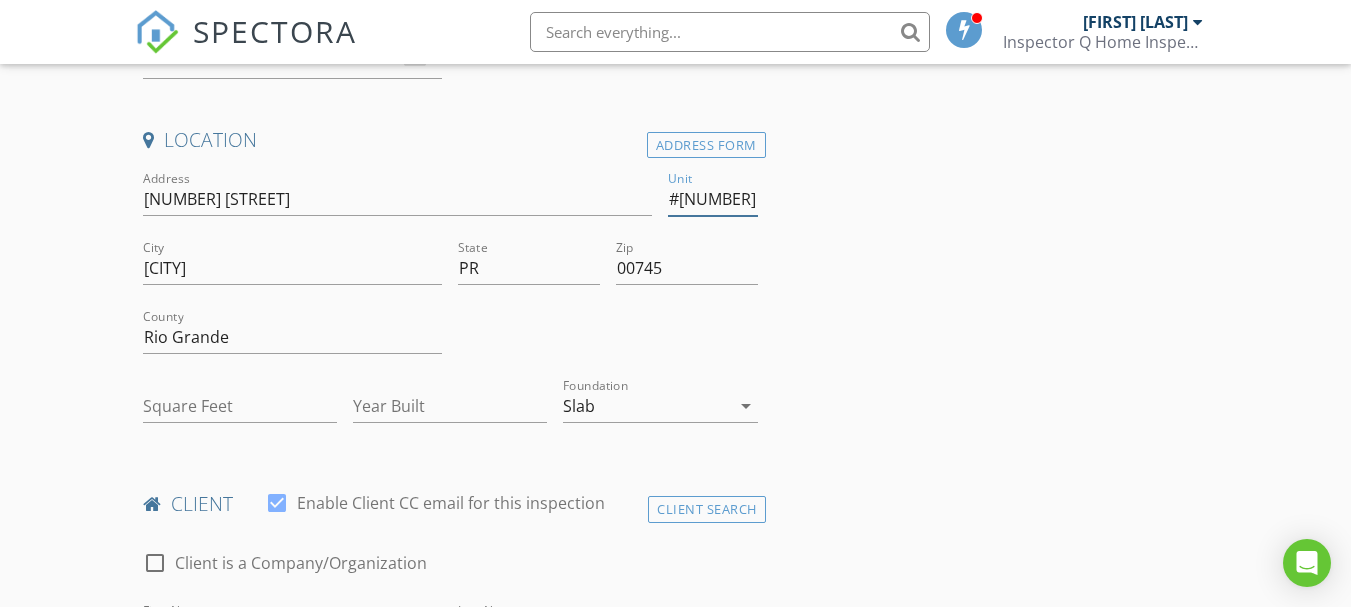 type on "#1202" 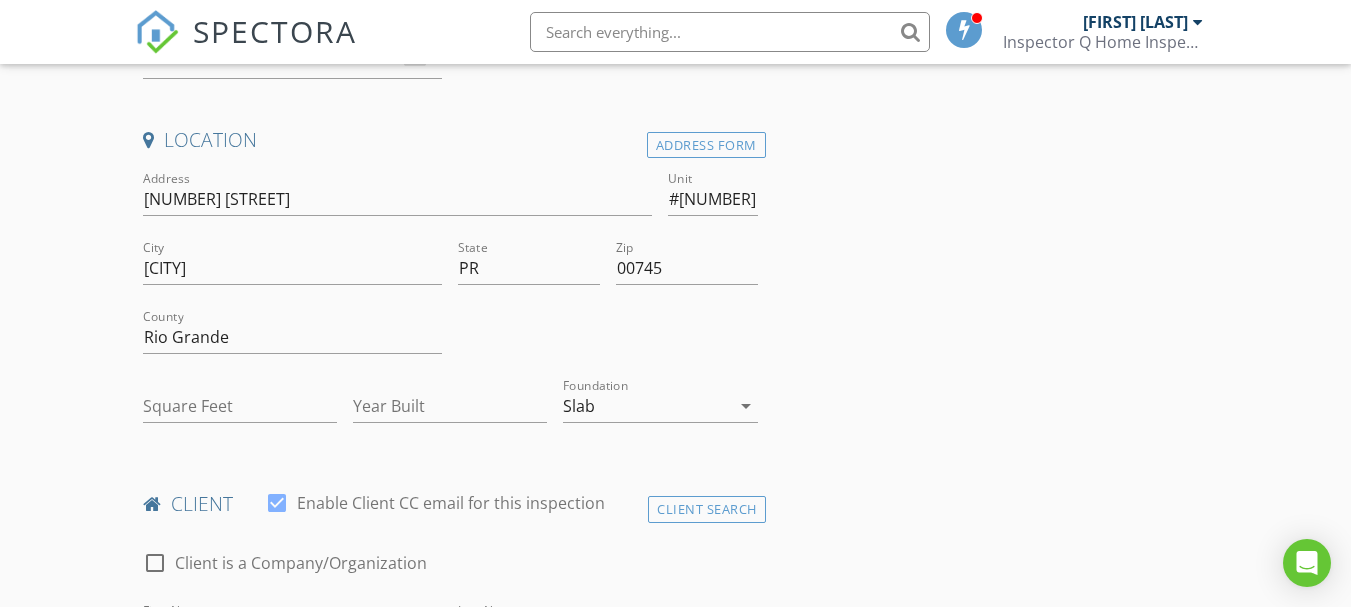 click on "INSPECTOR(S)
check_box   Ricardo Quinones   PRIMARY   Ricardo Quinones arrow_drop_down   check_box_outline_blank Ricardo Quinones specifically requested
Date/Time
08/08/2025 10:00 AM
Location
Address Form       Address 7000 Bahia Beach Blvd   Unit #1202   City Río Grande   State PR   Zip 00745   County Rio Grande     Square Feet   Year Built   Foundation Slab arrow_drop_down
client
check_box Enable Client CC email for this inspection   Client Search     check_box_outline_blank Client is a Company/Organization     First Name Chris   Last Name Coffin   Email ccoffin@pbclawfirm.com   CC Email   Phone 504-355-0086           Notes   Private Notes
ADD ADDITIONAL client
SERVICES
check_box   Residential Inspection   Residential Inspection arrow_drop_down     Select Discount Code" at bounding box center [675, 1726] 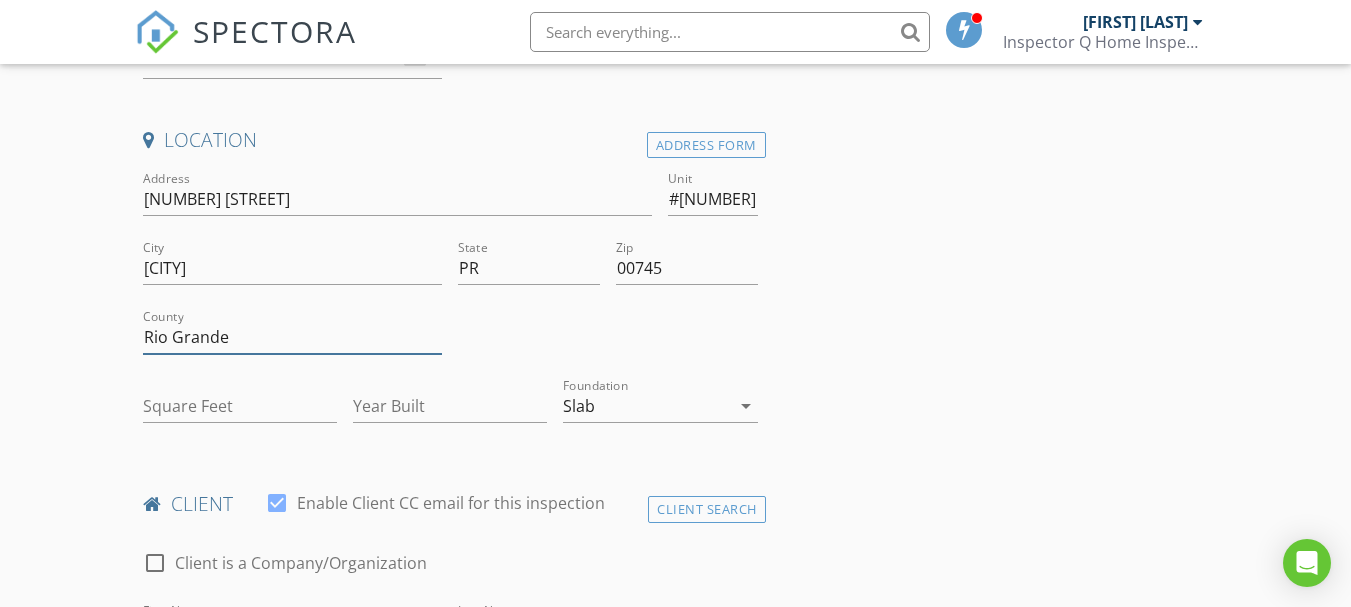 click on "Rio Grande" at bounding box center [292, 337] 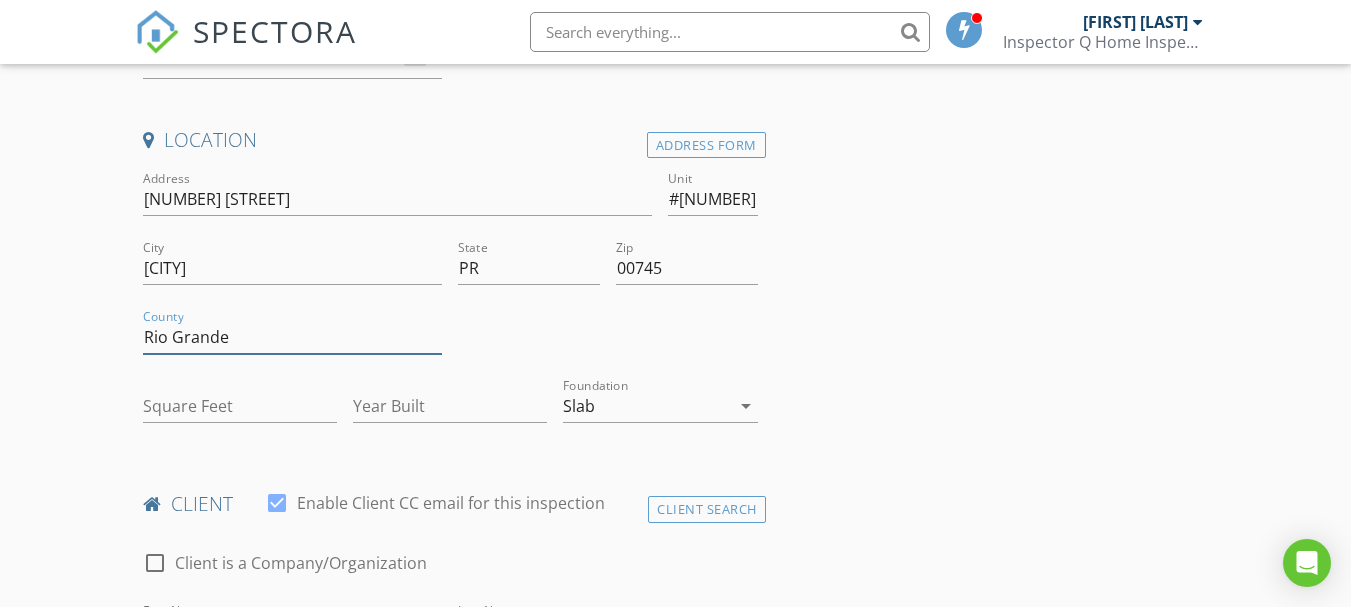 click on "Rio Grande" at bounding box center [292, 337] 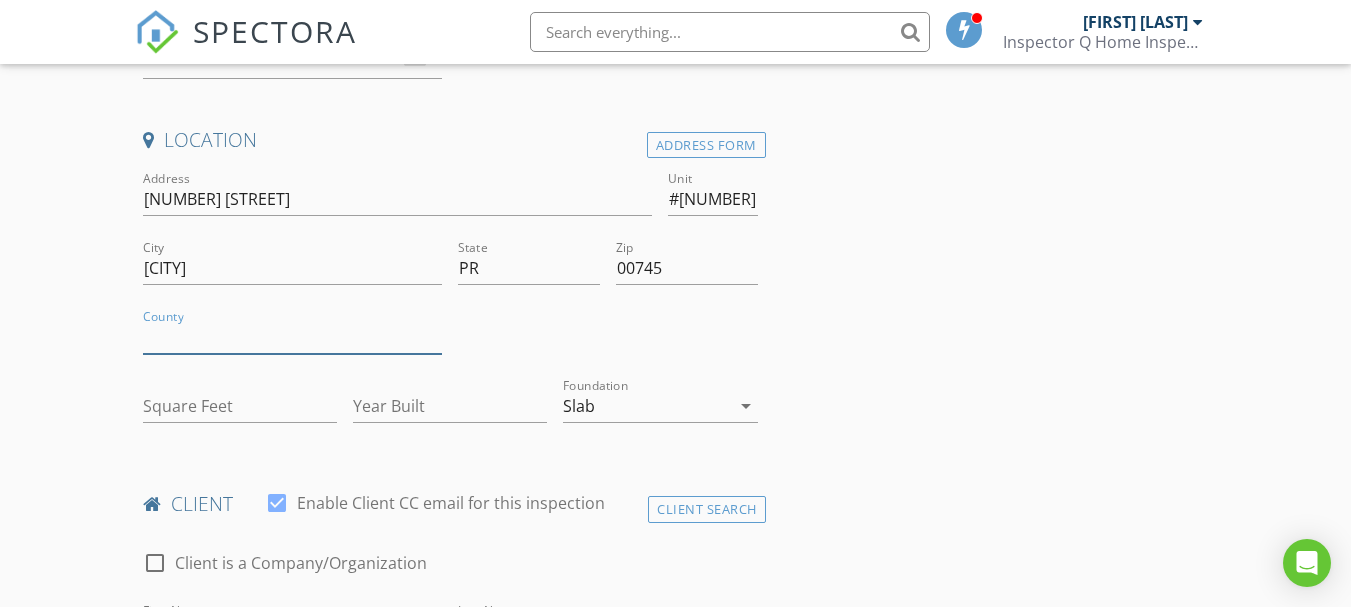 type 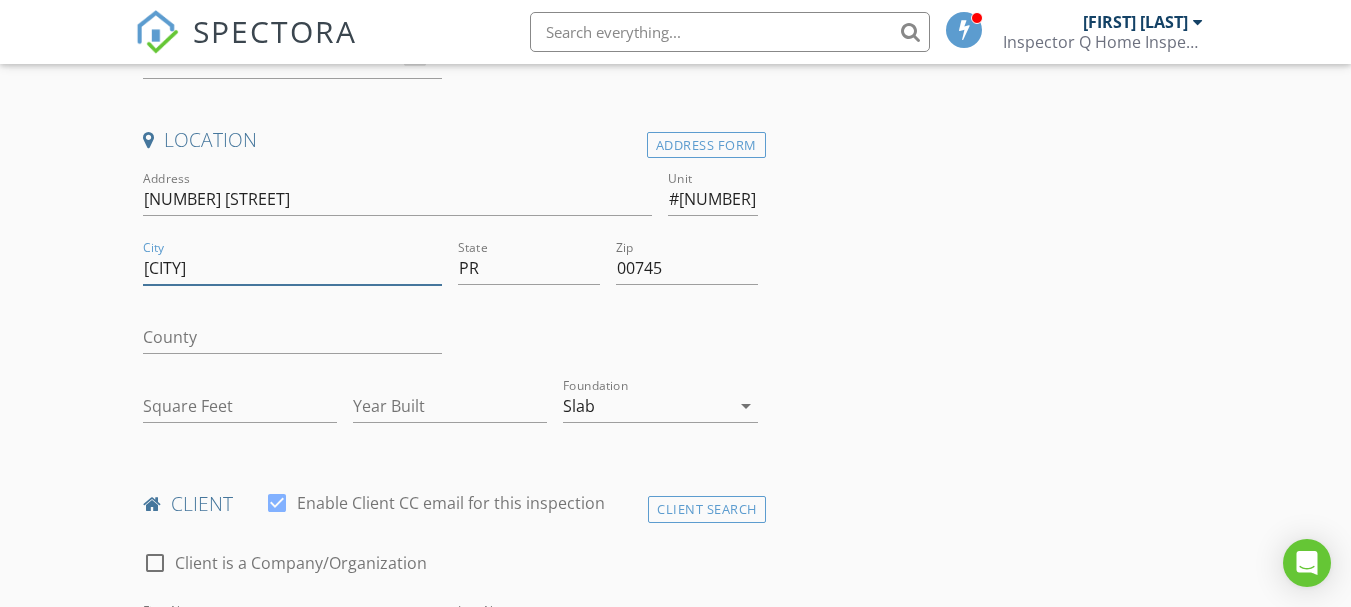 click on "Río Grande" at bounding box center [292, 268] 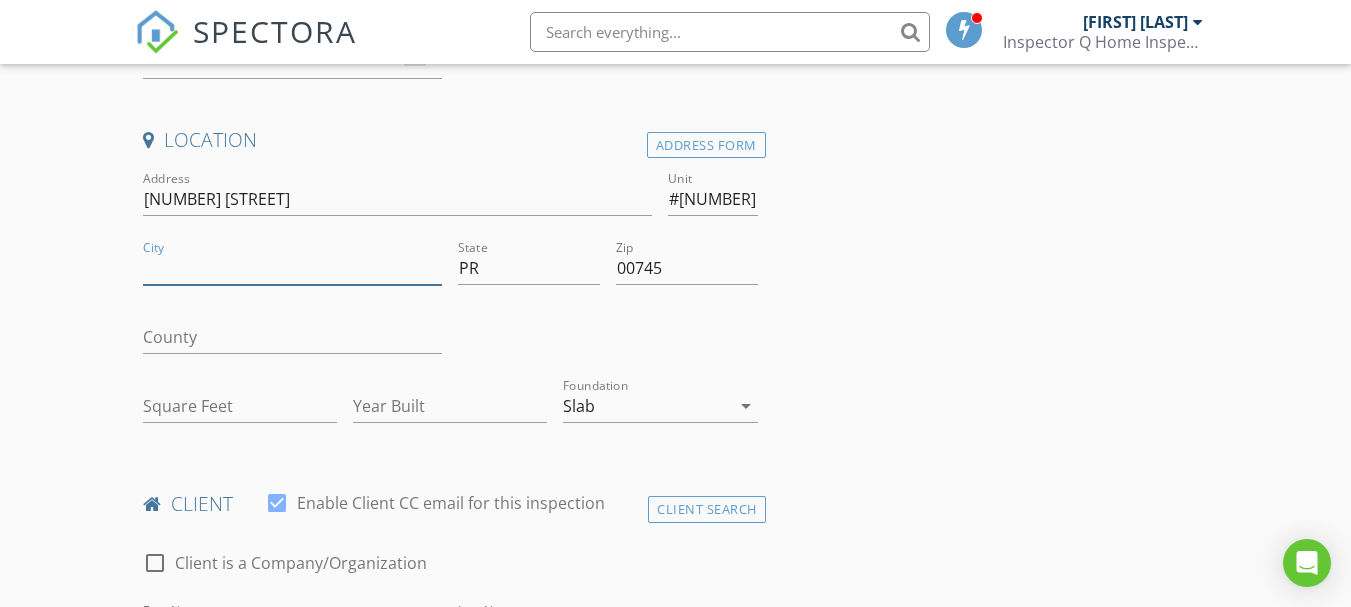 type 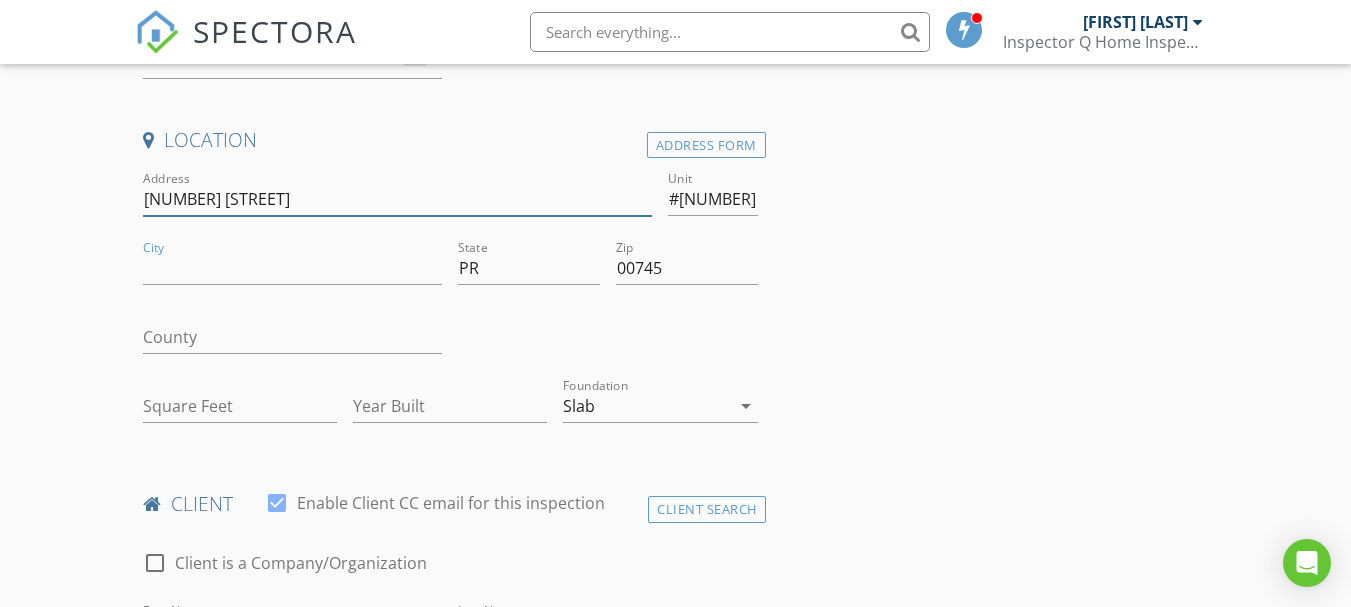 click on "7000 Bahia Beach Blvd" at bounding box center (397, 199) 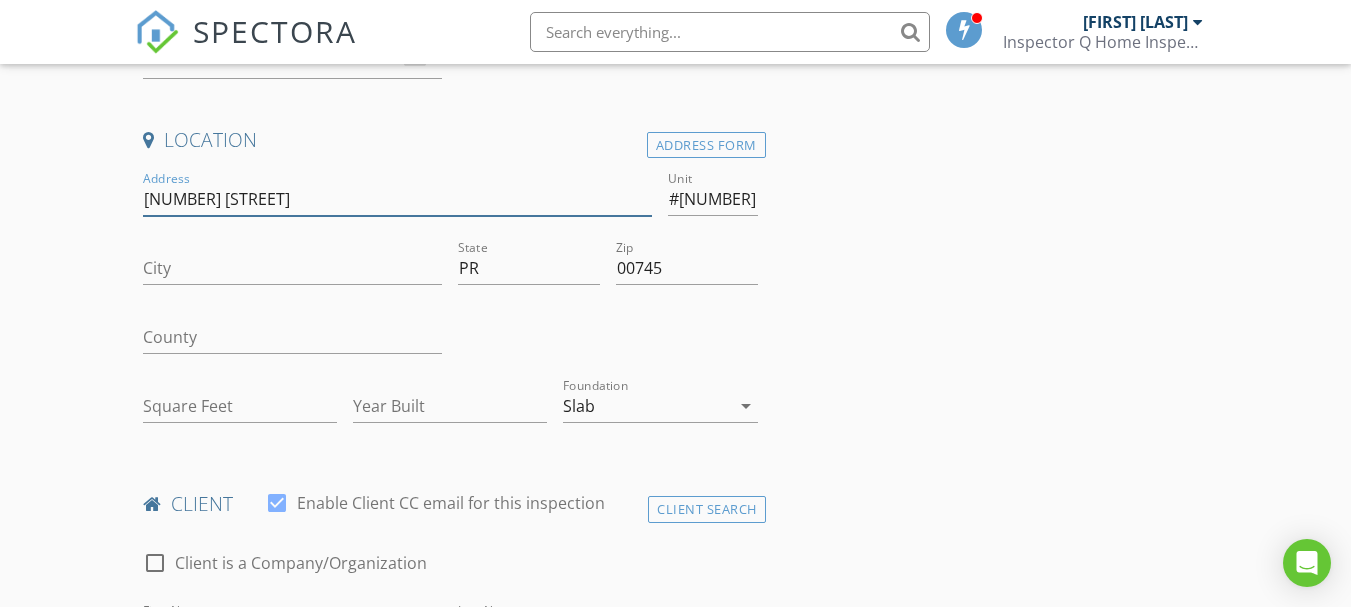 click on "7000 Bahia Beach Blvd" at bounding box center [397, 199] 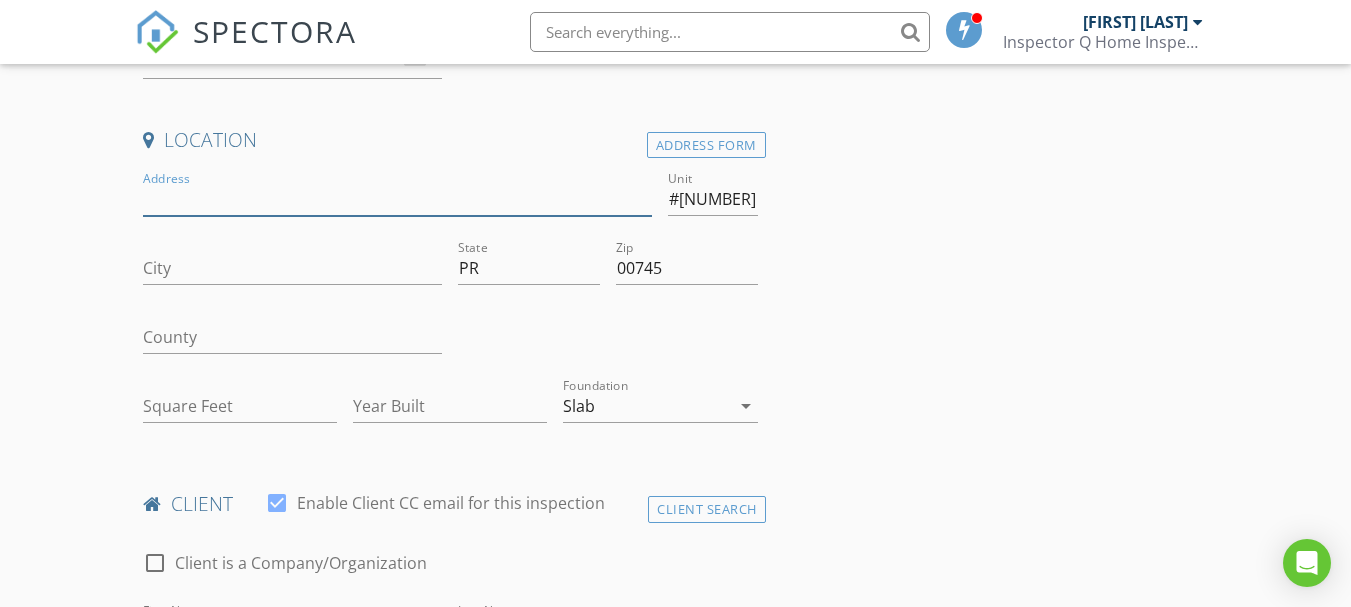 type 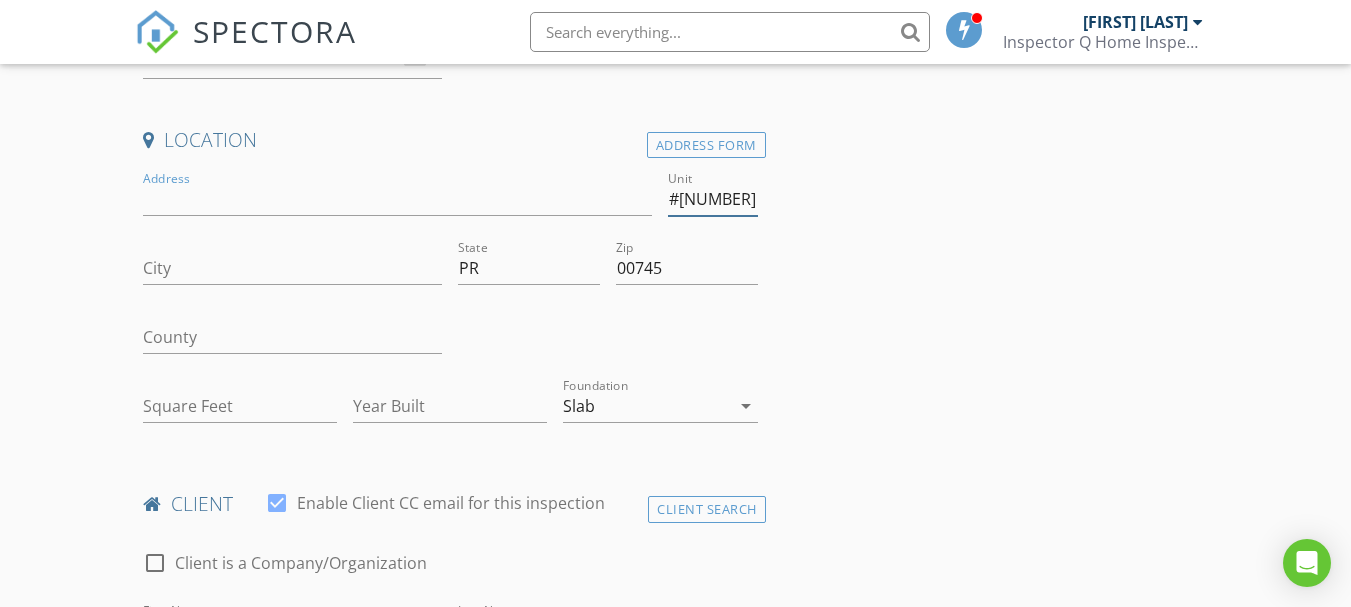 click on "#1202" at bounding box center [712, 199] 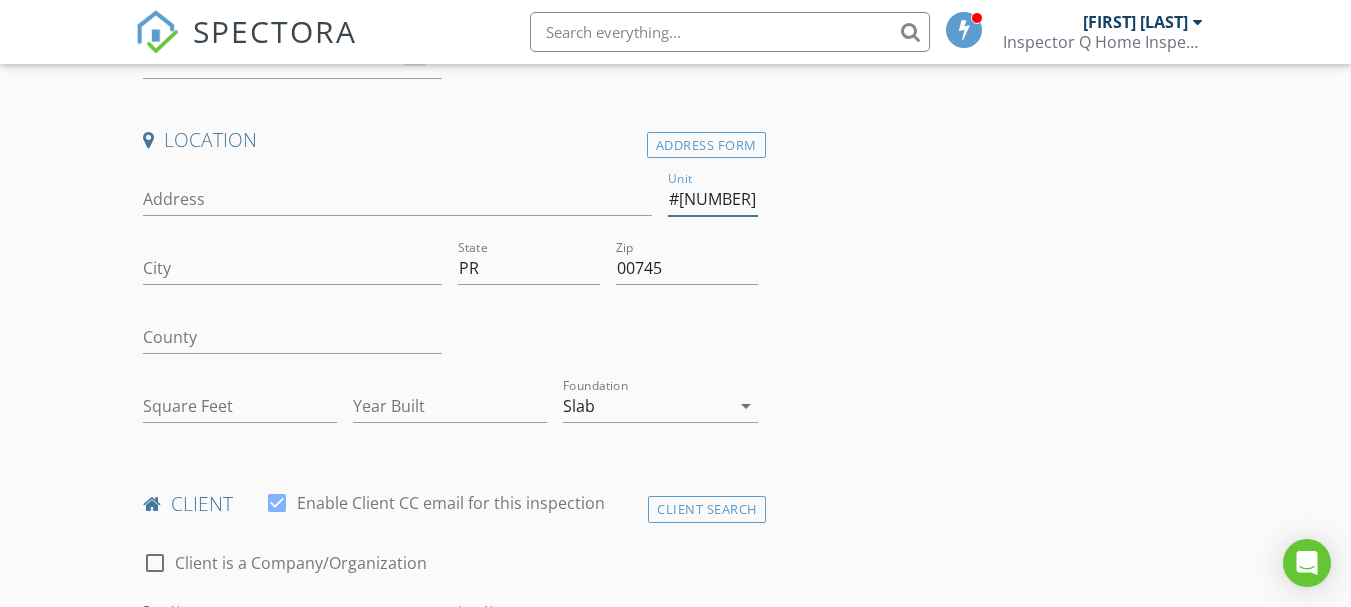 click on "#1202" at bounding box center [712, 199] 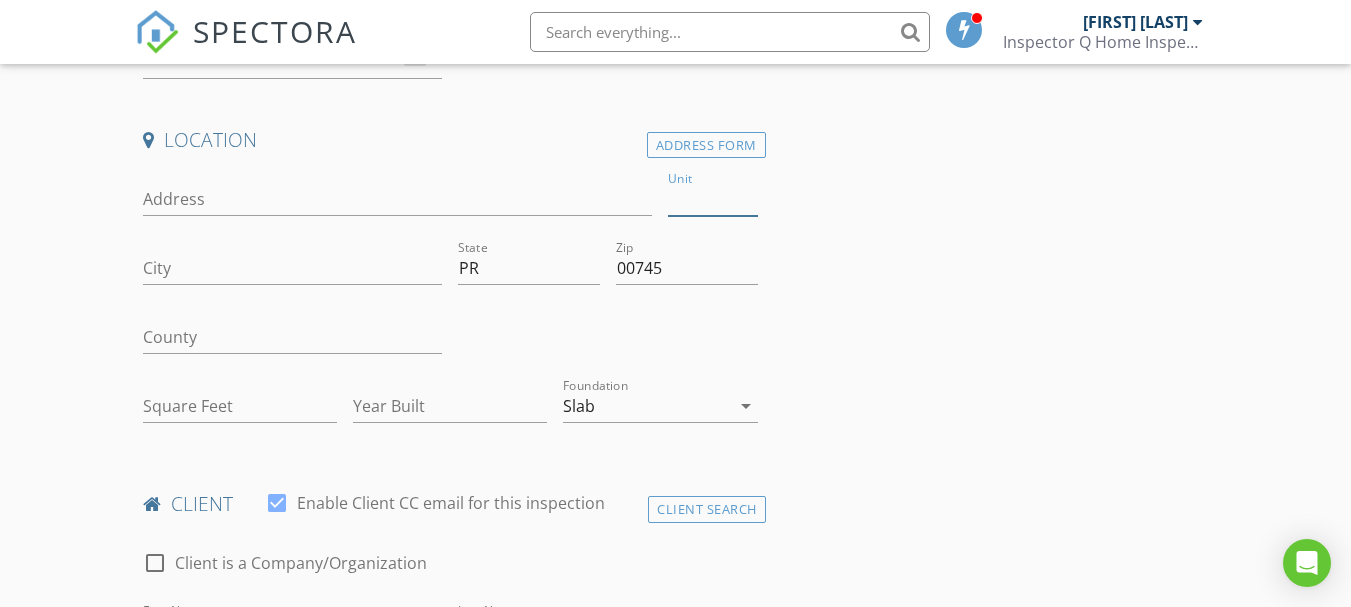 type 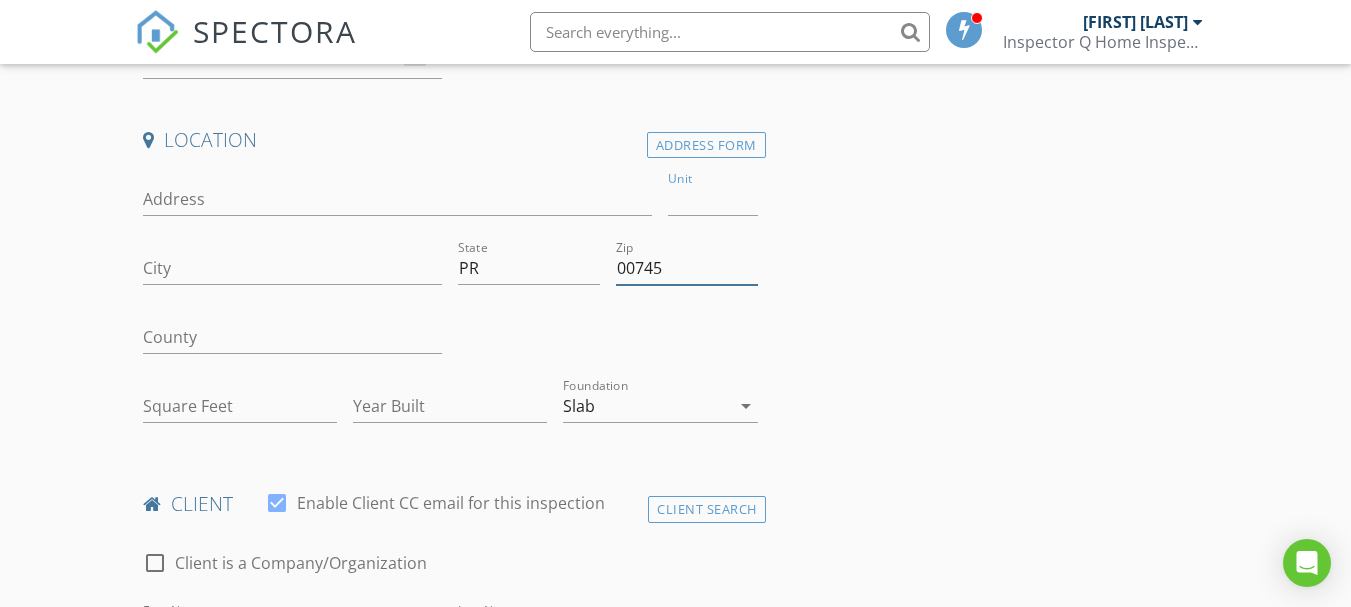 click on "00745" at bounding box center (687, 268) 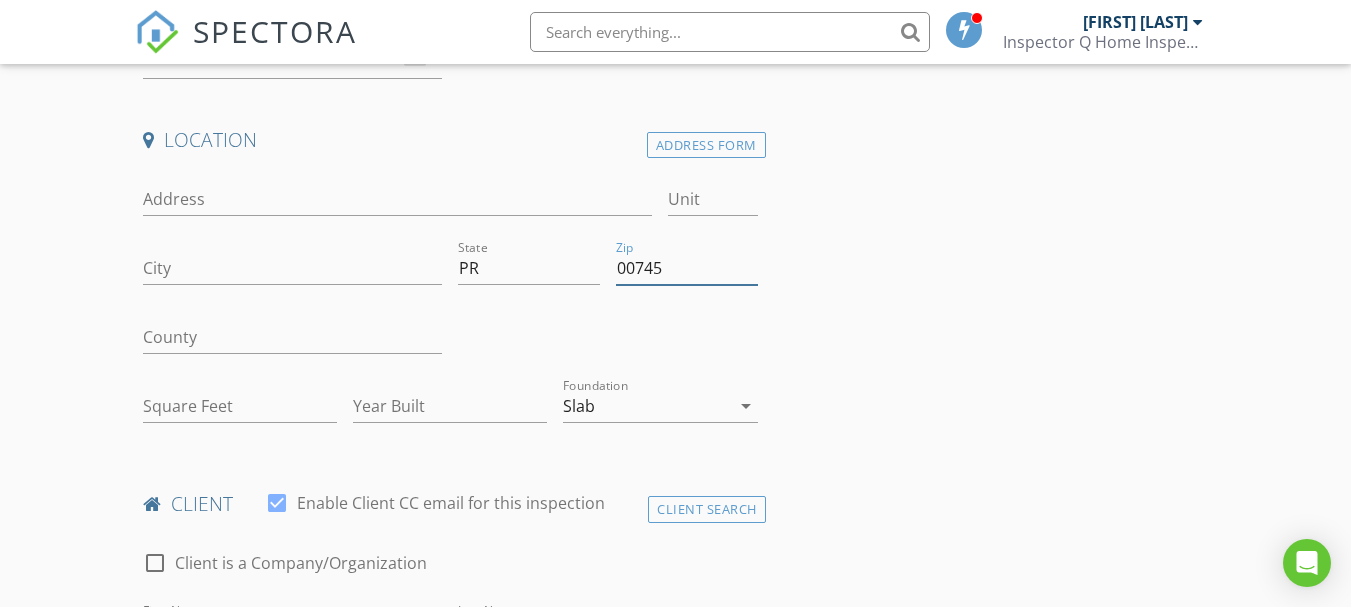click on "00745" at bounding box center [687, 268] 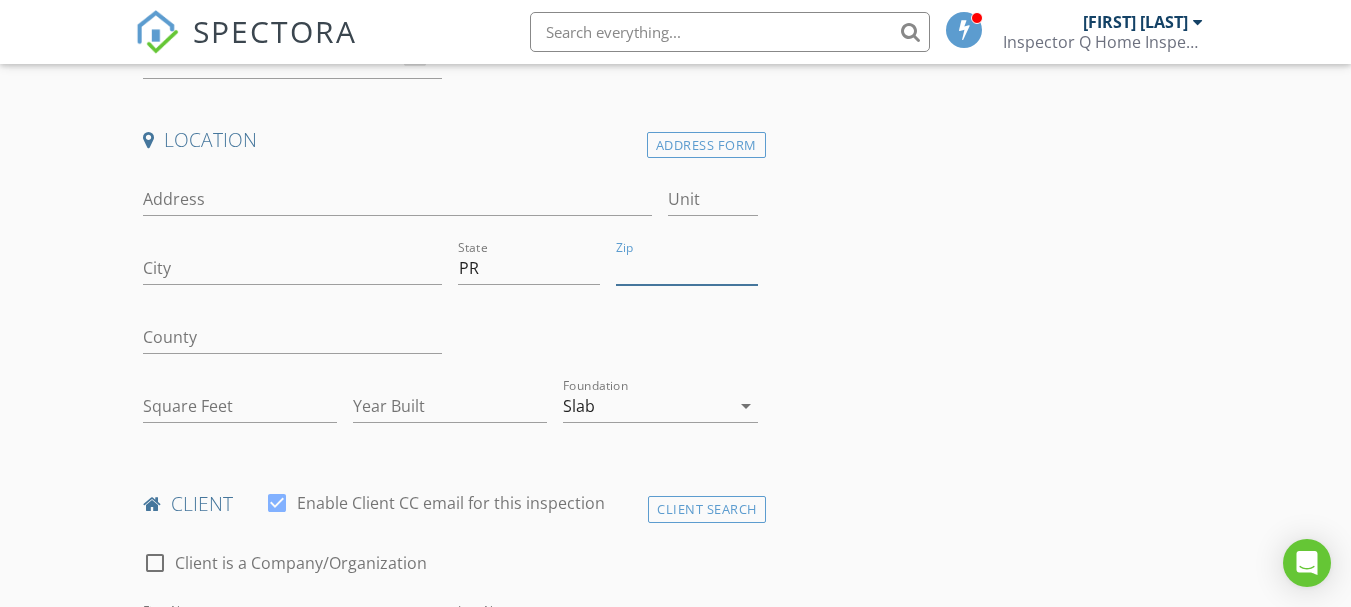 type 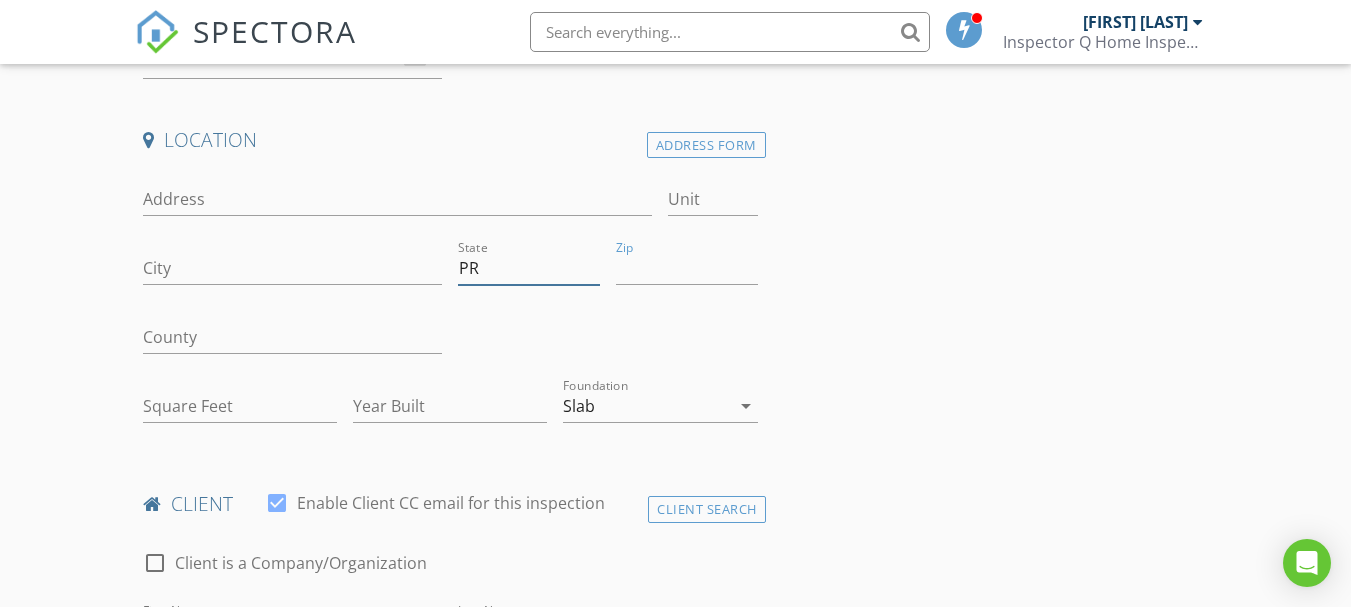click on "PR" at bounding box center (529, 268) 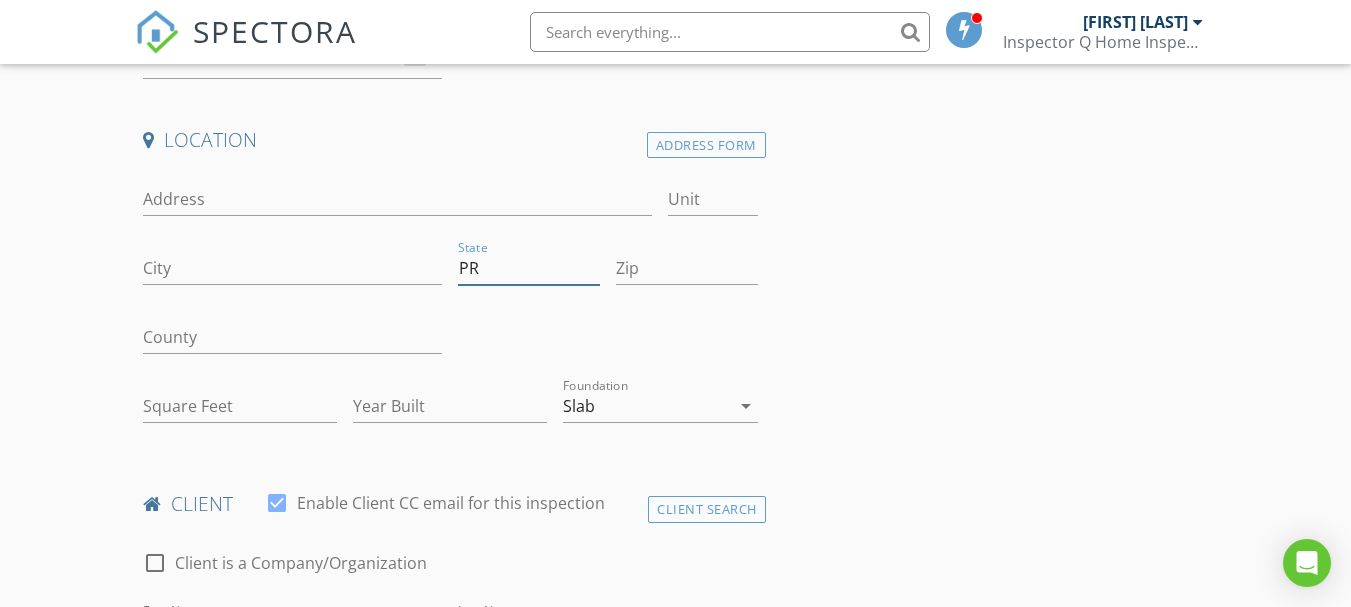 click on "PR" at bounding box center [529, 268] 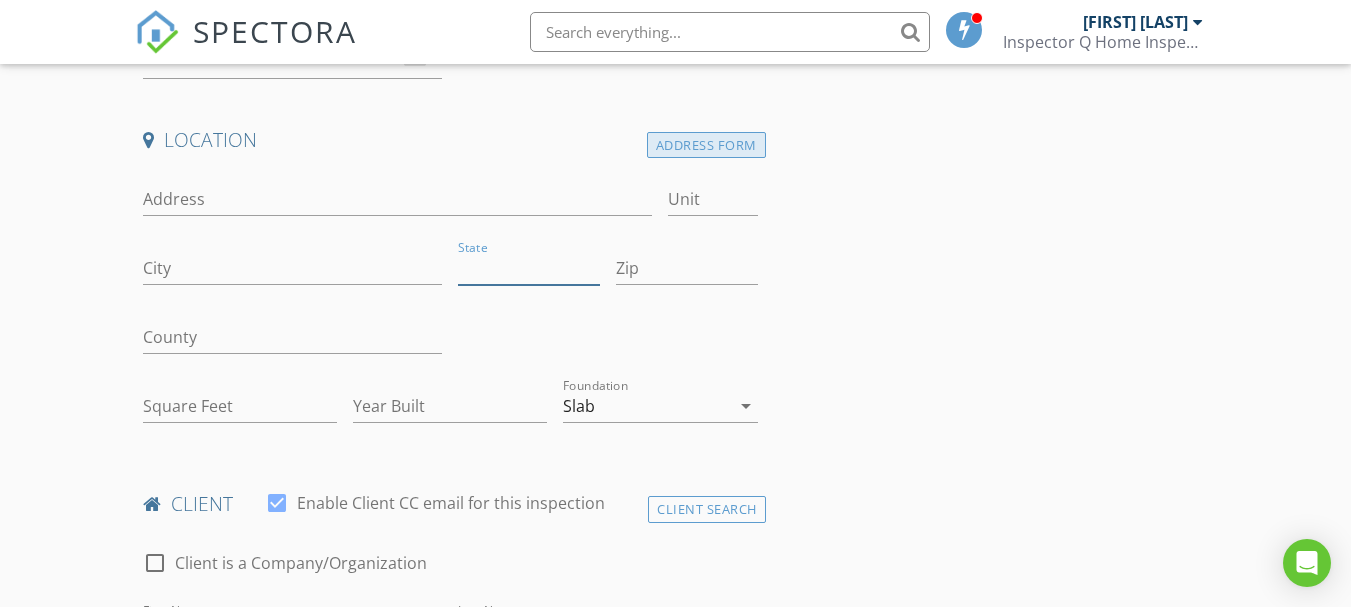 type 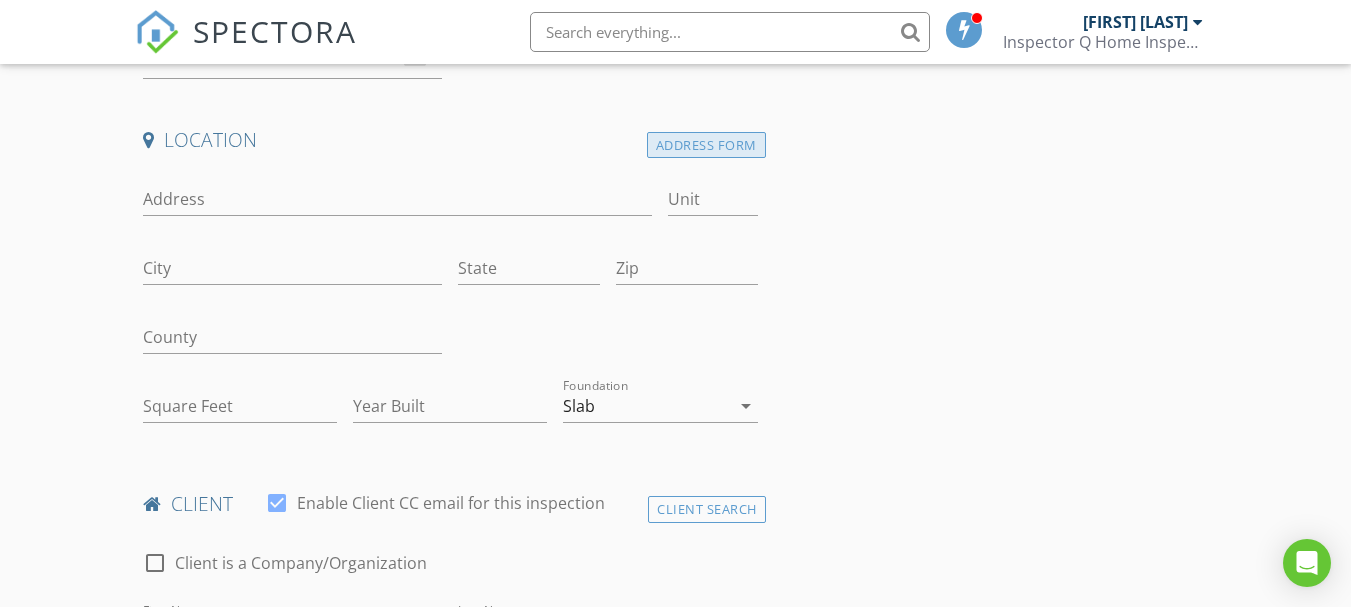 click on "Address Form" at bounding box center [706, 145] 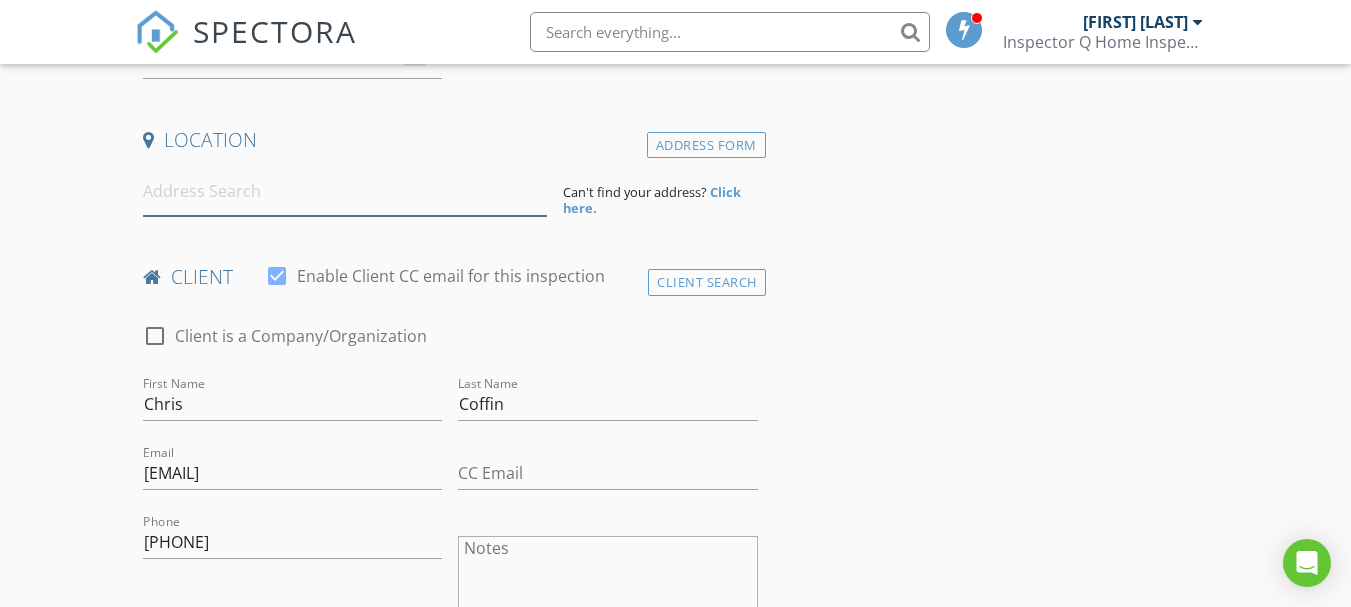 click at bounding box center (345, 191) 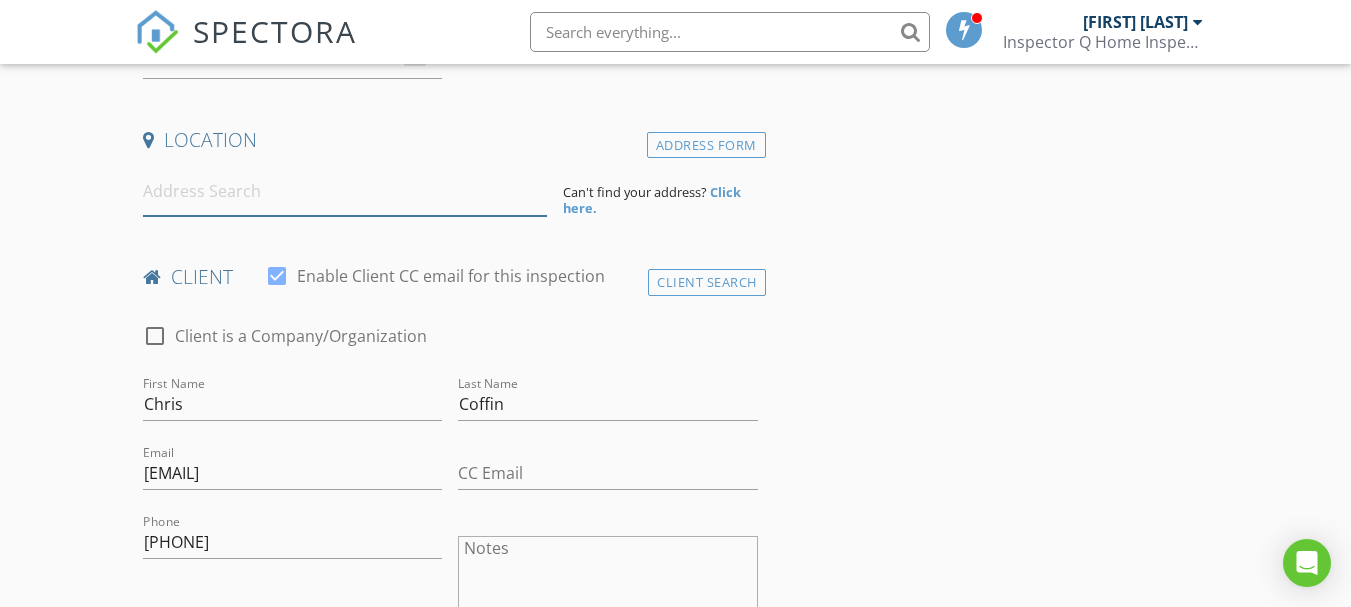 paste on "ccoffin@pbclawfirm.com" 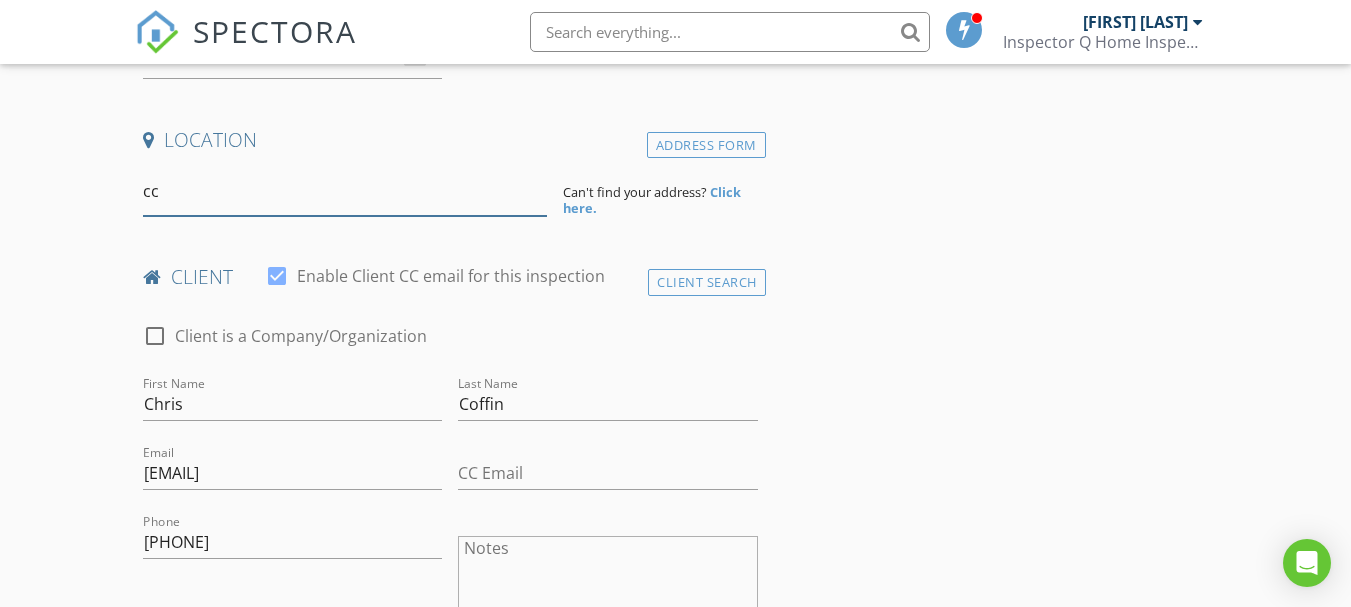 type on "c" 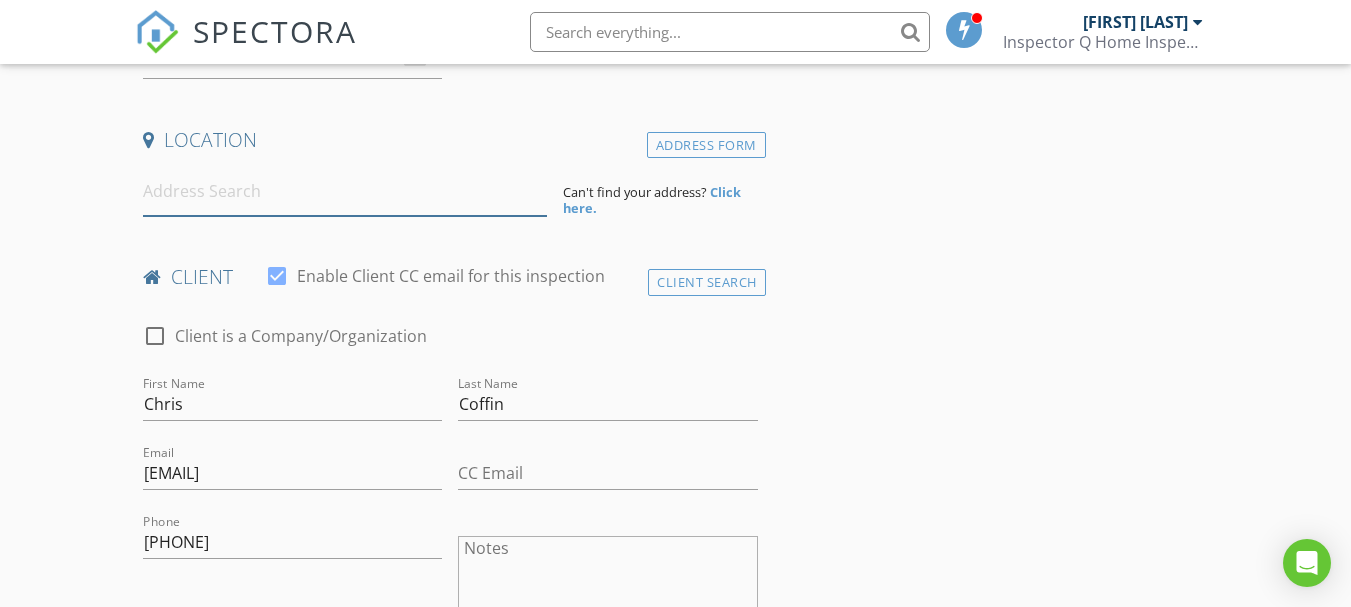 paste on "7000 Bahia Beach Blvd #1202, Rio Grande, PR 00745" 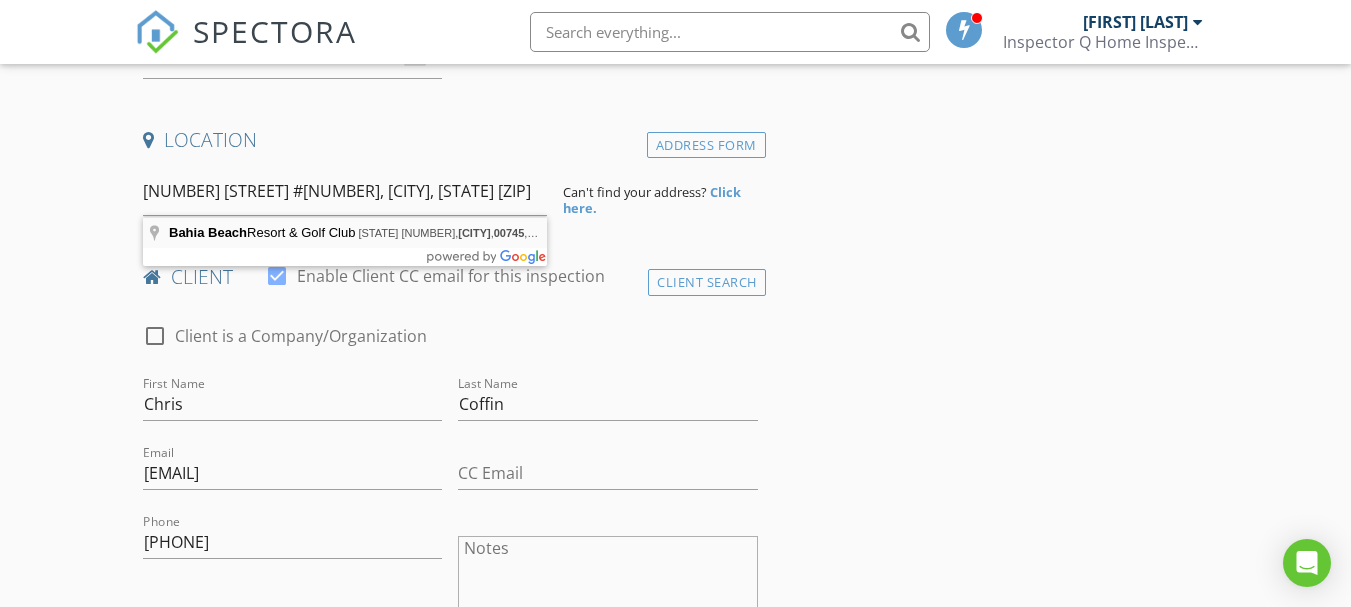 type on "Bahia Beach Resort & Golf Club, Puerto Rico 187, Río Grande, 00745, Puerto Rico" 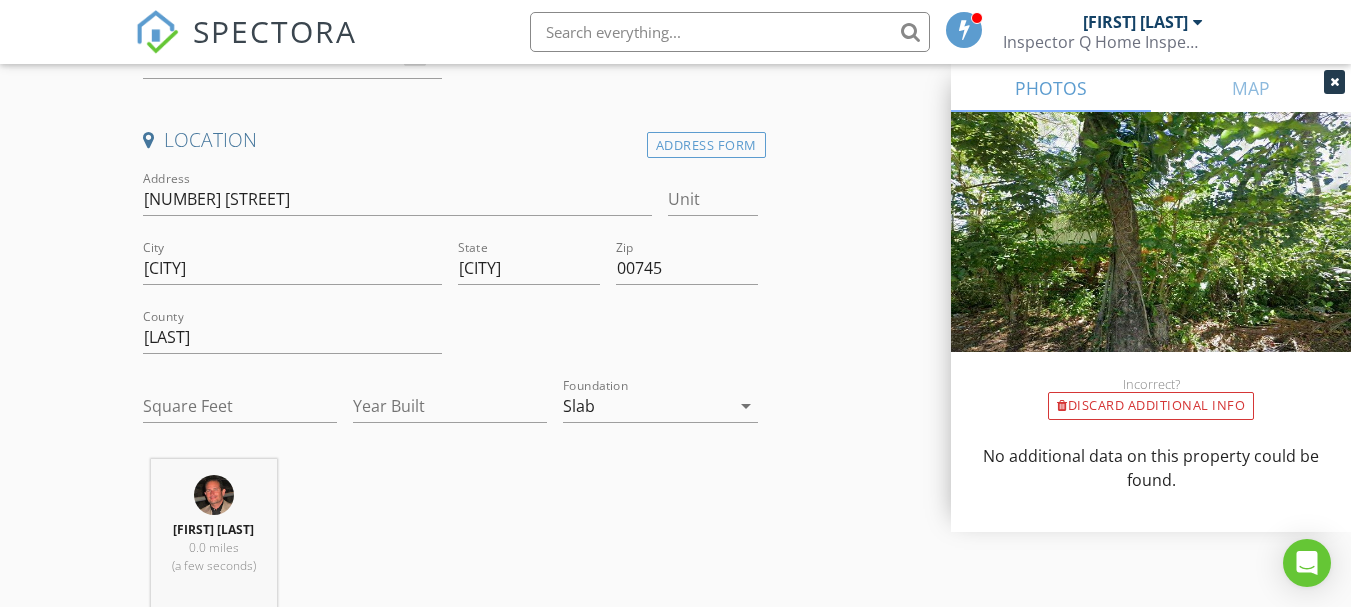 click at bounding box center [1151, 256] 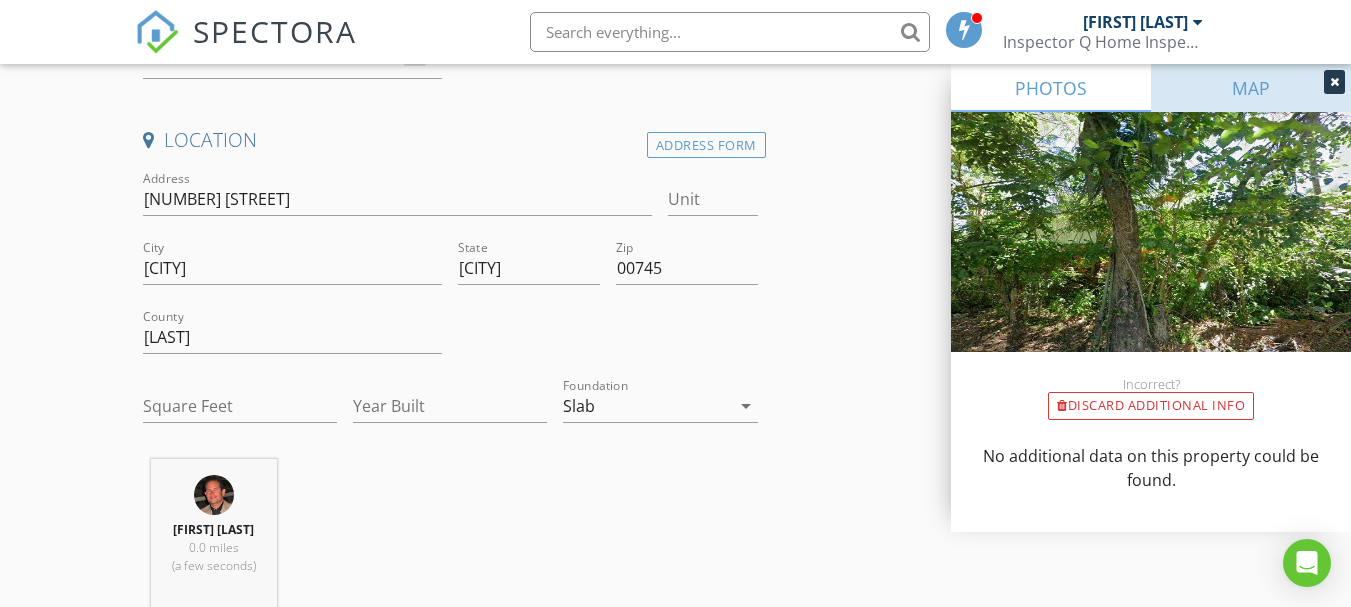 click on "MAP" at bounding box center (1251, 88) 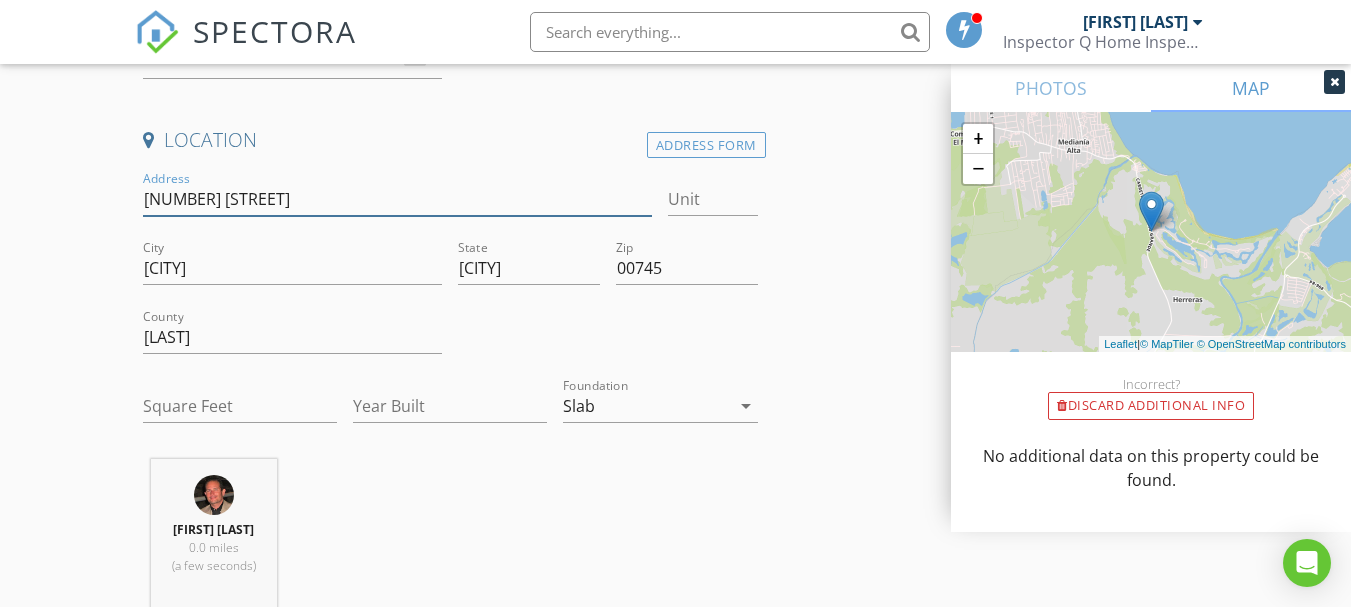 click on "2 PR-187" at bounding box center (397, 199) 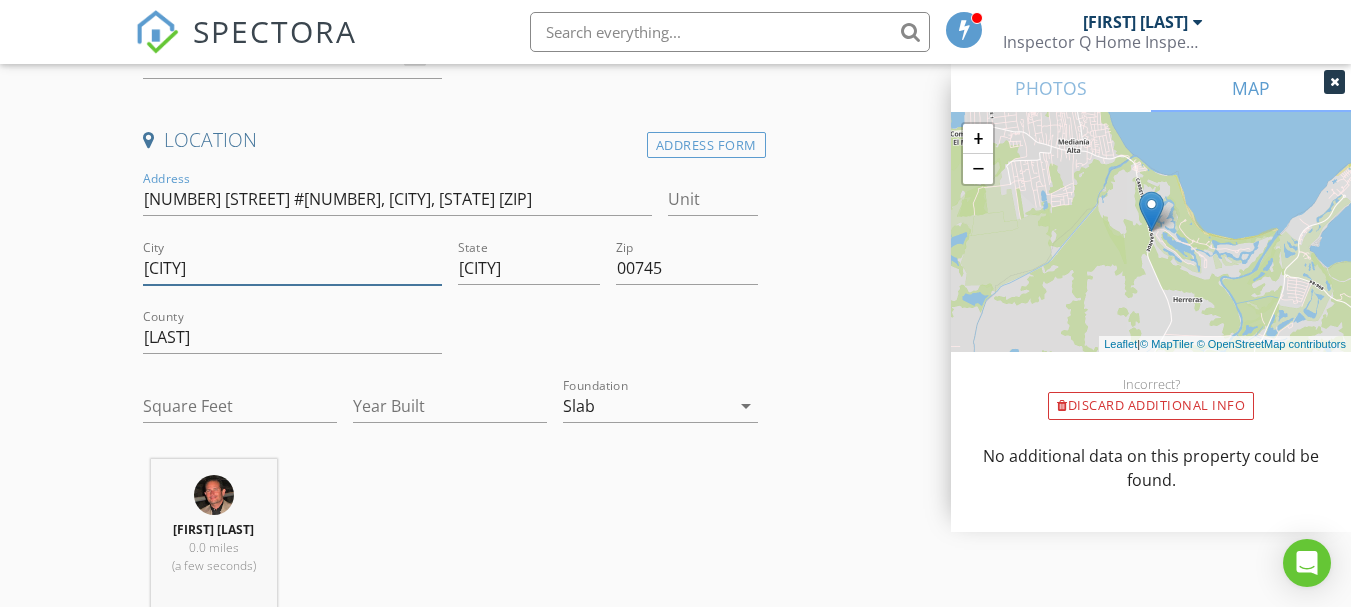 click on "Río Grande" at bounding box center [292, 268] 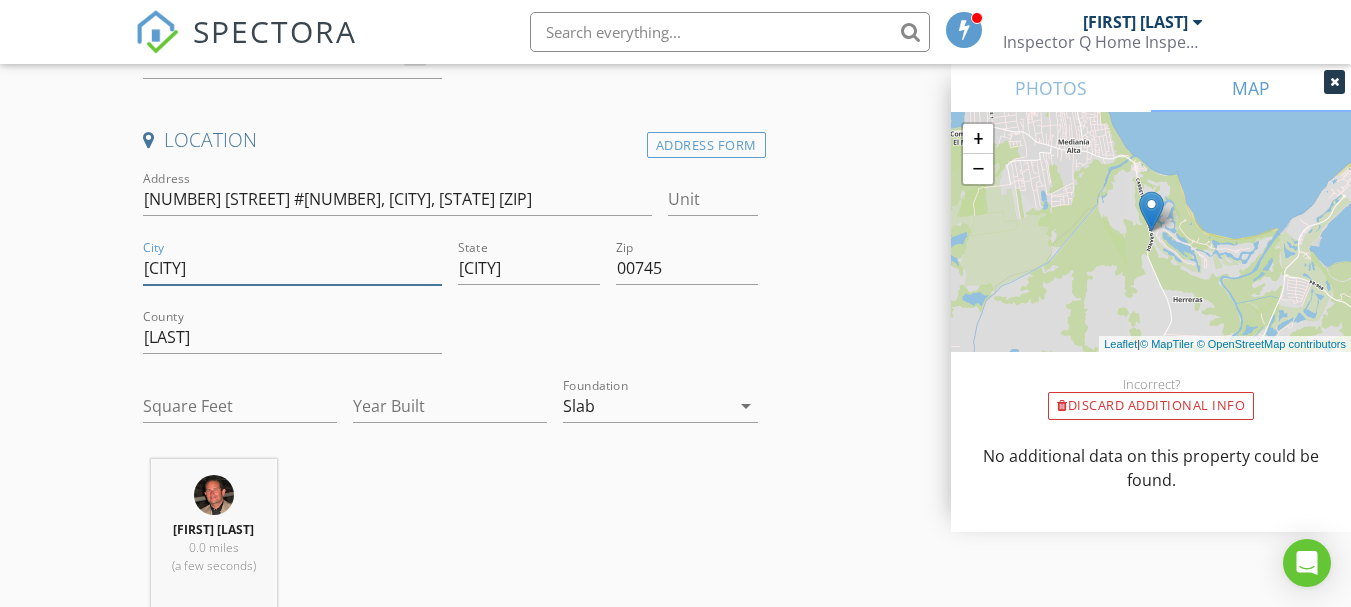 click on "Río Grande" at bounding box center [292, 268] 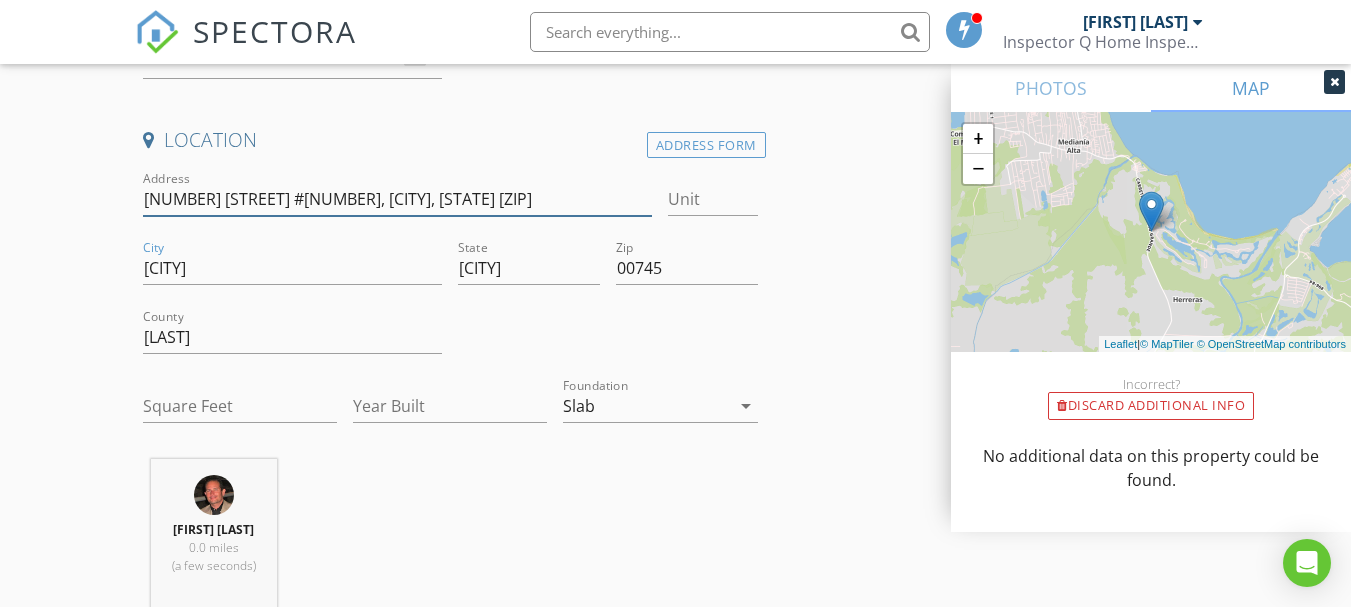 drag, startPoint x: 177, startPoint y: 272, endPoint x: 520, endPoint y: 204, distance: 349.67557 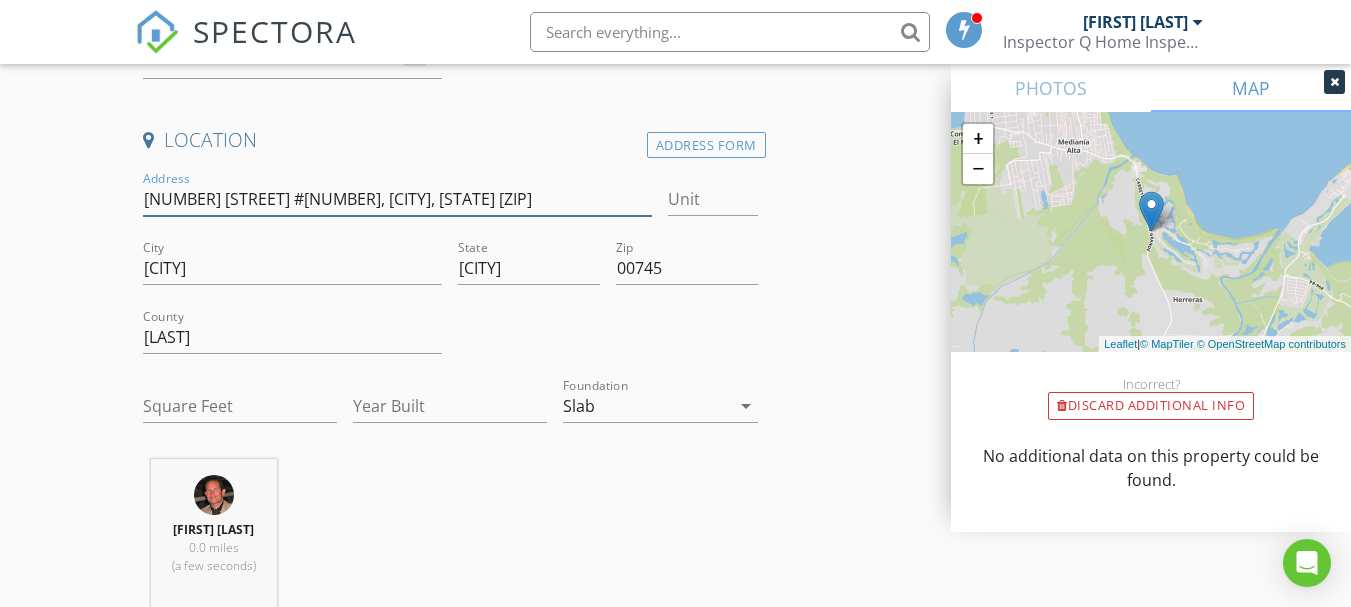 click on "7000 Bahia Beach Blvd #1202, Rio Grande, PR 00745" at bounding box center (397, 199) 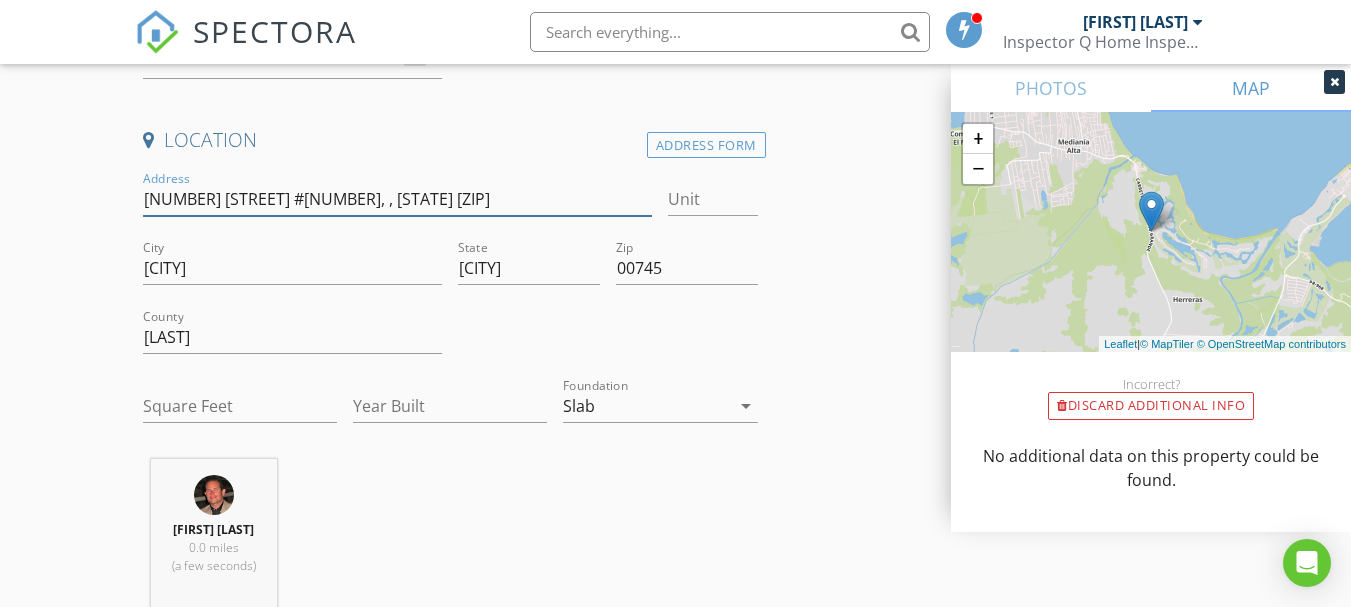 type on "7000 Bahia Beach Blvd #1202, , PR 00745" 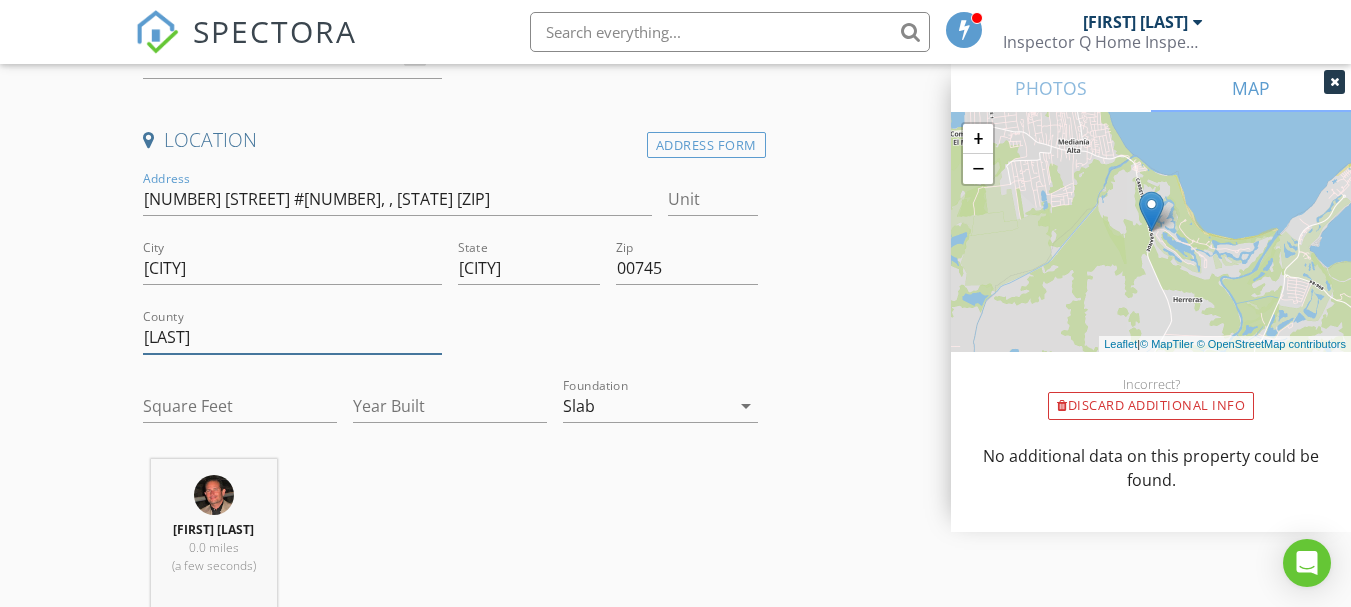 click on "Herreras" at bounding box center (292, 337) 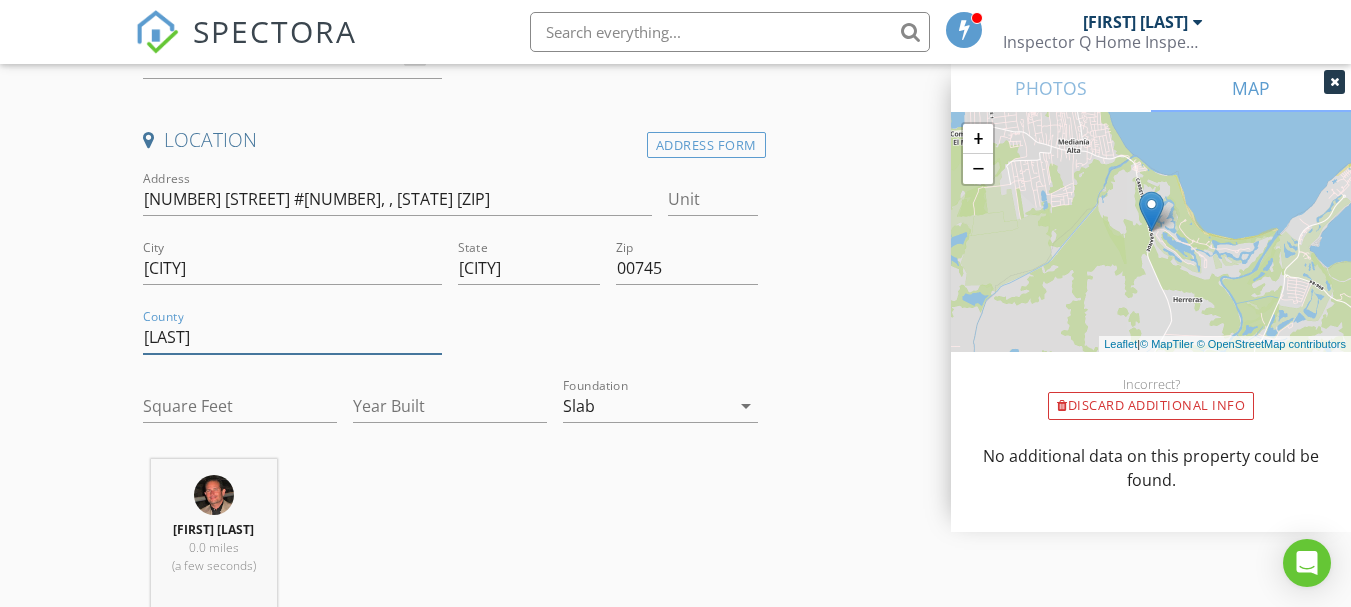 drag, startPoint x: 177, startPoint y: 336, endPoint x: 158, endPoint y: 337, distance: 19.026299 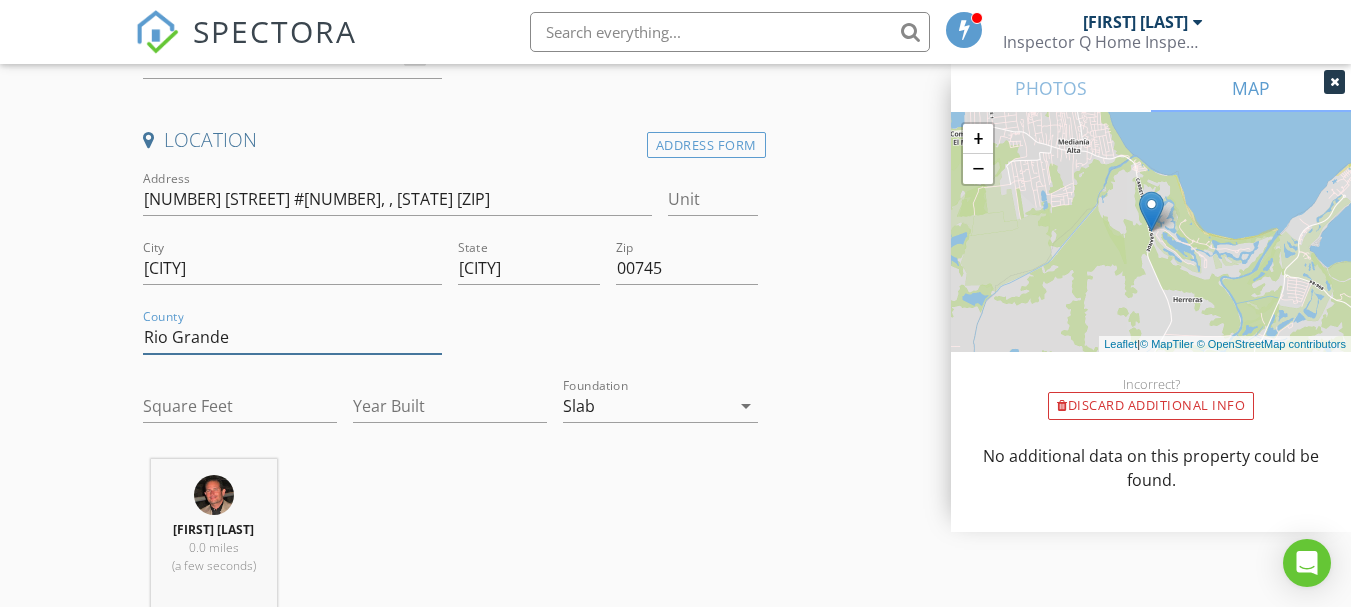 type on "Rio Grande" 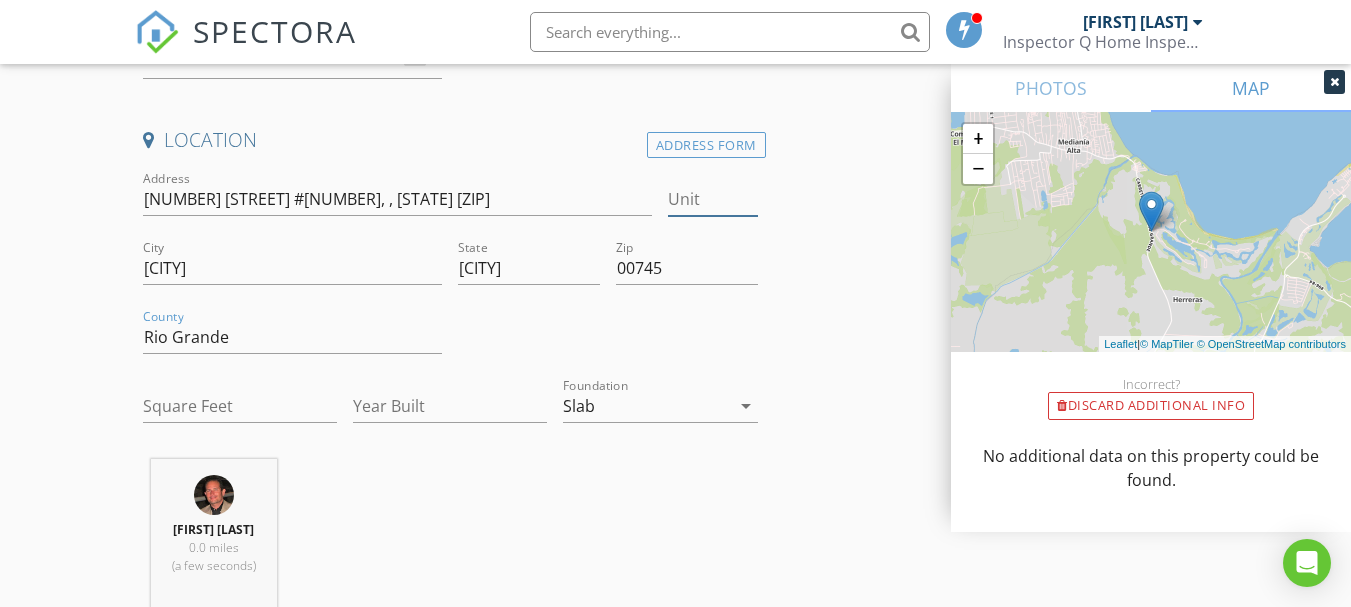 click on "Unit" at bounding box center (712, 199) 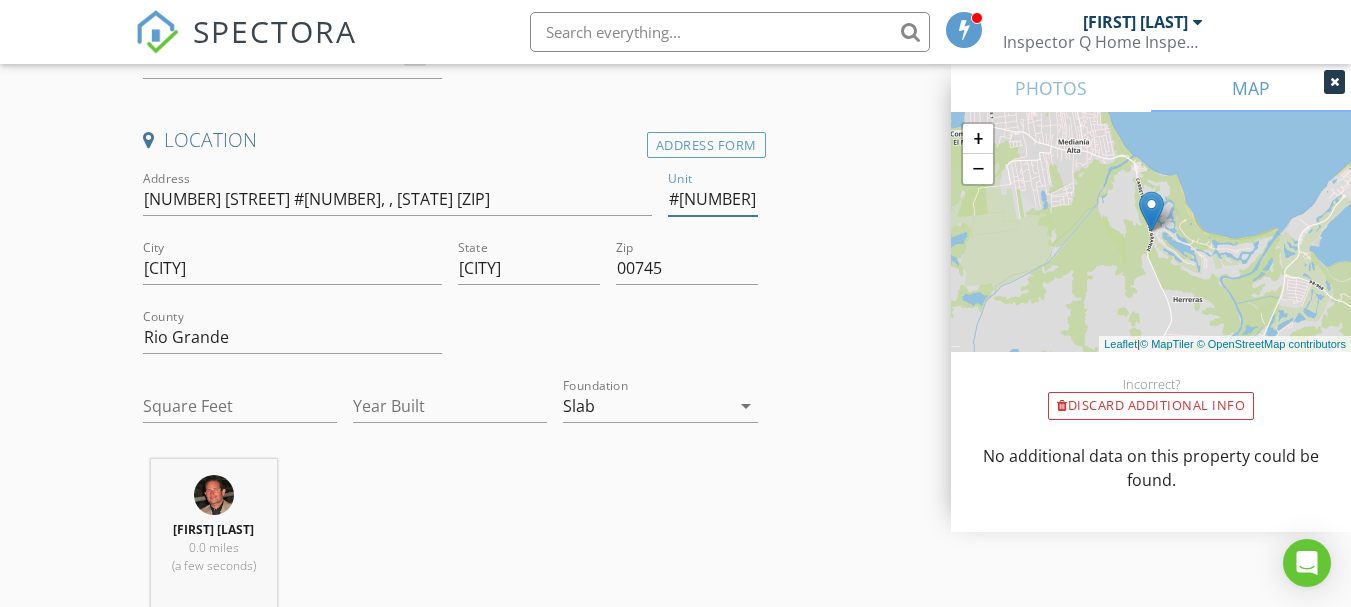 type on "#1202" 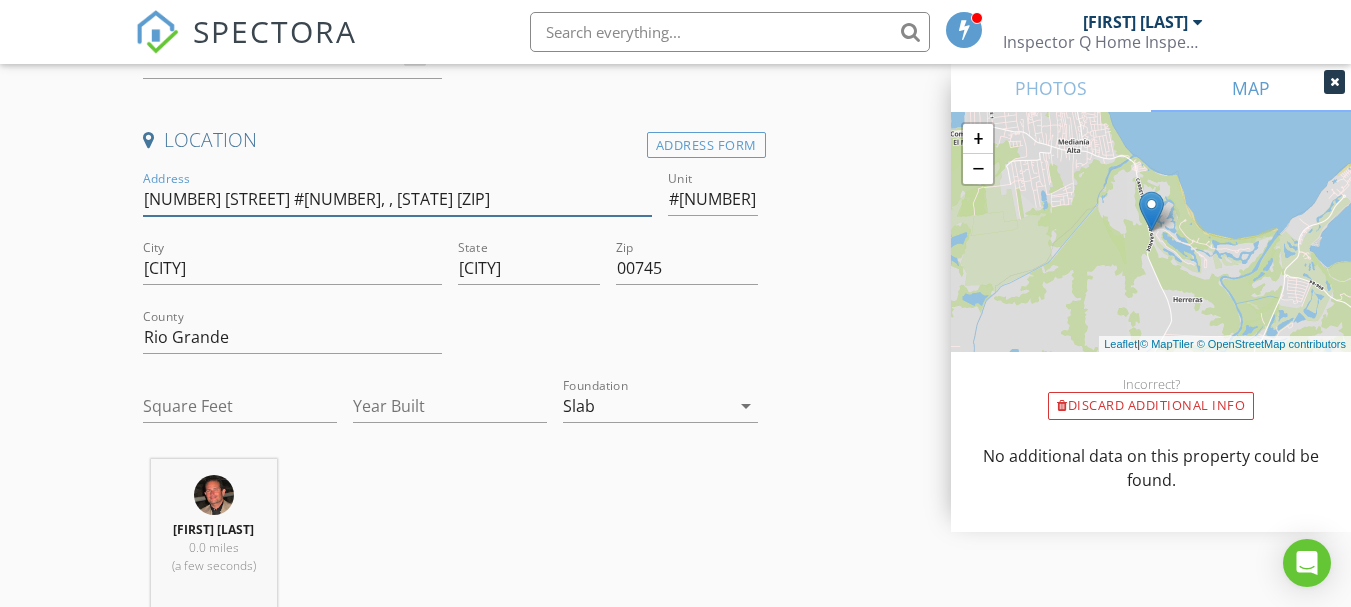 drag, startPoint x: 315, startPoint y: 198, endPoint x: 368, endPoint y: 197, distance: 53.009434 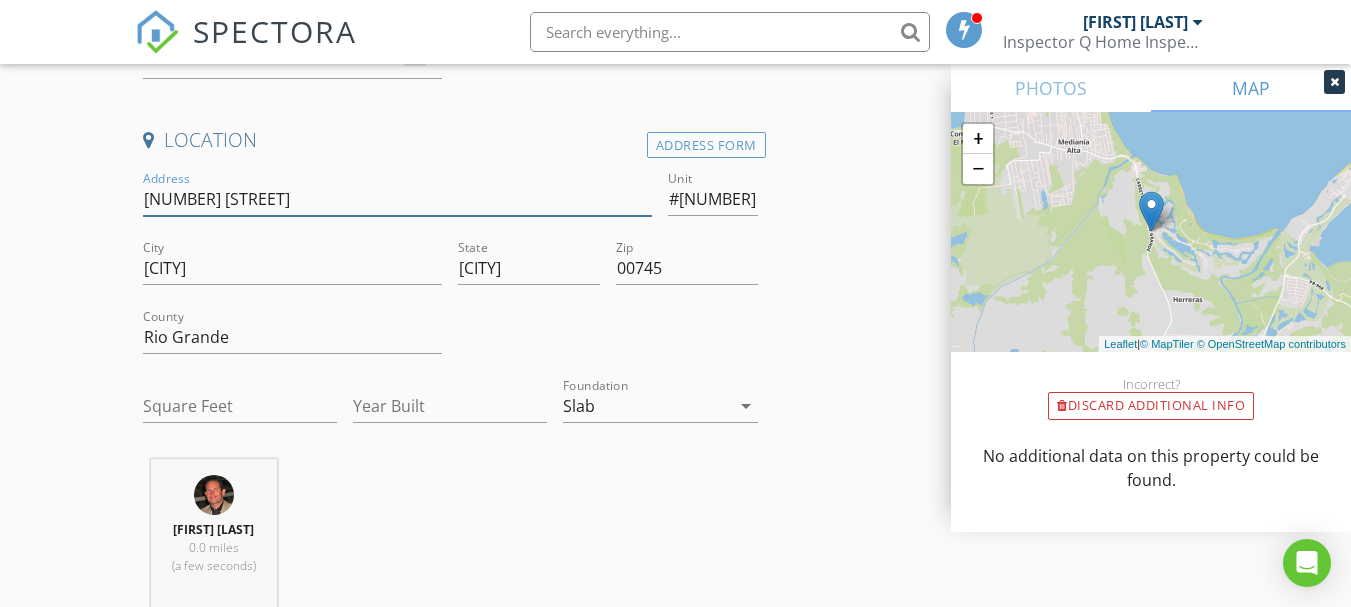 type on "7000 Bahia Beach Blvd" 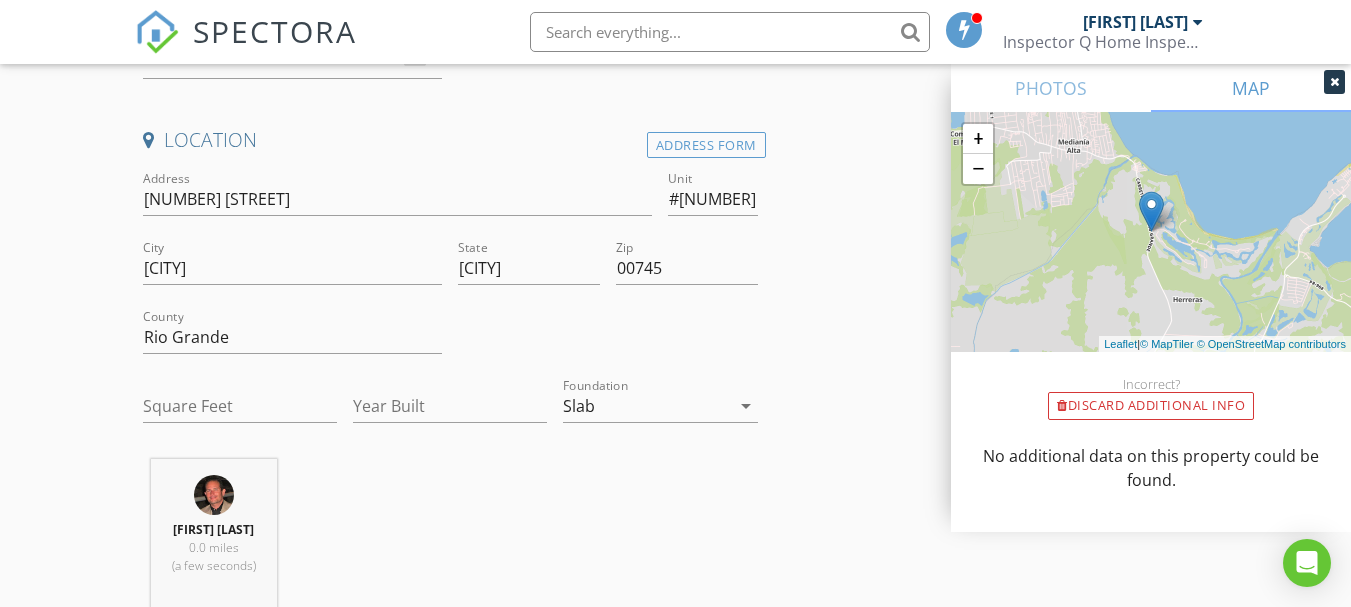 click on "Location" at bounding box center [450, 140] 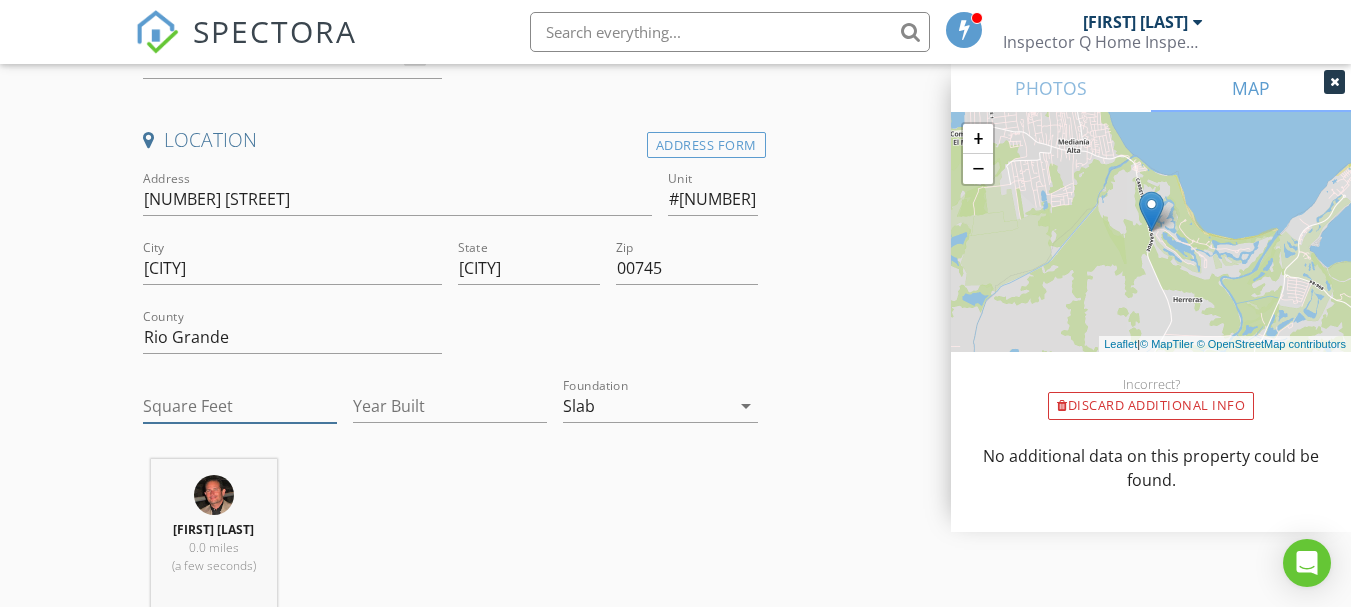 click on "Square Feet" at bounding box center (240, 406) 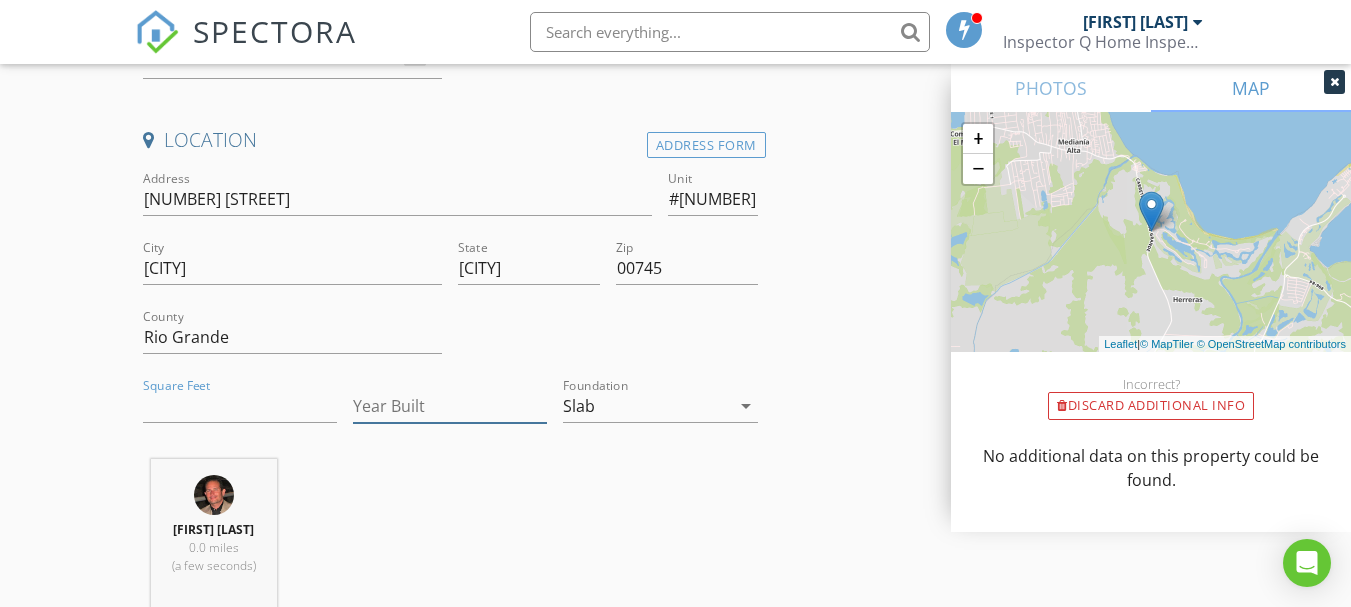 click on "Year Built" at bounding box center (450, 406) 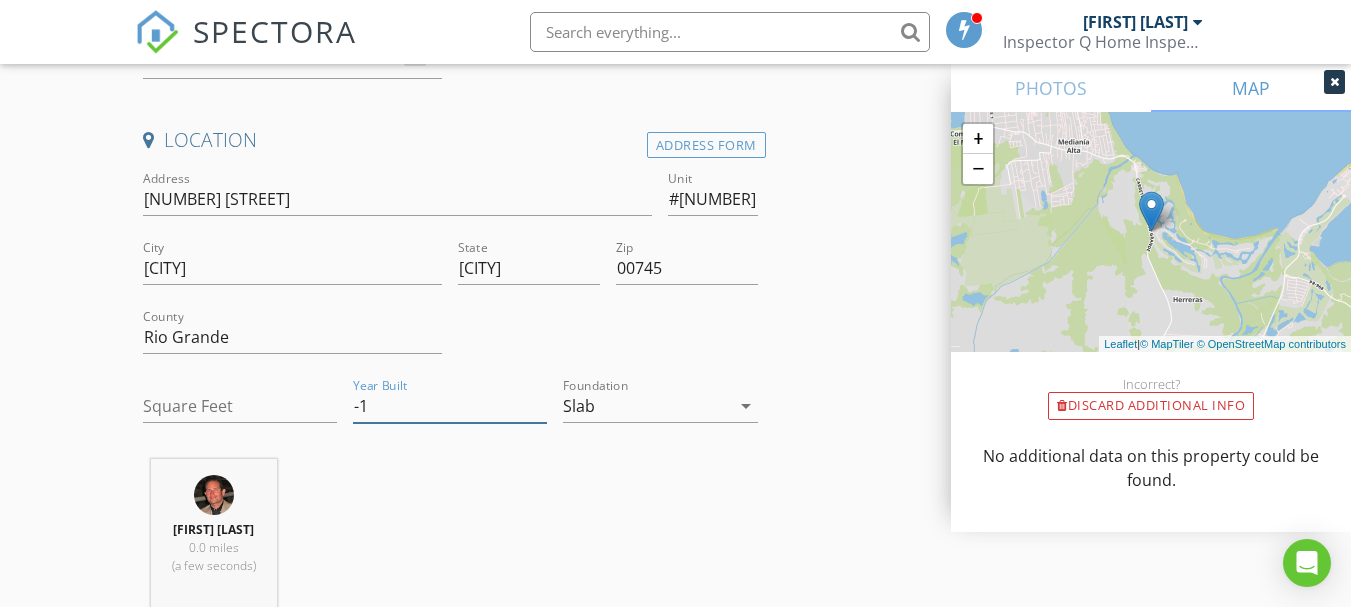 click on "-1" at bounding box center [450, 406] 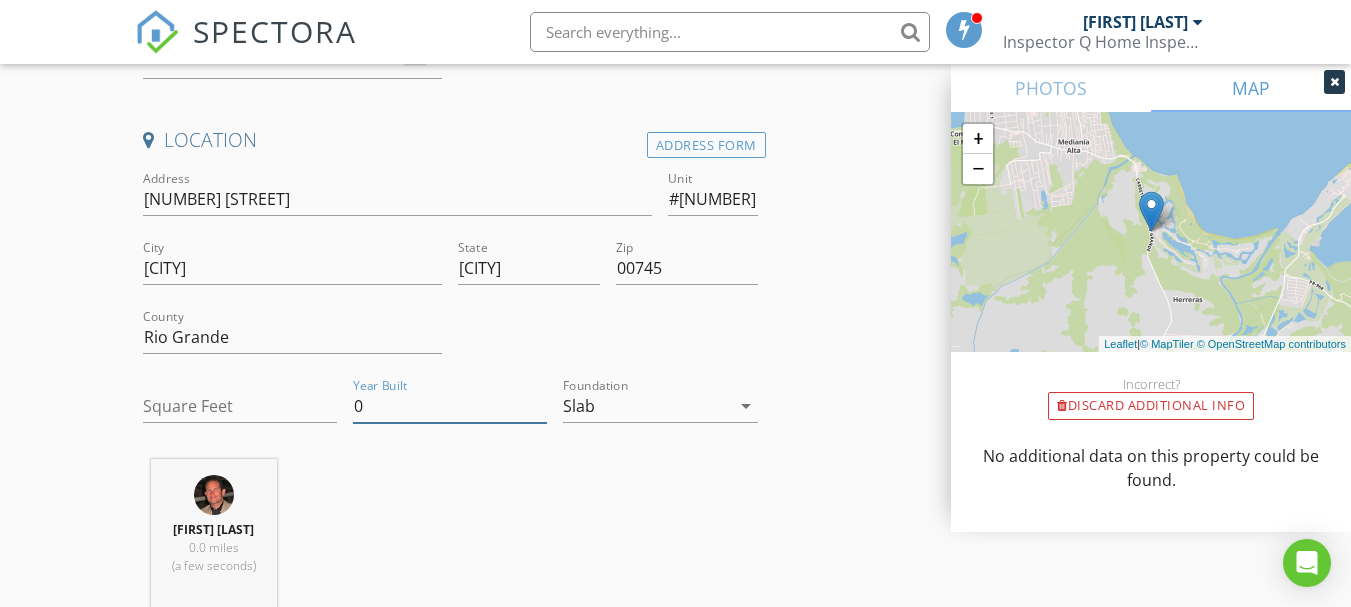 click on "0" at bounding box center [450, 406] 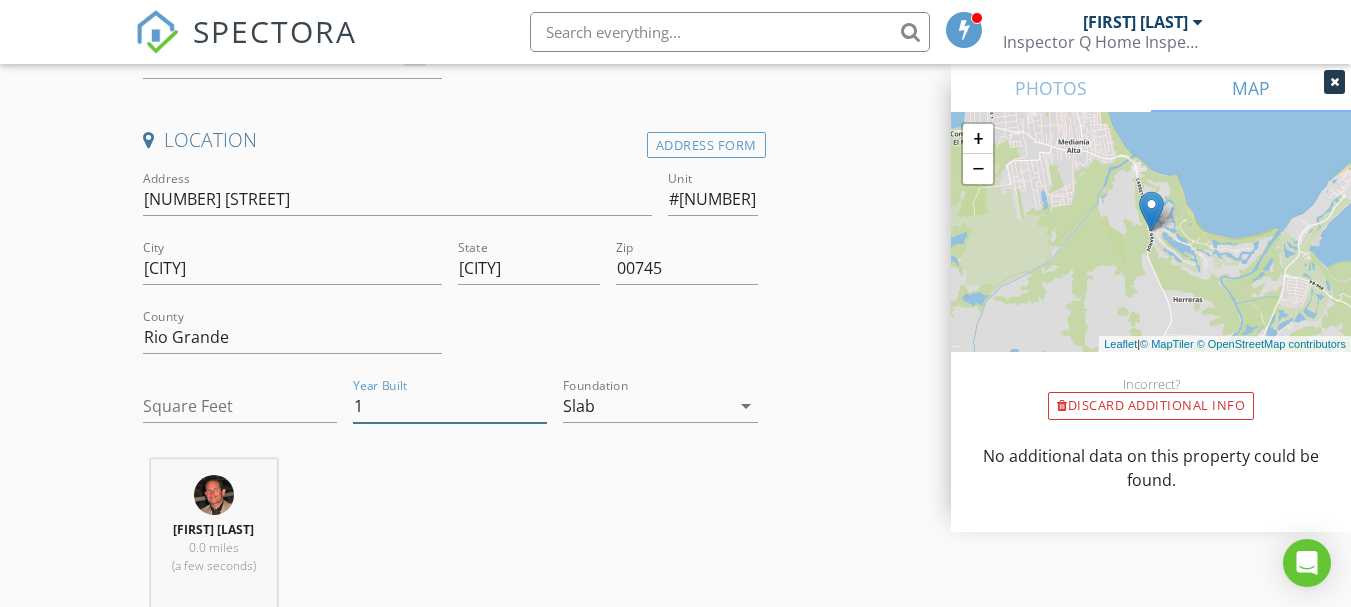 click on "1" at bounding box center [450, 406] 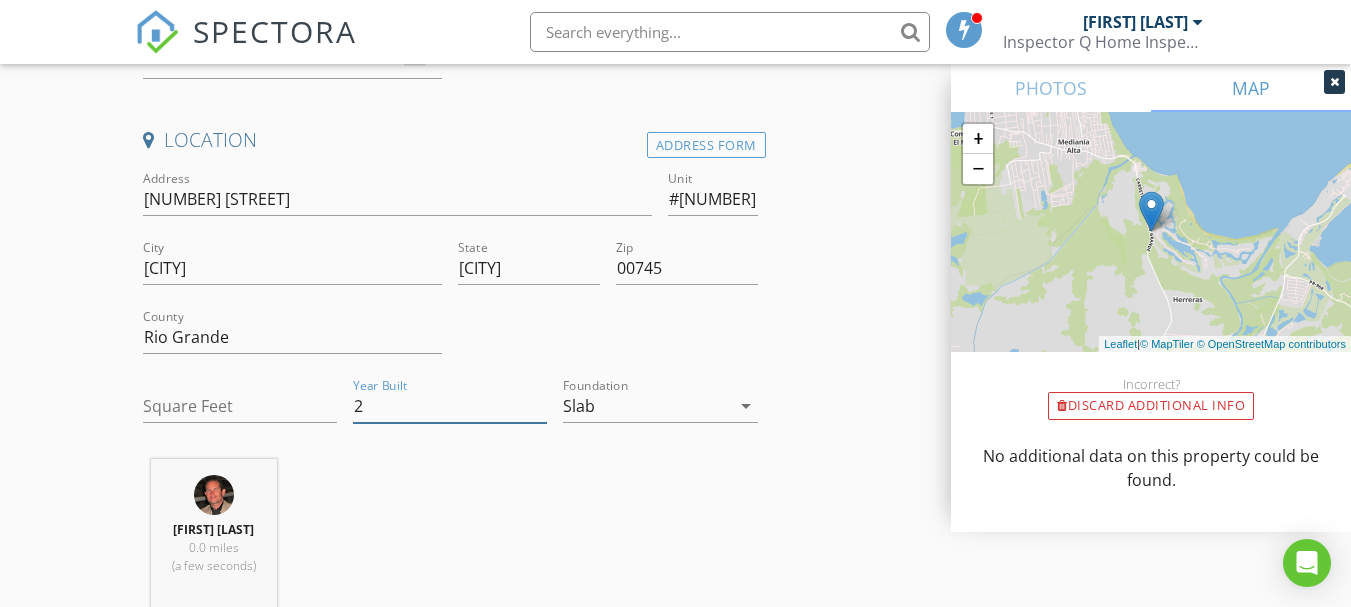 click on "2" at bounding box center [450, 406] 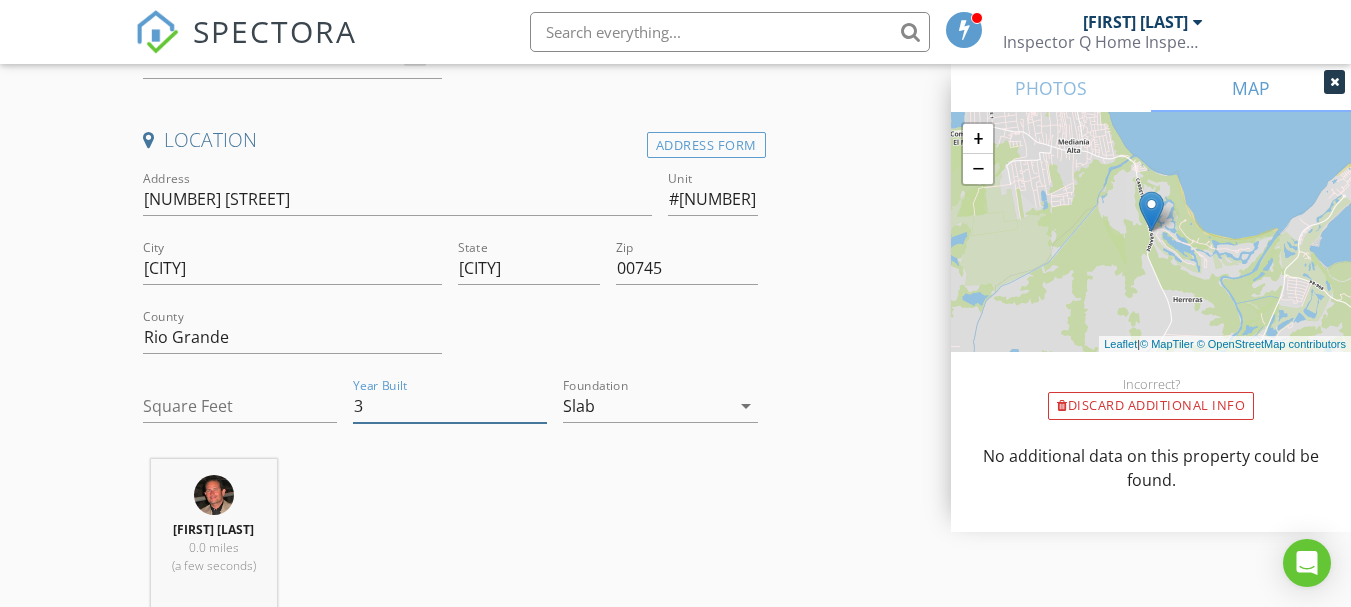 click on "3" at bounding box center (450, 406) 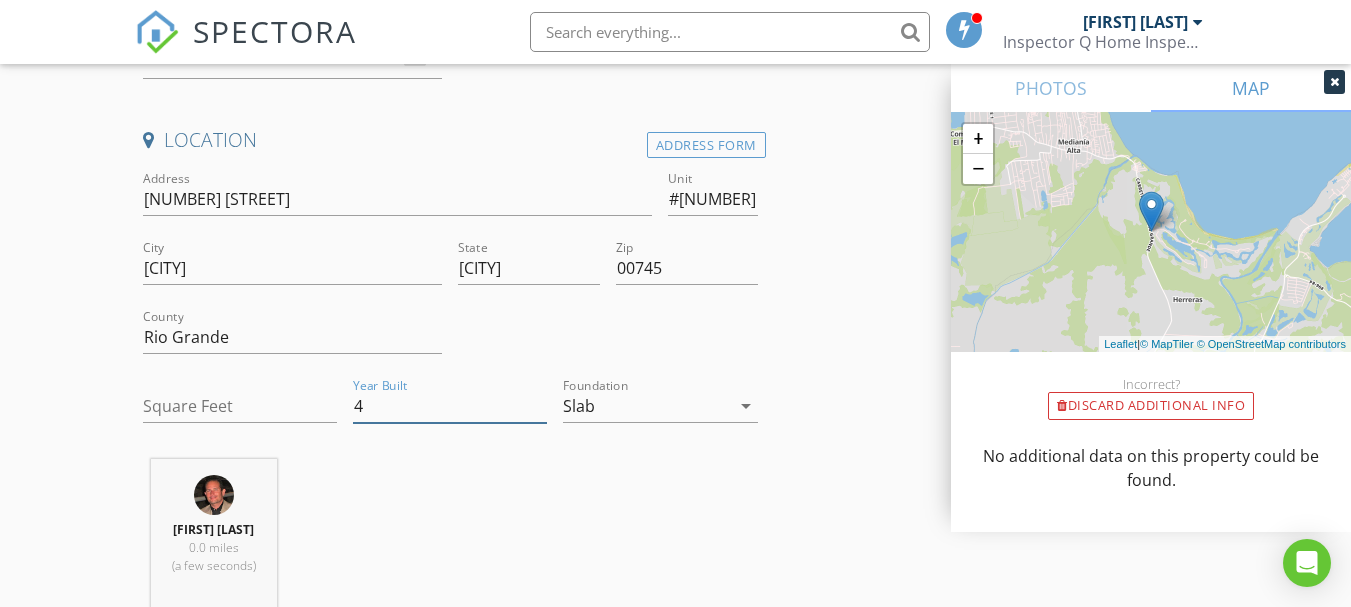 type on "4" 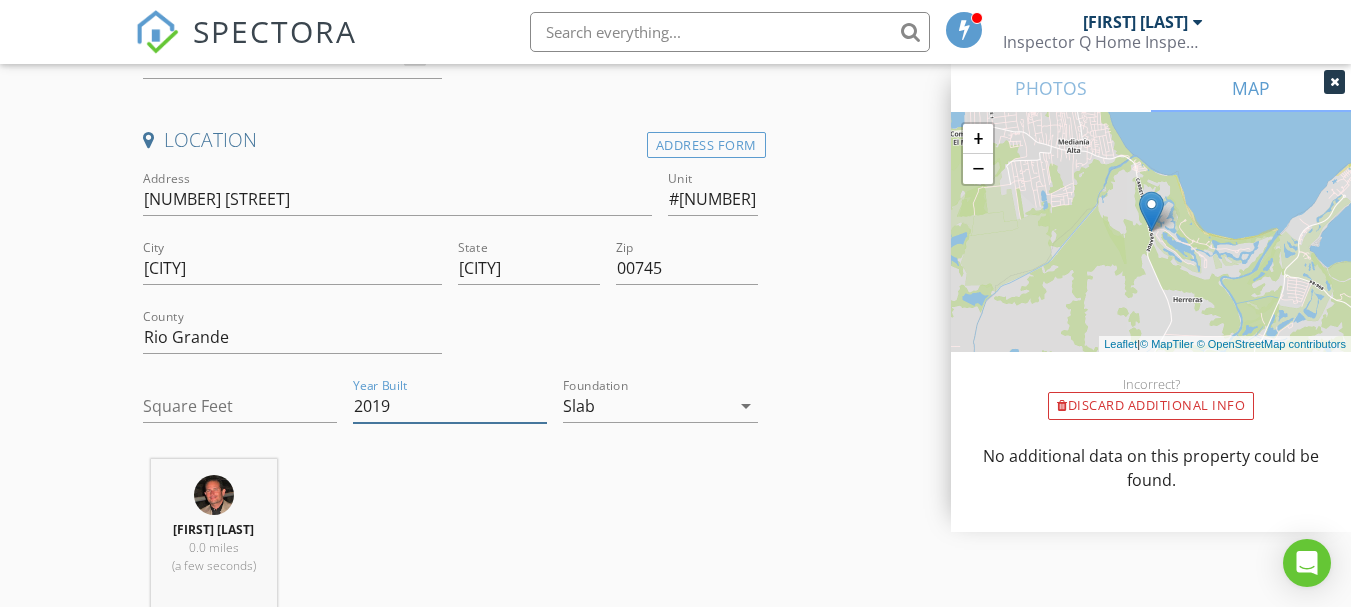 type on "2019" 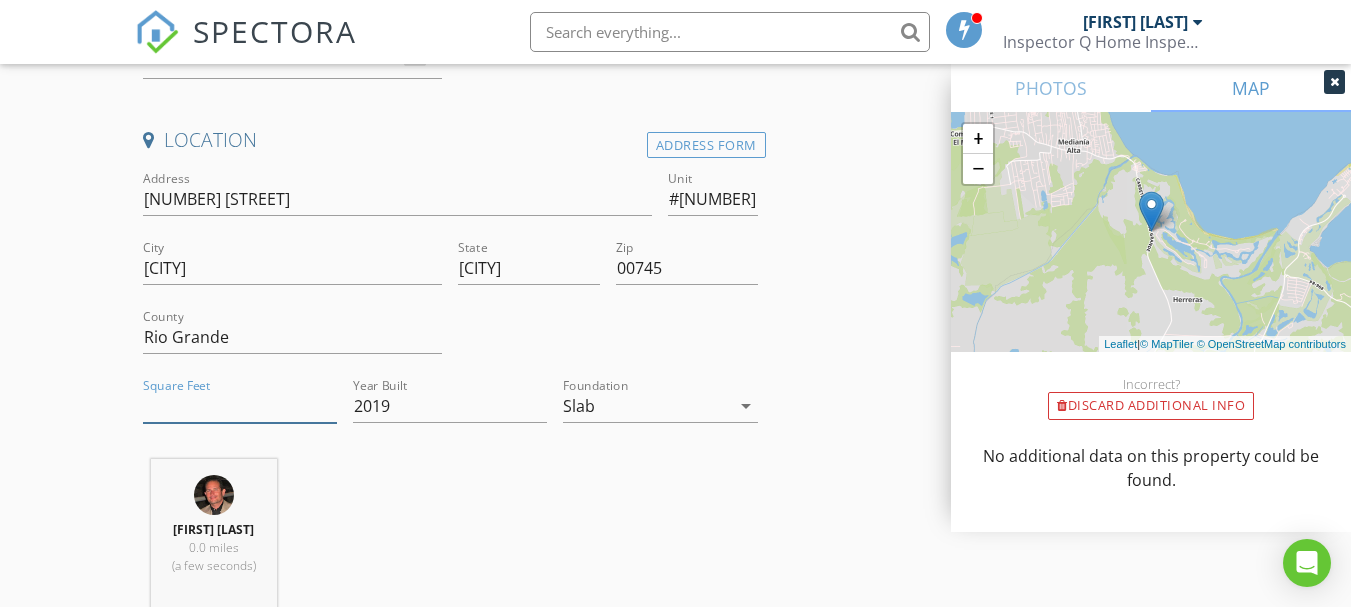 click on "Square Feet" at bounding box center [240, 406] 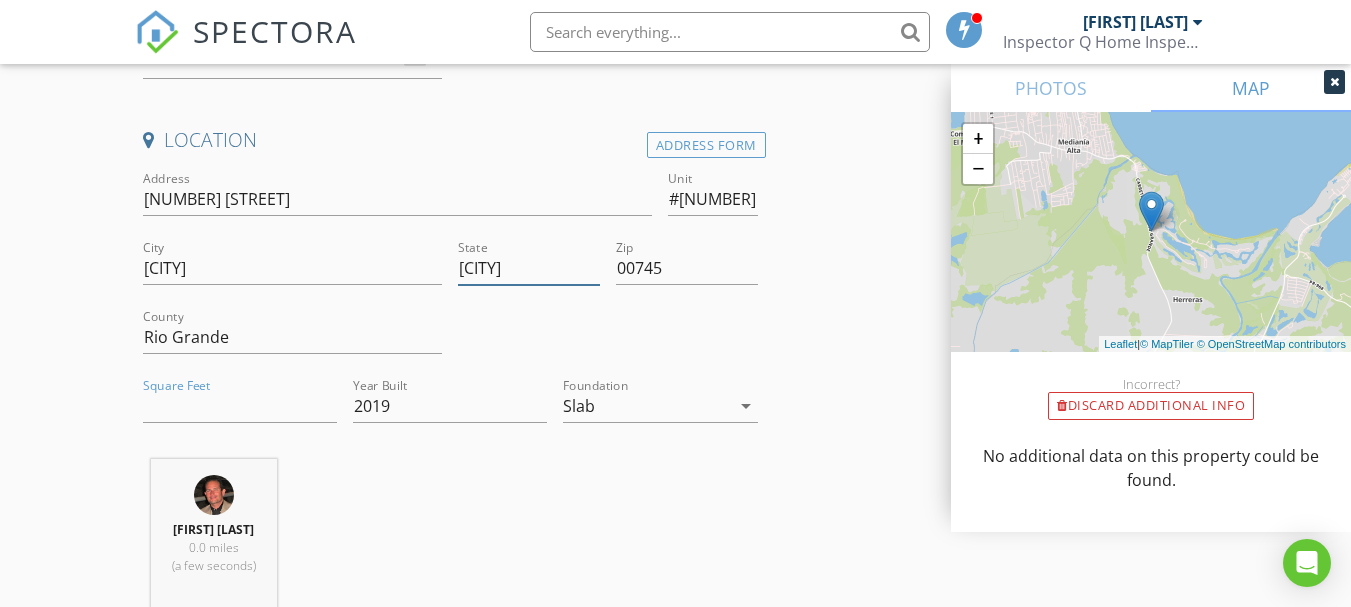click on "Río Grande" at bounding box center [529, 268] 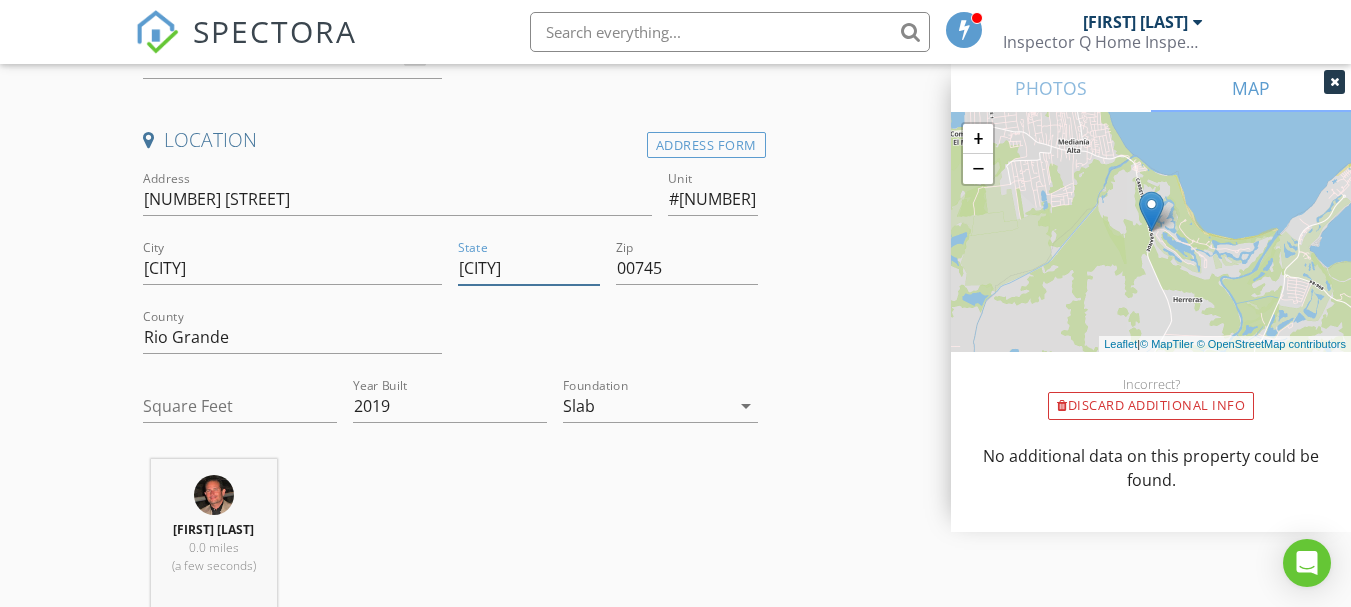 click on "Río Grande" at bounding box center (529, 268) 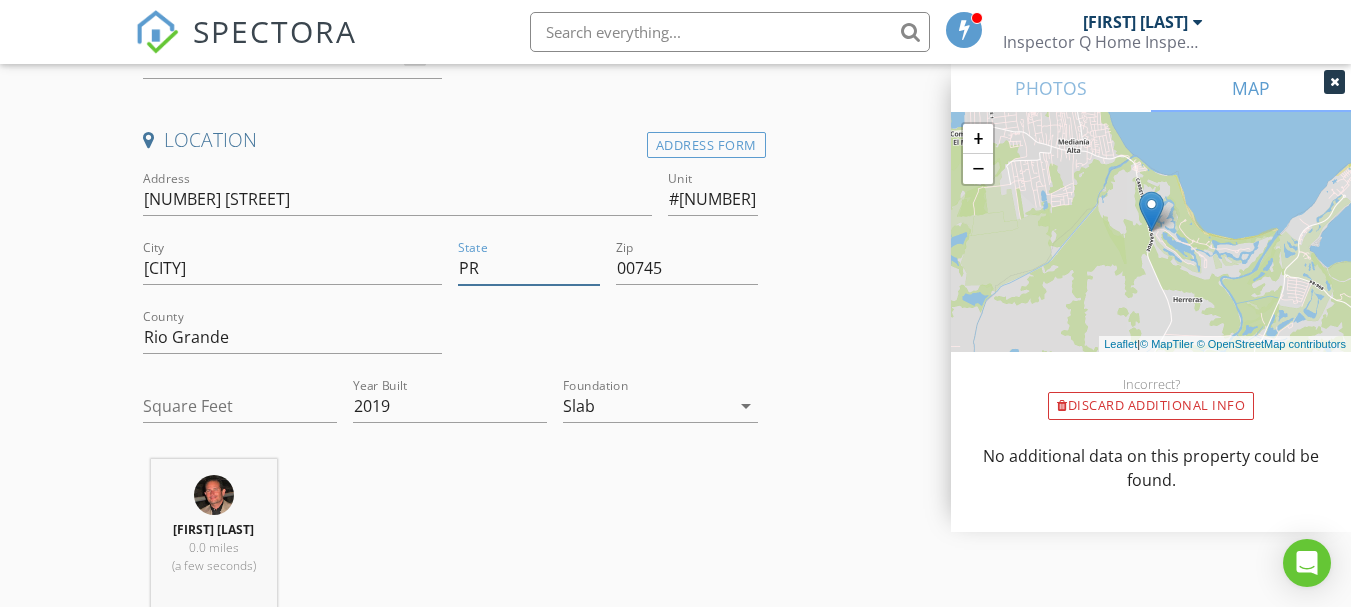 type on "PR" 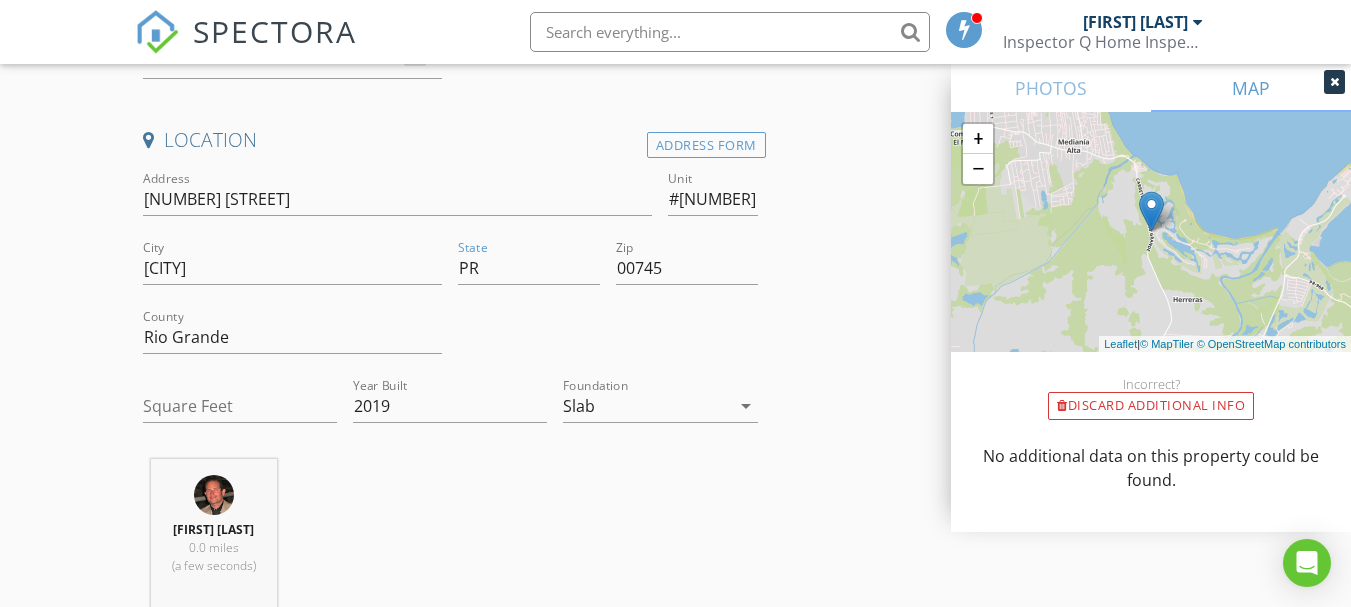 click on "INSPECTOR(S)
check_box   Ricardo Quinones   PRIMARY   Ricardo Quinones arrow_drop_down   check_box_outline_blank Ricardo Quinones specifically requested
Date/Time
08/08/2025 10:00 AM
Location
Address Form       Address 7000 Bahia Beach Blvd   Unit #1202   City Río Grande   State PR   Zip 00745   County Rio Grande     Square Feet   Year Built 2019   Foundation Slab arrow_drop_down     Ricardo Quinones     0.0 miles     (a few seconds)
client
check_box Enable Client CC email for this inspection   Client Search     check_box_outline_blank Client is a Company/Organization     First Name Chris   Last Name Coffin   Email ccoffin@pbclawfirm.com   CC Email   Phone 504-355-0086           Notes   Private Notes
ADD ADDITIONAL client
SERVICES
check_box   Residential Inspection" at bounding box center [675, 1817] 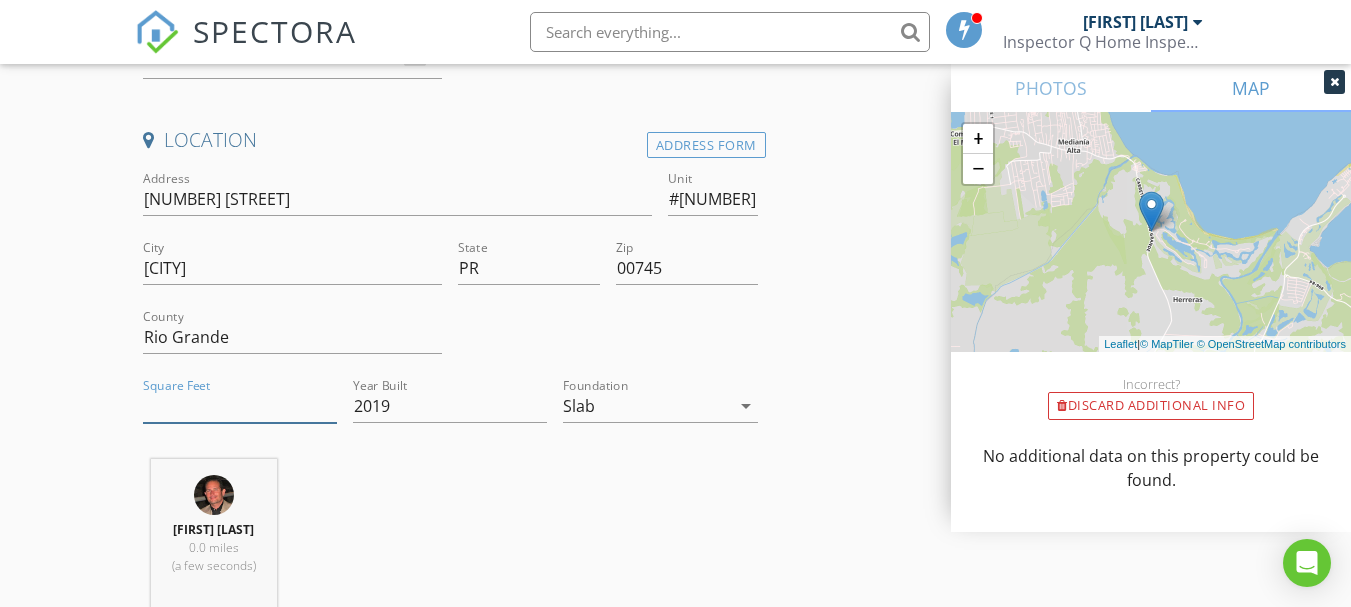 click on "Square Feet" at bounding box center [240, 406] 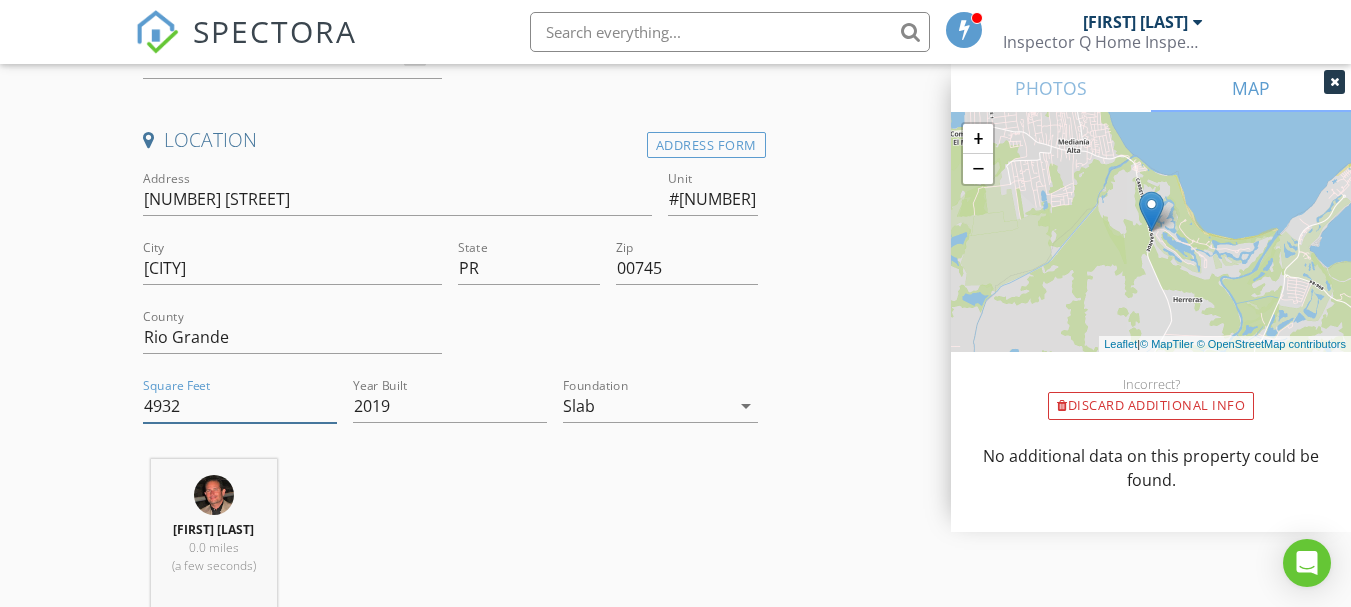 type on "4932" 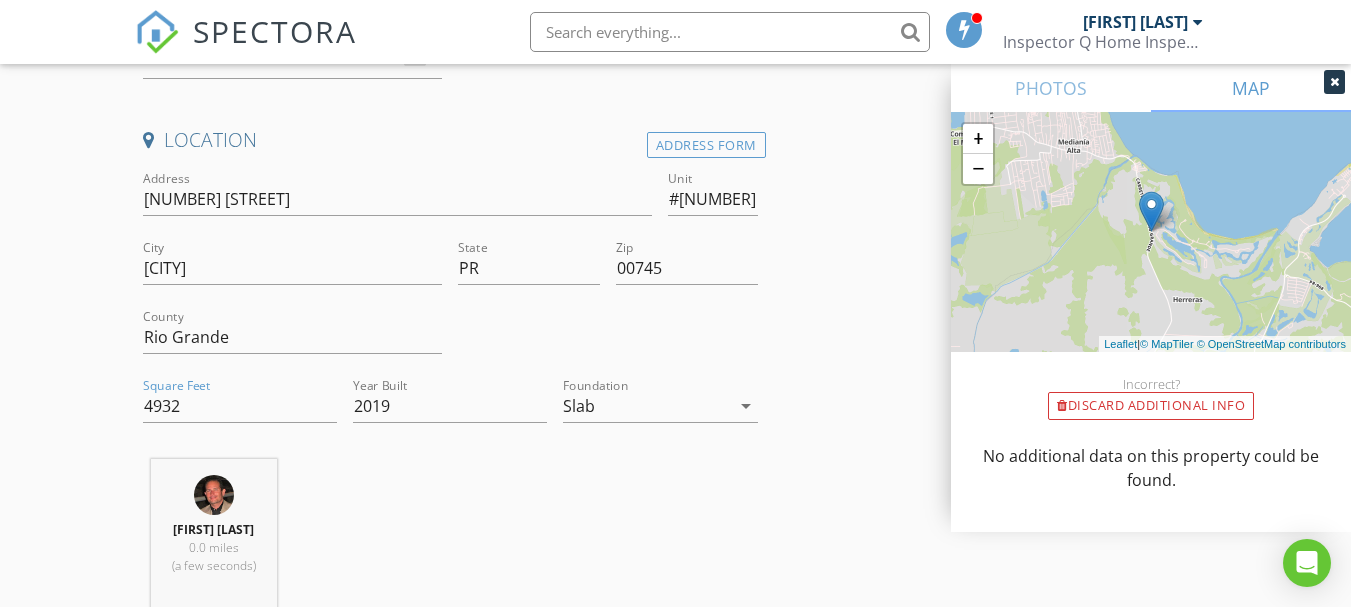 click on "New Inspection
Click here to use the New Order Form
INSPECTOR(S)
check_box   Ricardo Quinones   PRIMARY   Ricardo Quinones arrow_drop_down   check_box_outline_blank Ricardo Quinones specifically requested
Date/Time
08/08/2025 10:00 AM
Location
Address Form       Address 7000 Bahia Beach Blvd   Unit #1202   City Río Grande   State PR   Zip 00745   County Rio Grande     Square Feet 4932   Year Built 2019   Foundation Slab arrow_drop_down     Ricardo Quinones     0.0 miles     (a few seconds)
client
check_box Enable Client CC email for this inspection   Client Search     check_box_outline_blank Client is a Company/Organization     First Name Chris   Last Name Coffin   Email ccoffin@pbclawfirm.com   CC Email   Phone 504-355-0086           Notes   Private Notes
ADD ADDITIONAL client
check_box" at bounding box center [675, 1784] 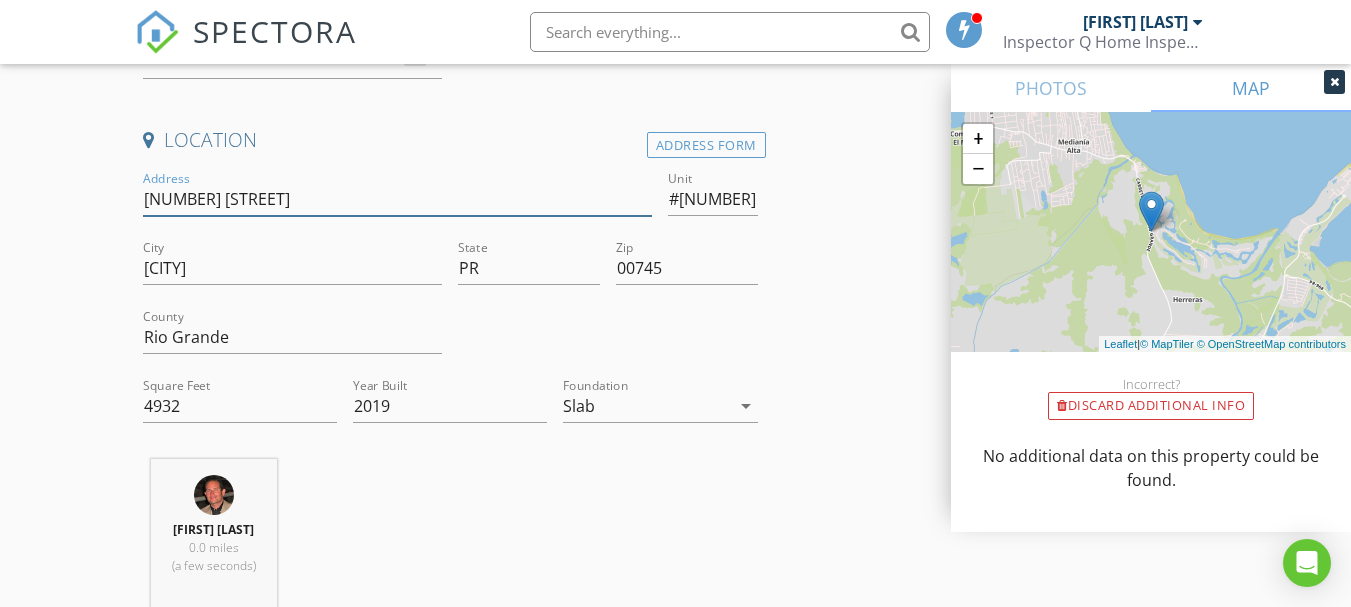 click on "7000 Bahia Beach Blvd" at bounding box center [397, 199] 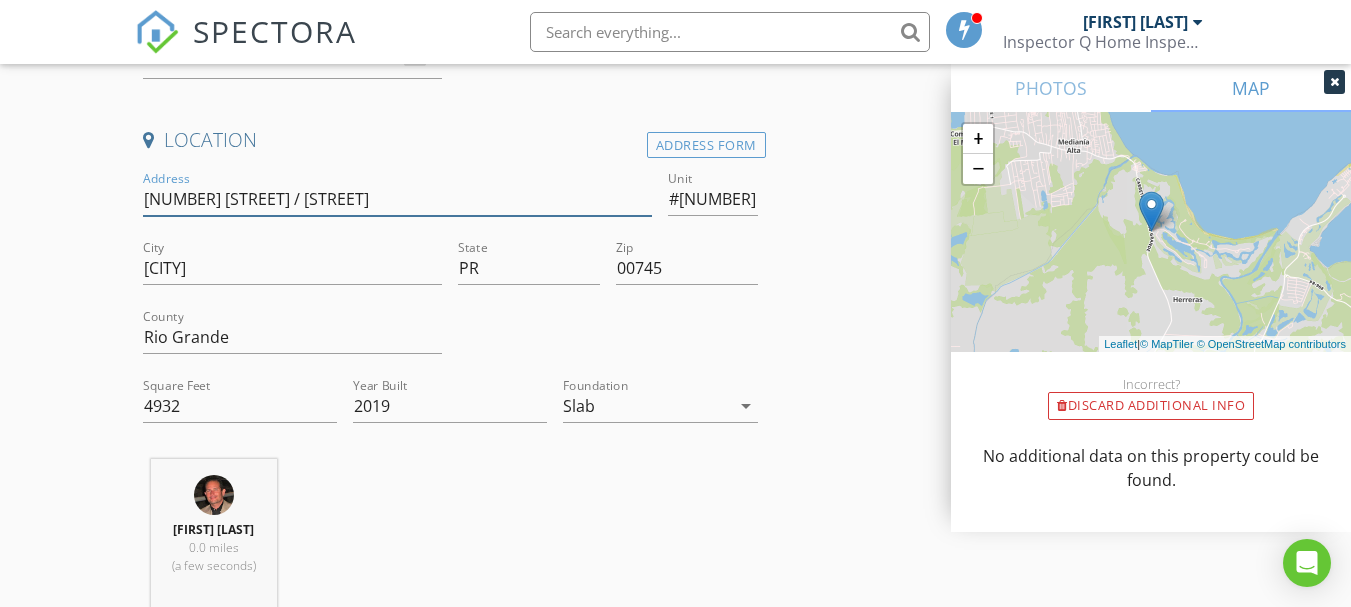 type on "7000 Bahia Beach Blvd / Ocean Drive" 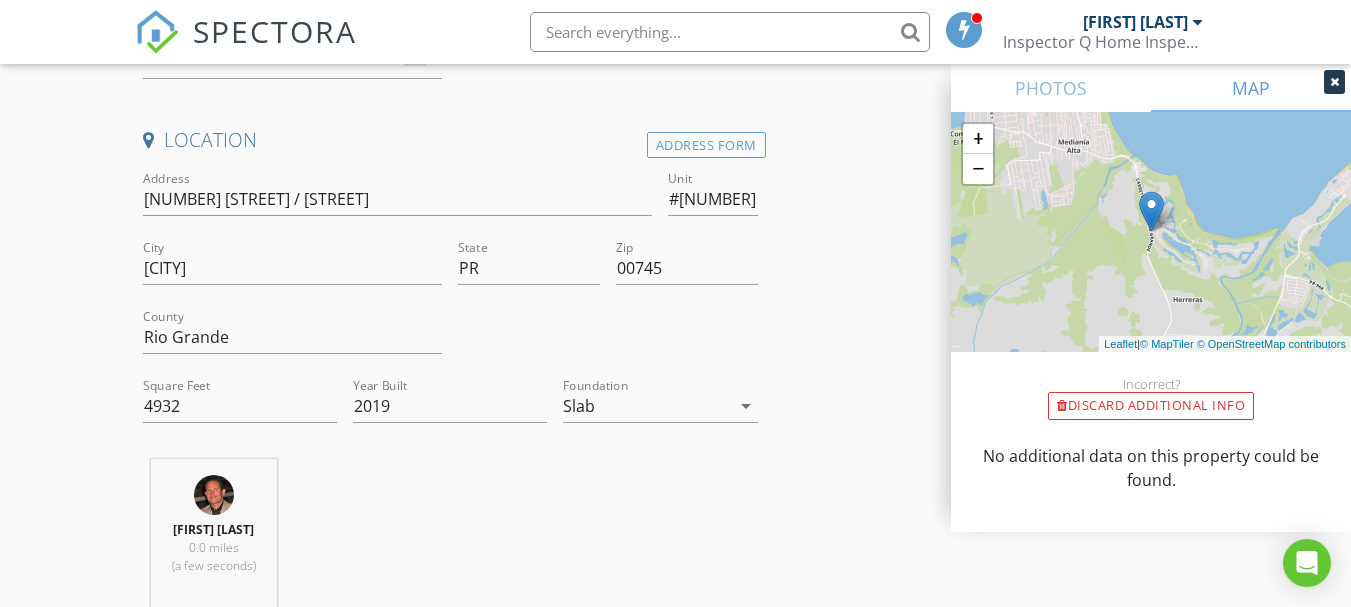 click on "New Inspection
Click here to use the New Order Form
INSPECTOR(S)
check_box   Ricardo Quinones   PRIMARY   Ricardo Quinones arrow_drop_down   check_box_outline_blank Ricardo Quinones specifically requested
Date/Time
08/08/2025 10:00 AM
Location
Address Form       Address 7000 Bahia Beach Blvd / Ocean Drive   Unit #1202   City Río Grande   State PR   Zip 00745   County Rio Grande     Square Feet 4932   Year Built 2019   Foundation Slab arrow_drop_down     Ricardo Quinones     0.0 miles     (a few seconds)
client
check_box Enable Client CC email for this inspection   Client Search     check_box_outline_blank Client is a Company/Organization     First Name Chris   Last Name Coffin   Email ccoffin@pbclawfirm.com   CC Email   Phone 504-355-0086           Notes   Private Notes
ADD ADDITIONAL client" at bounding box center [675, 1784] 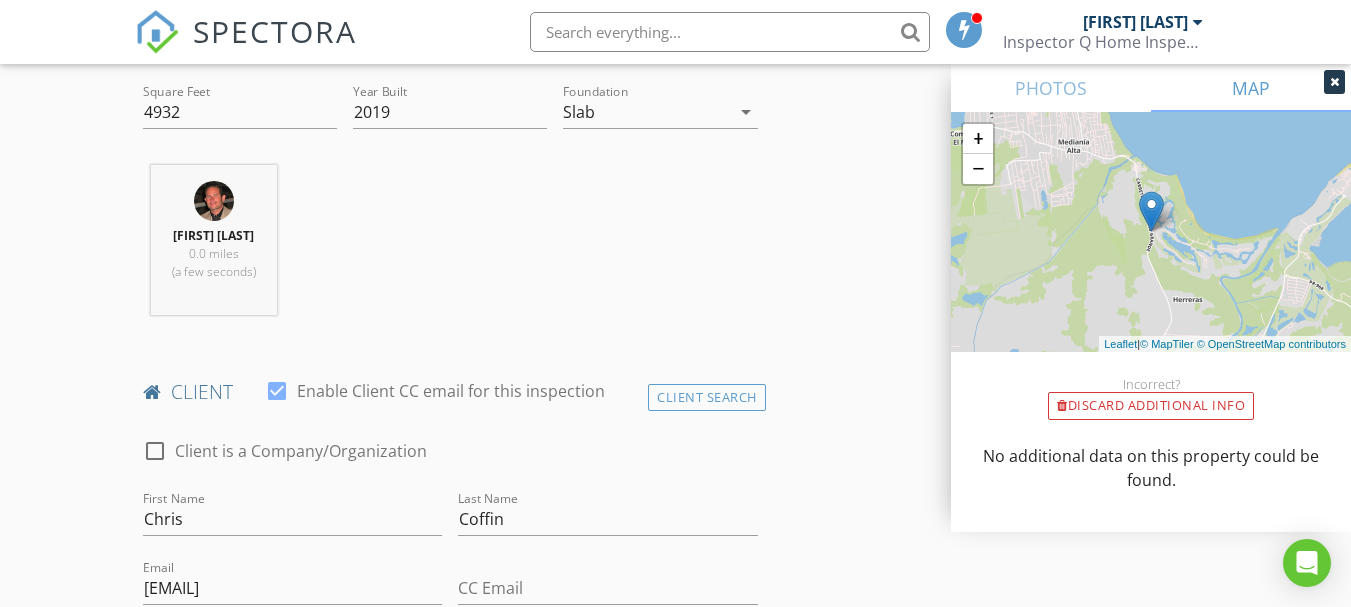 scroll, scrollTop: 700, scrollLeft: 0, axis: vertical 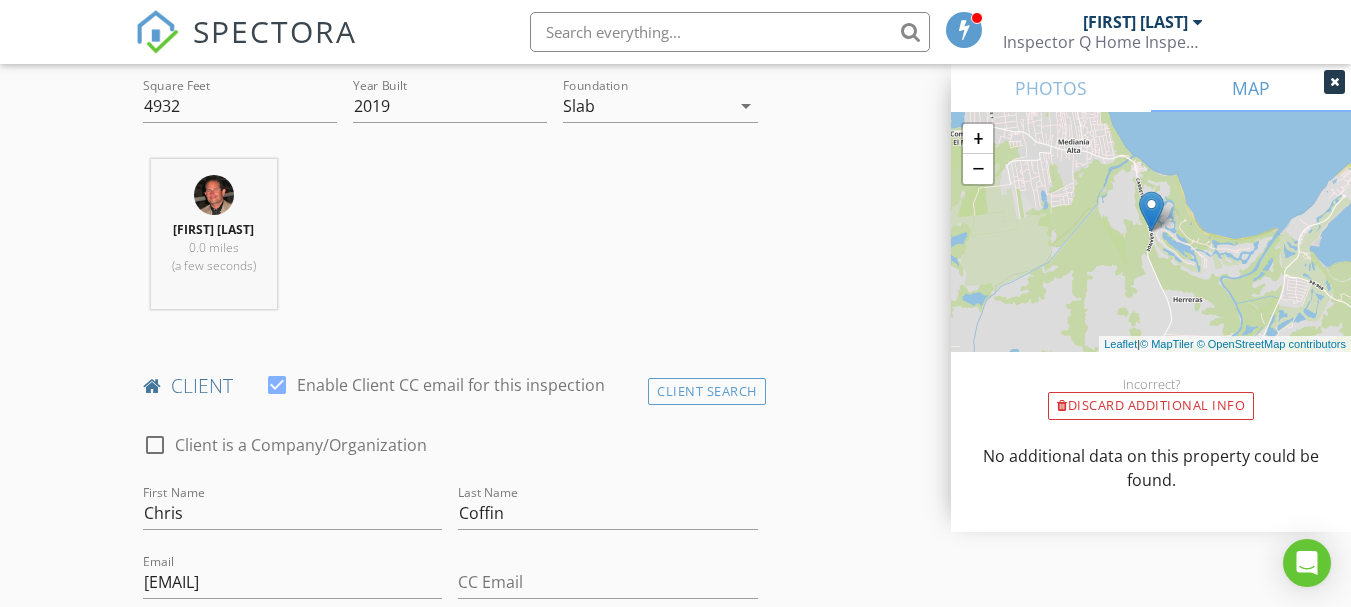 click on "Foundation Slab arrow_drop_down" at bounding box center [660, 108] 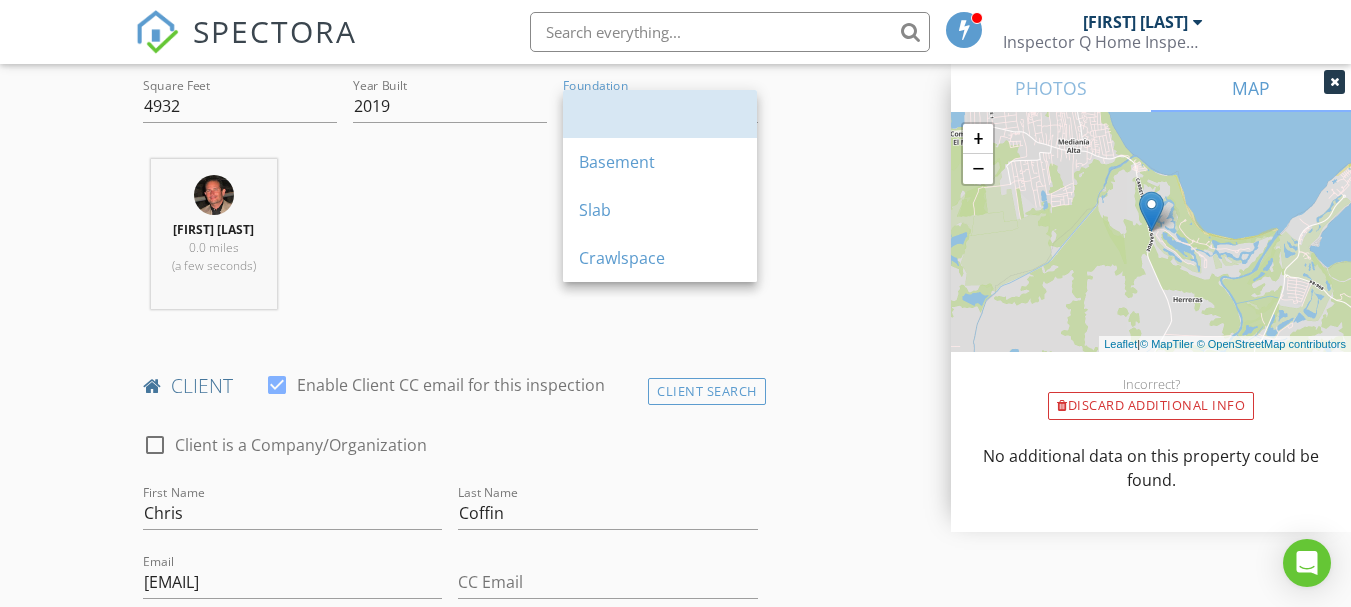 click at bounding box center [660, 114] 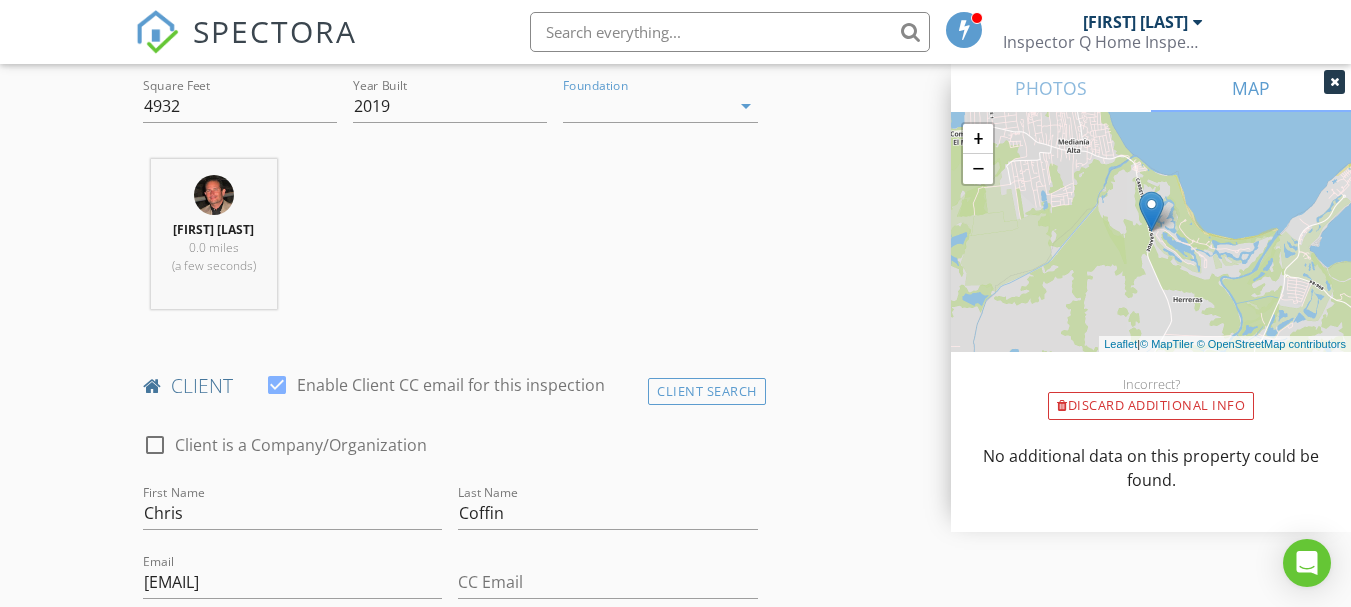 click on "arrow_drop_down" at bounding box center [746, 106] 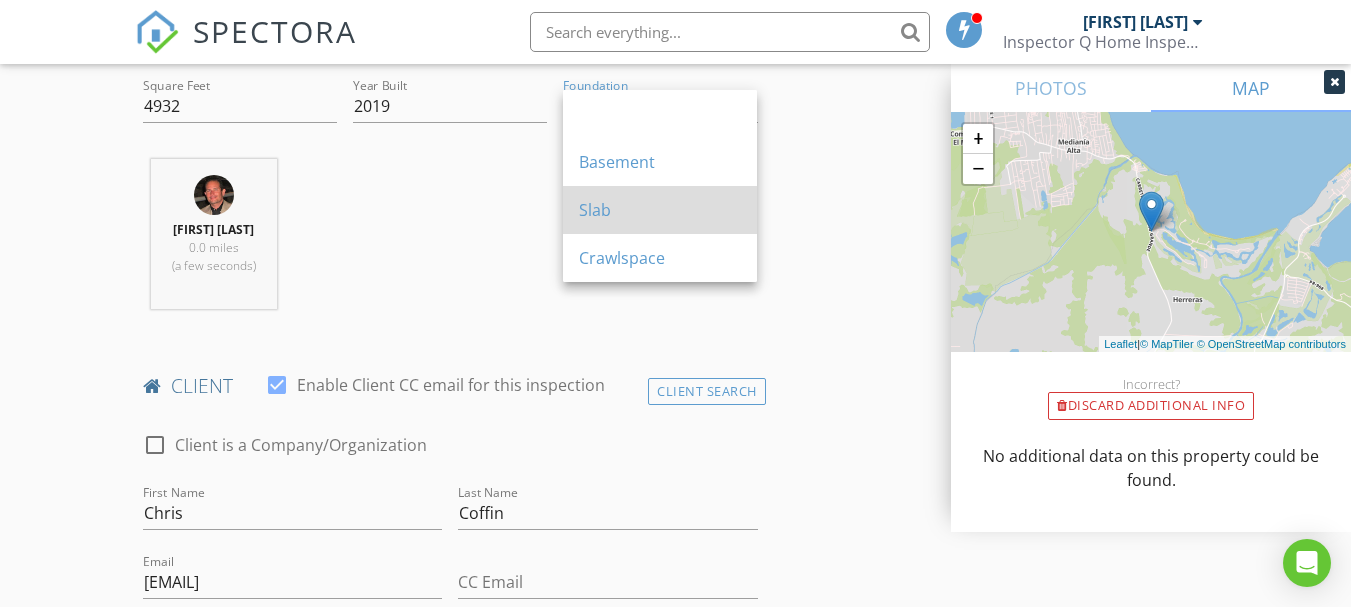 click on "Slab" at bounding box center [660, 210] 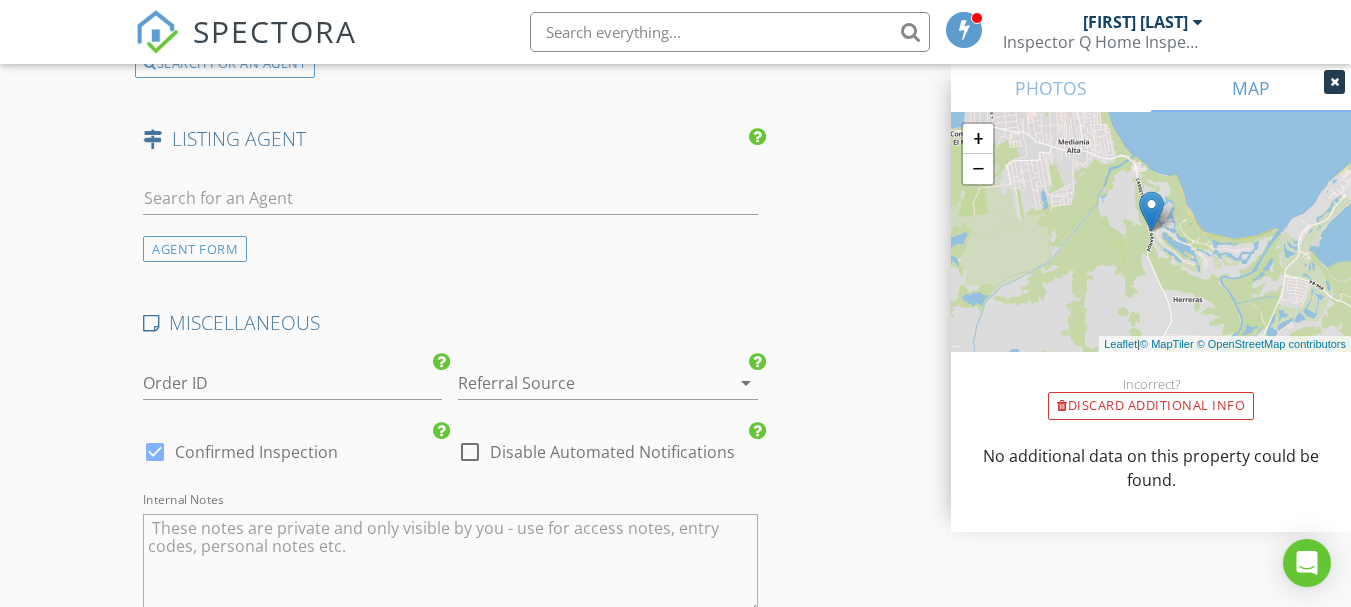 scroll, scrollTop: 3200, scrollLeft: 0, axis: vertical 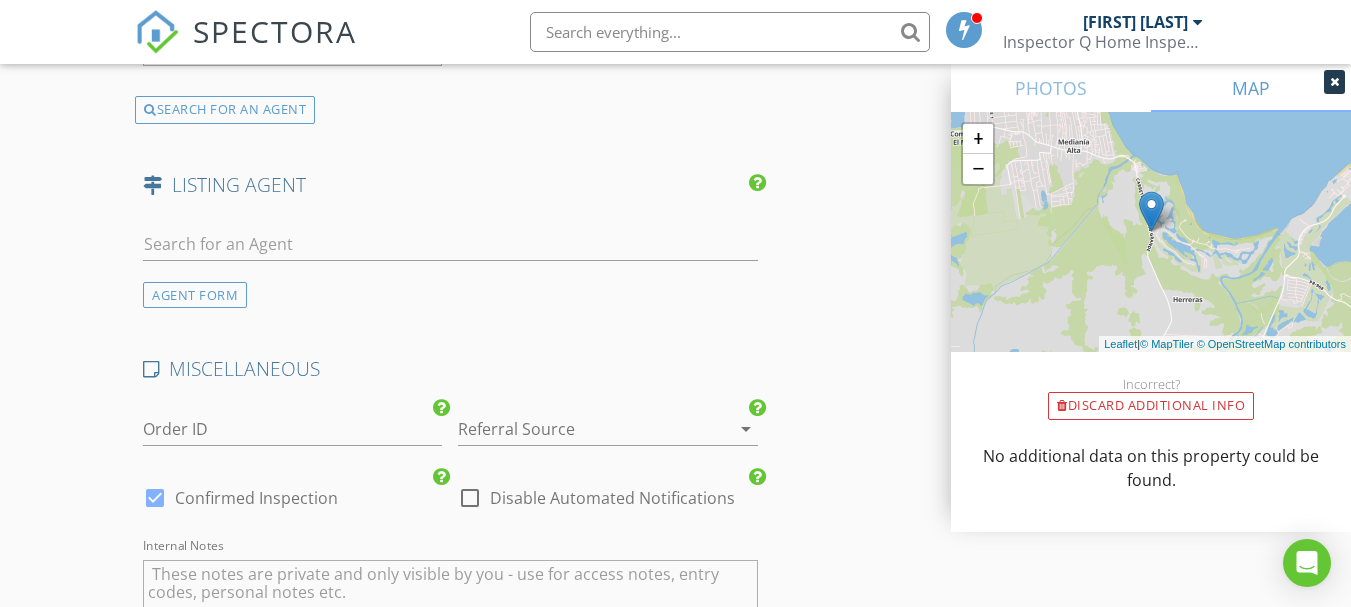 click on "arrow_drop_down" at bounding box center (746, 429) 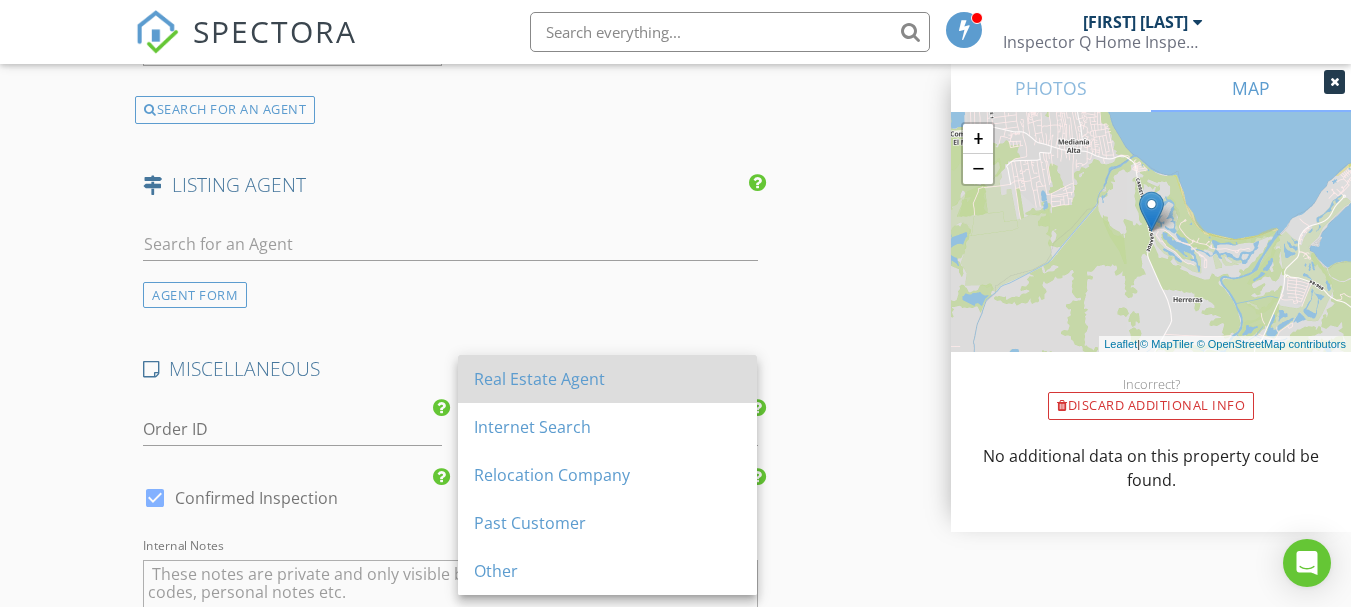 click on "Real Estate Agent" at bounding box center (607, 379) 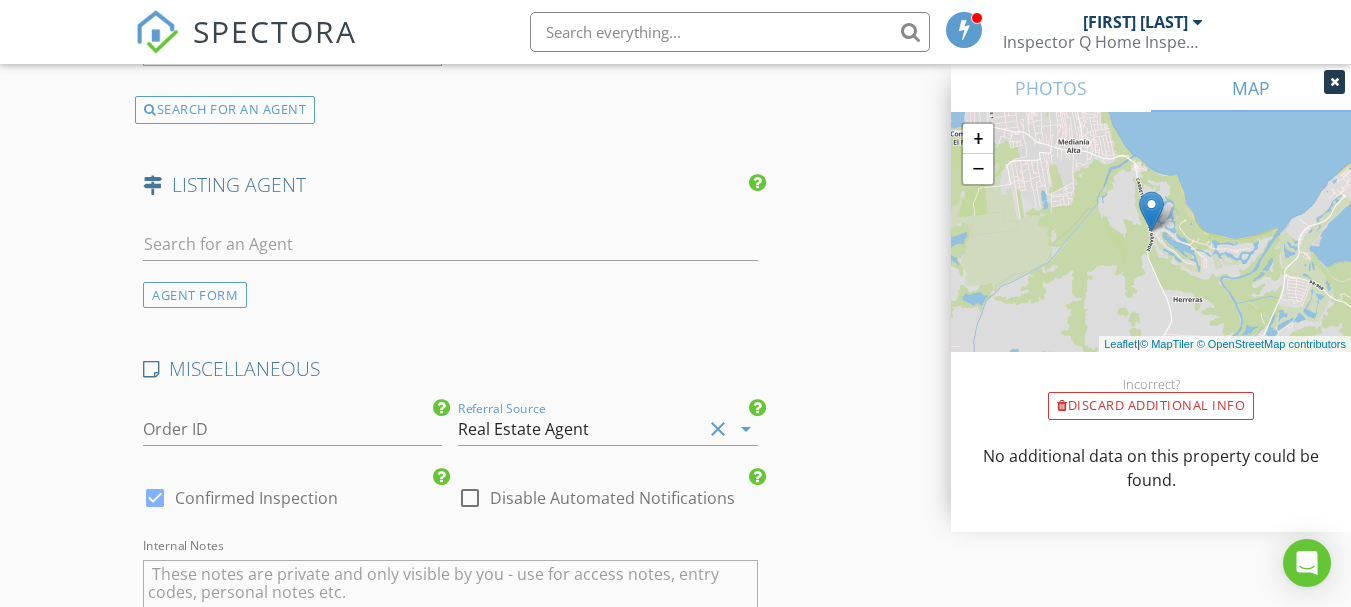 click on "arrow_drop_down" at bounding box center [746, 429] 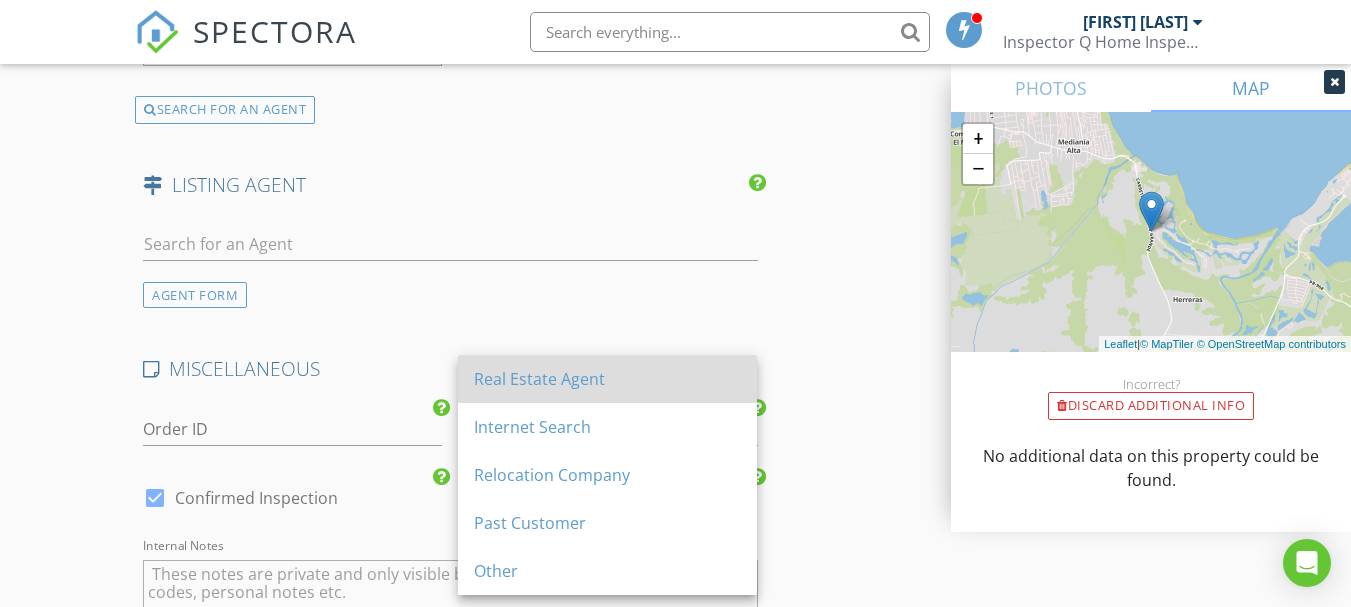 click on "Real Estate Agent" at bounding box center [607, 379] 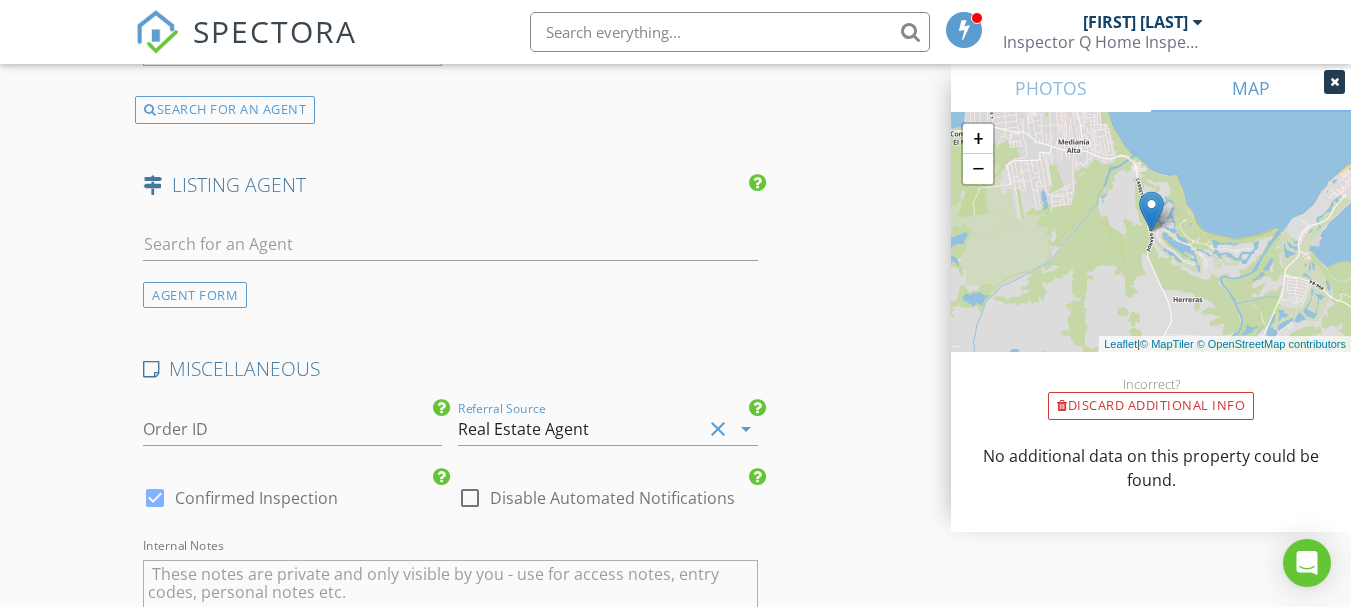 click on "arrow_drop_down" at bounding box center (746, 429) 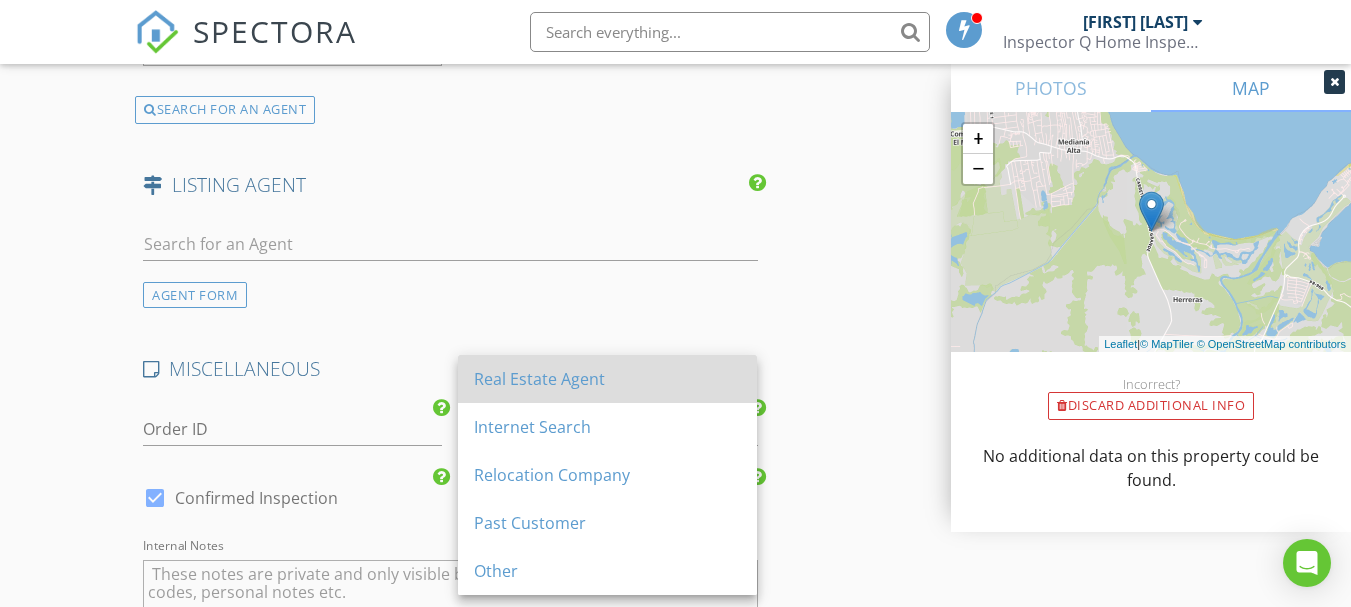 click on "Real Estate Agent" at bounding box center (607, 379) 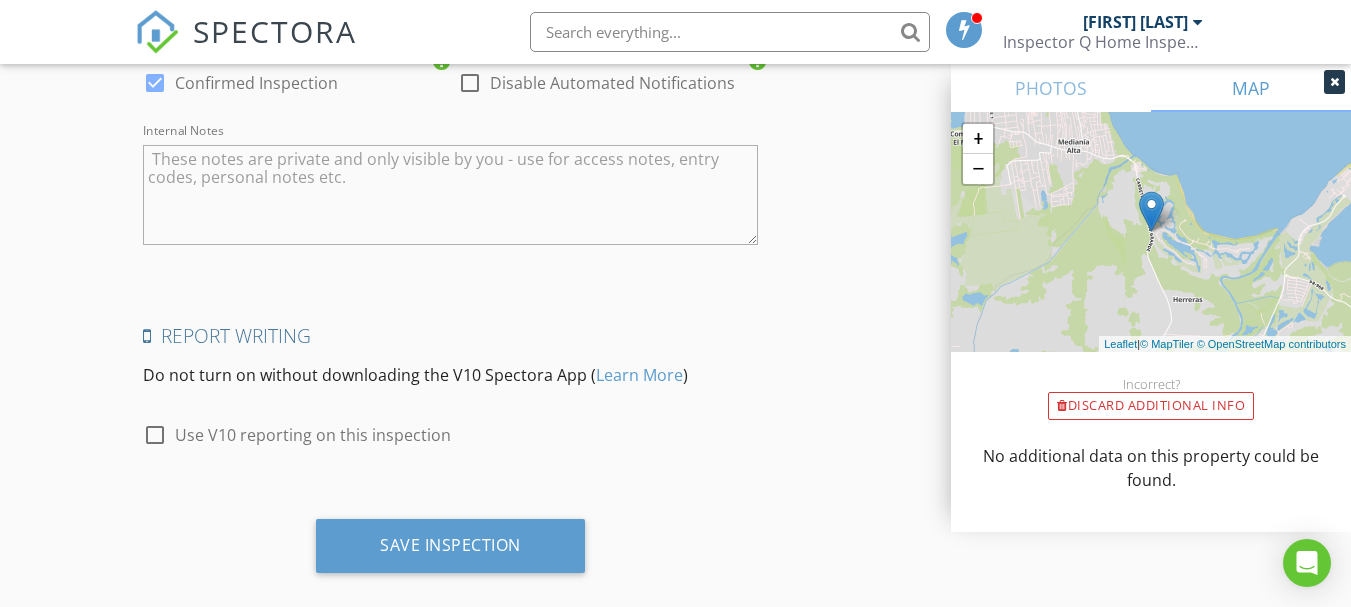 scroll, scrollTop: 3662, scrollLeft: 0, axis: vertical 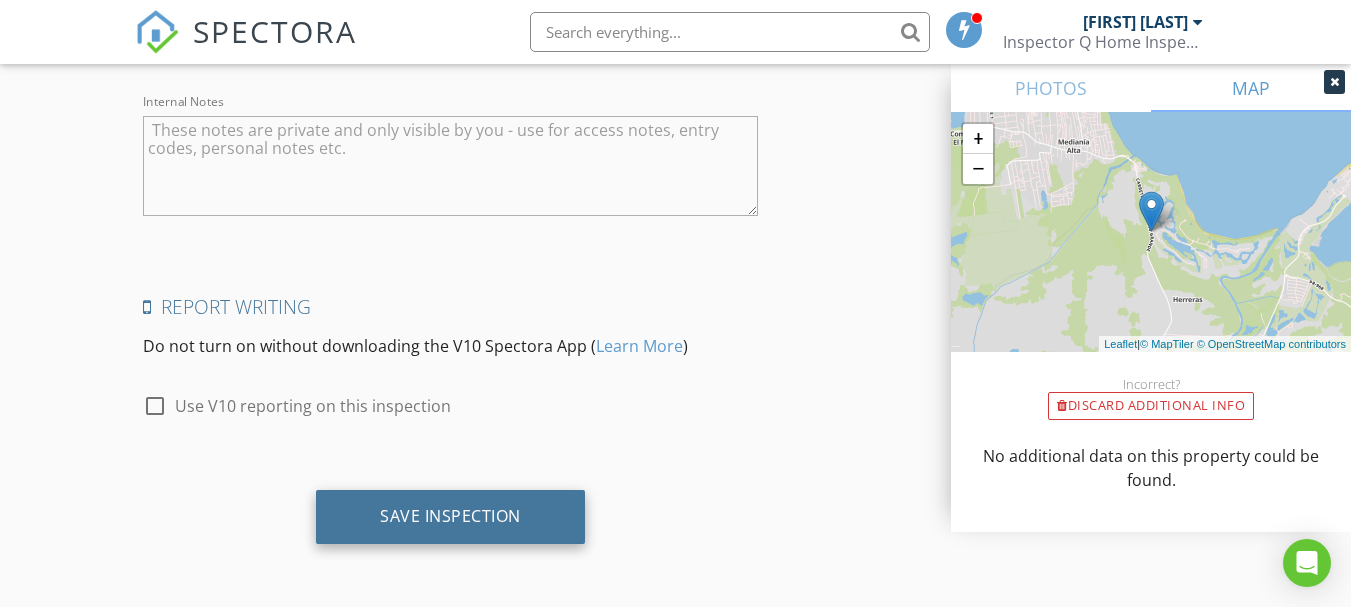 click on "Save Inspection" at bounding box center (450, 516) 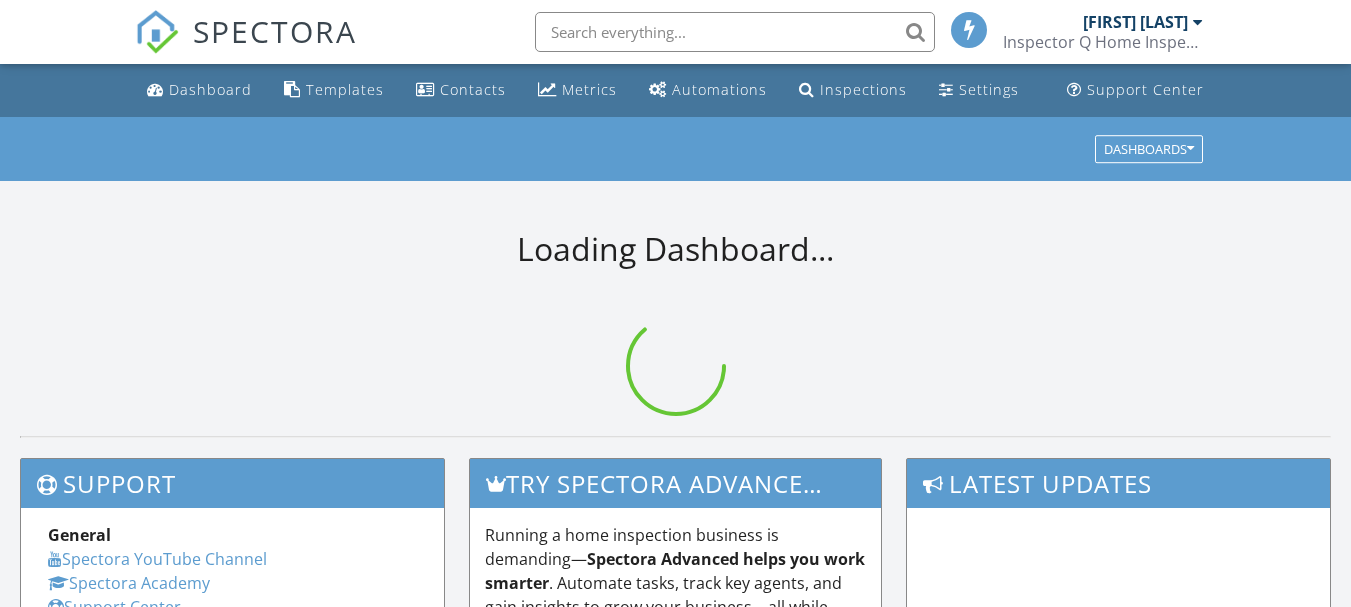 scroll, scrollTop: 0, scrollLeft: 0, axis: both 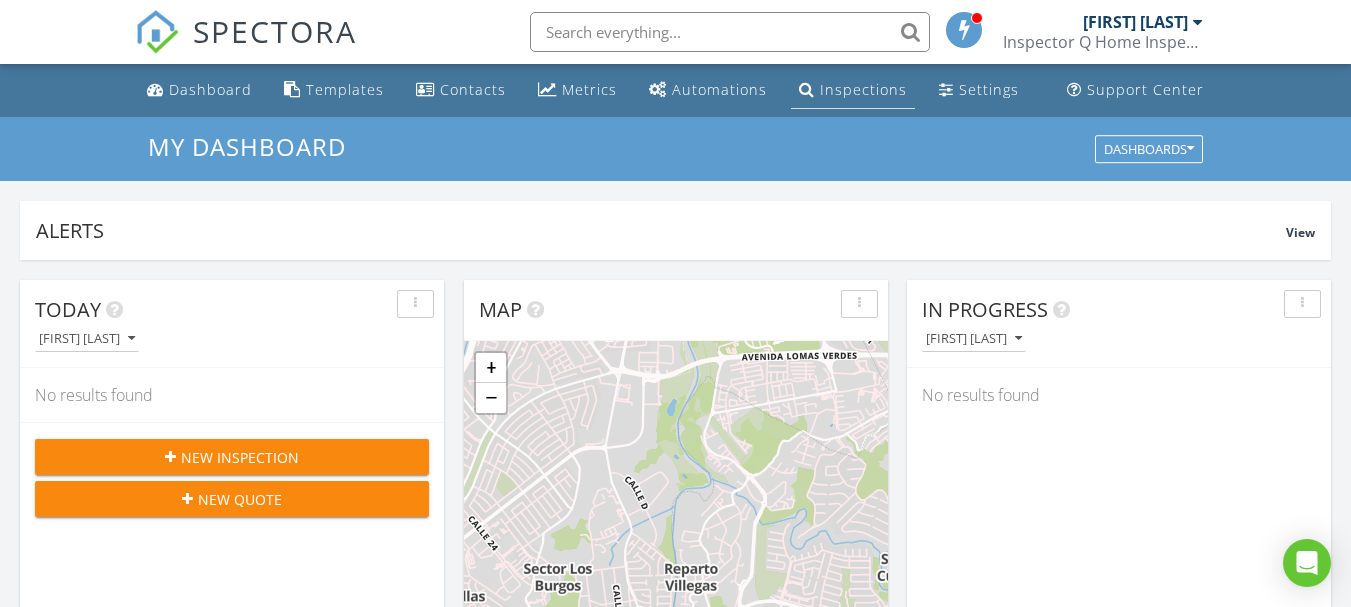 click on "Inspections" at bounding box center [863, 89] 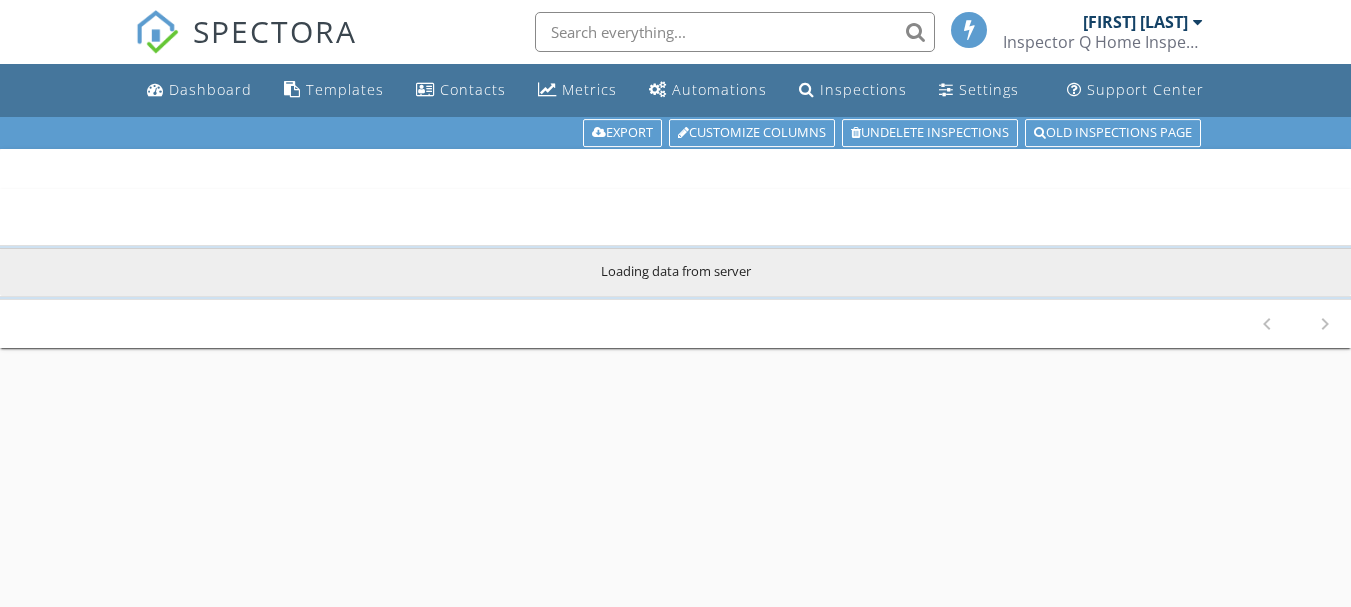 scroll, scrollTop: 0, scrollLeft: 0, axis: both 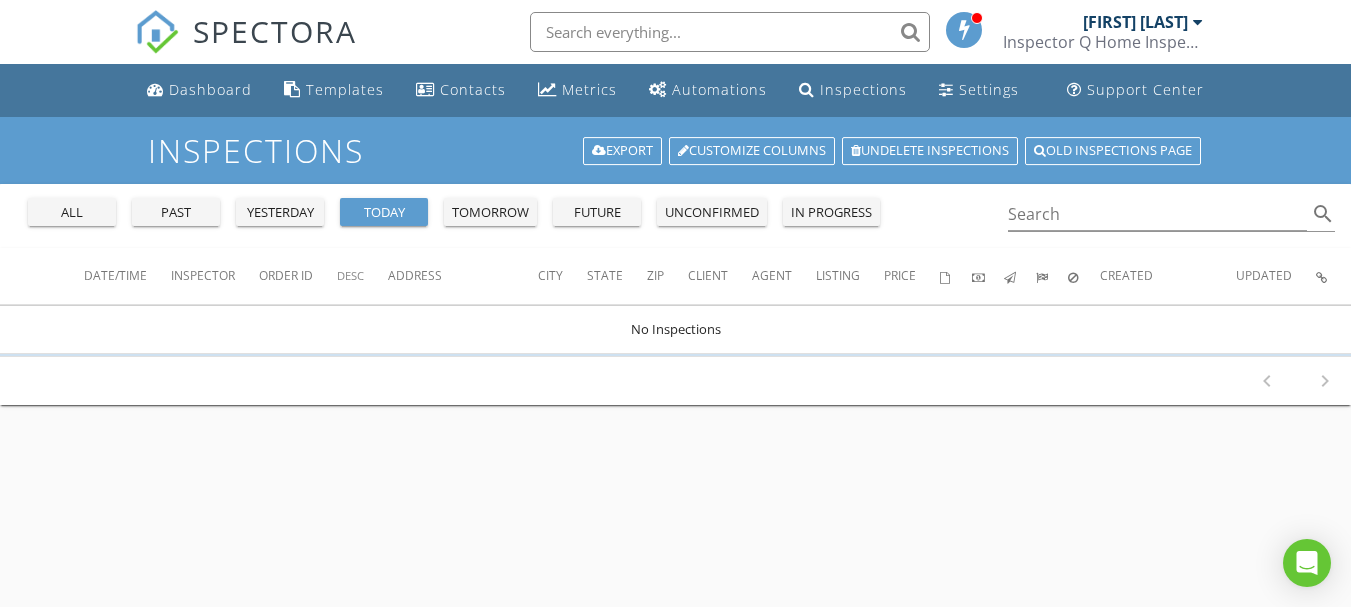 click on "all" at bounding box center (72, 213) 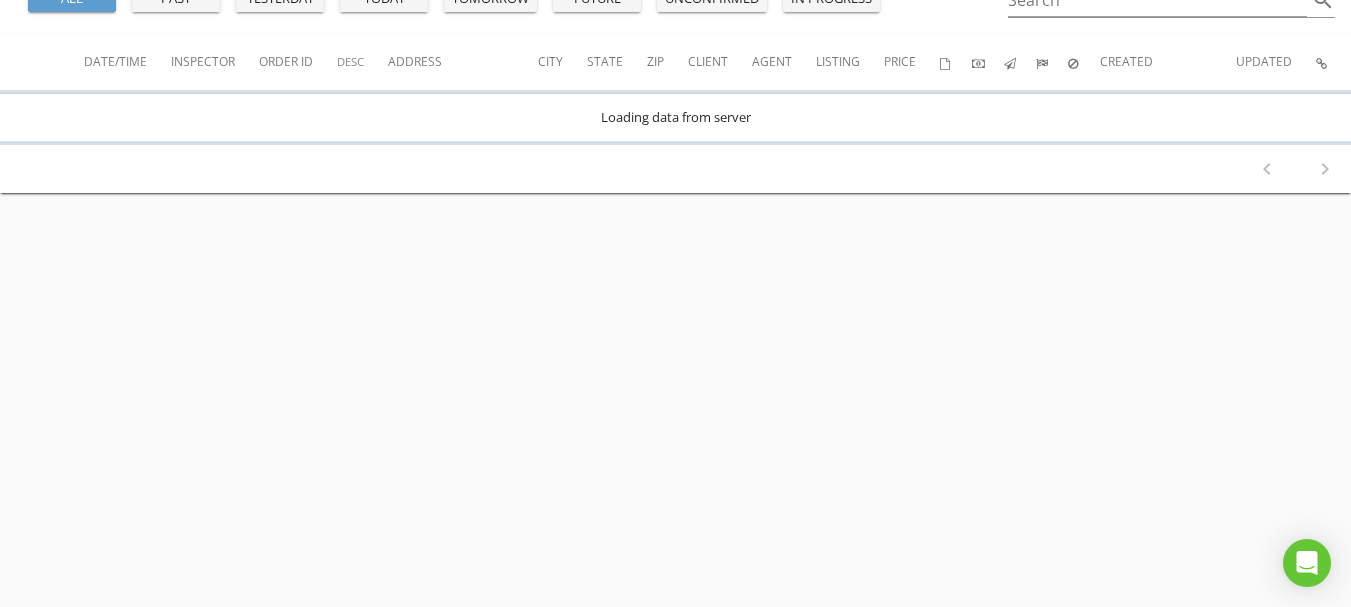 scroll, scrollTop: 217, scrollLeft: 0, axis: vertical 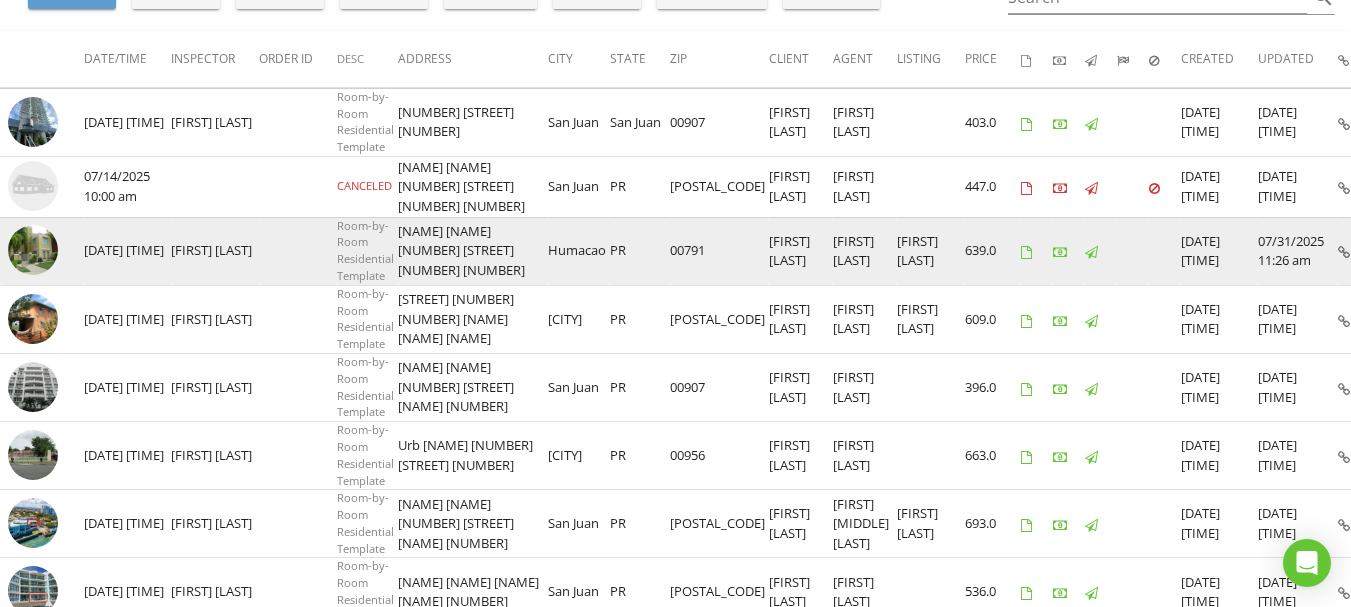 click at bounding box center (33, 250) 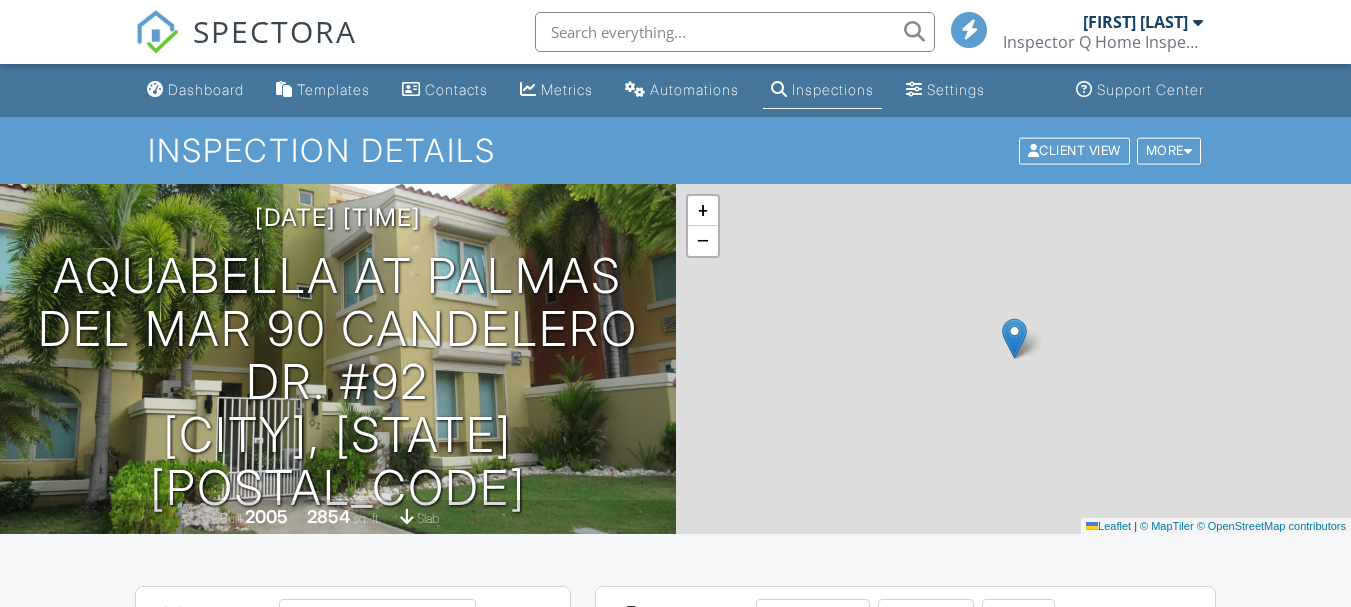 scroll, scrollTop: 0, scrollLeft: 0, axis: both 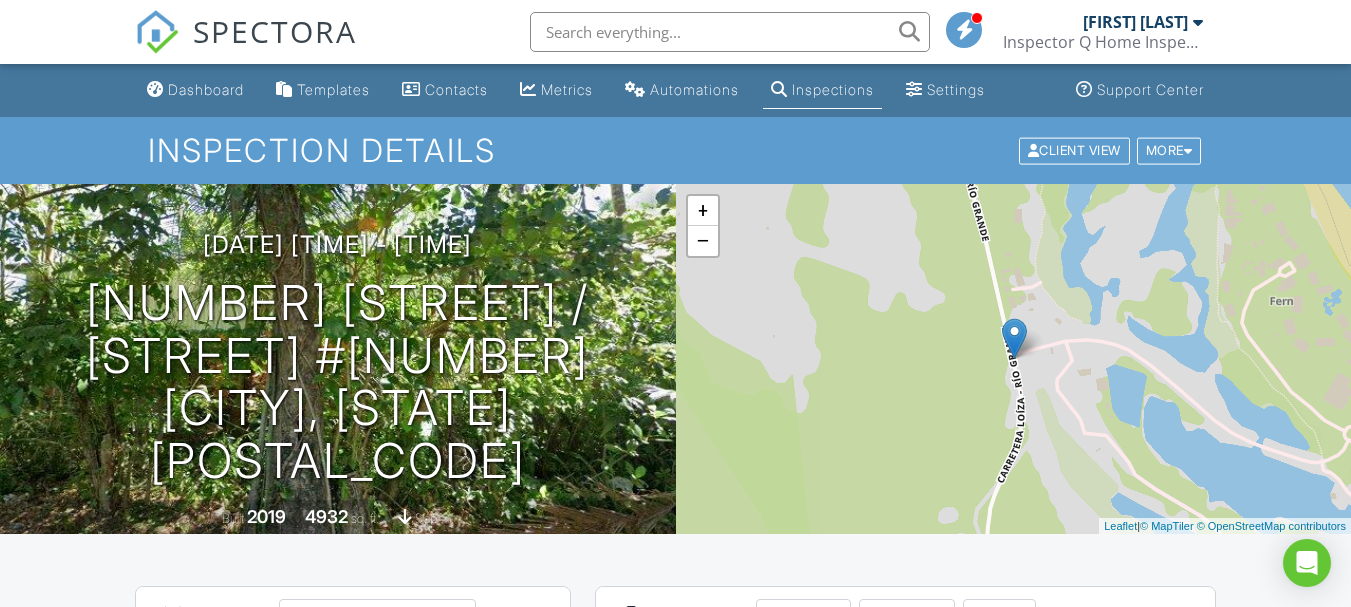 click on "+ − Leaflet  |  © MapTiler   © OpenStreetMap contributors" at bounding box center [1014, 359] 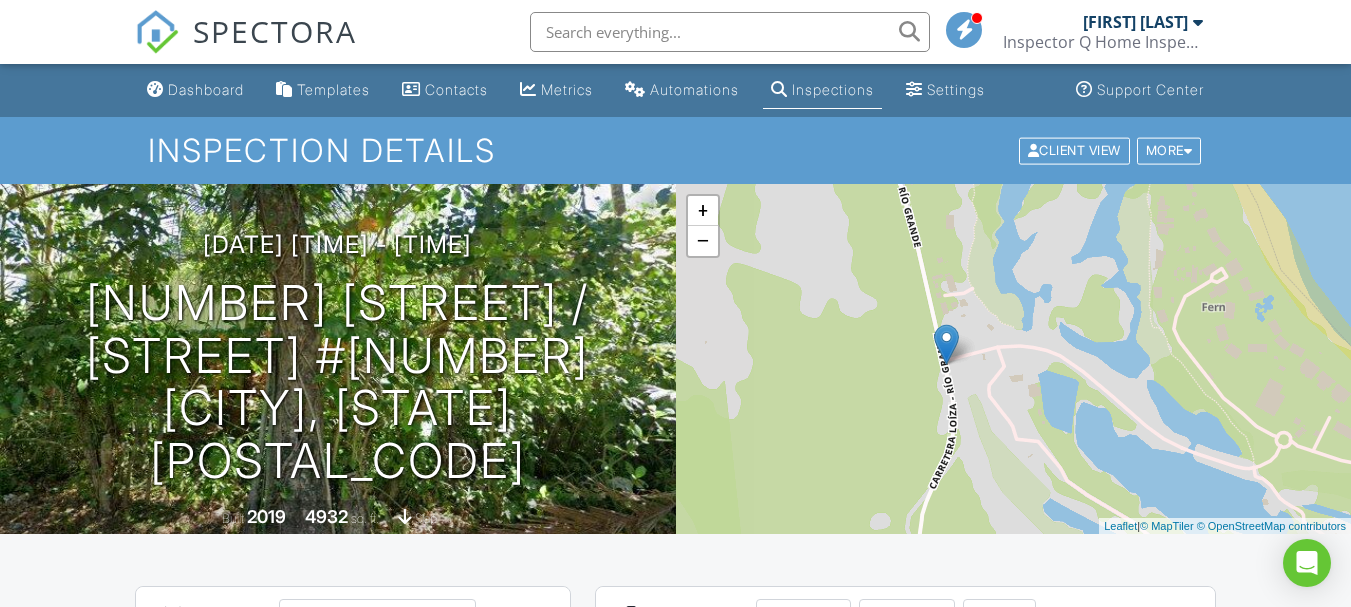 drag, startPoint x: 1149, startPoint y: 368, endPoint x: 1077, endPoint y: 374, distance: 72.249565 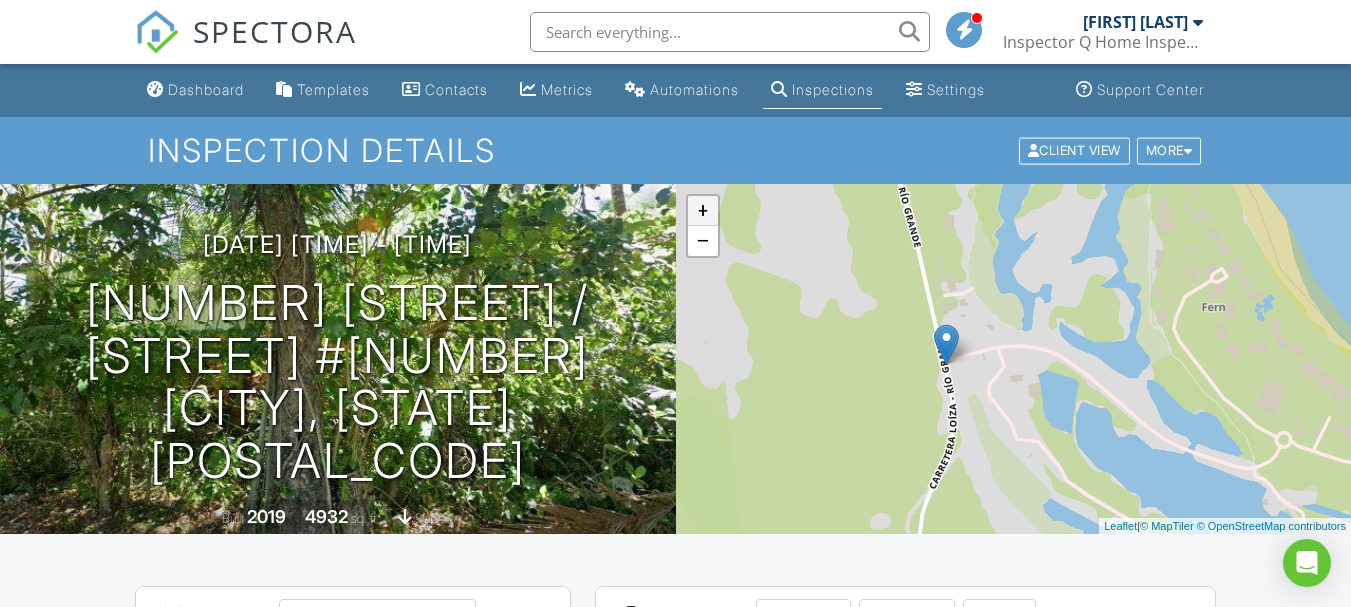 click on "+" at bounding box center [703, 211] 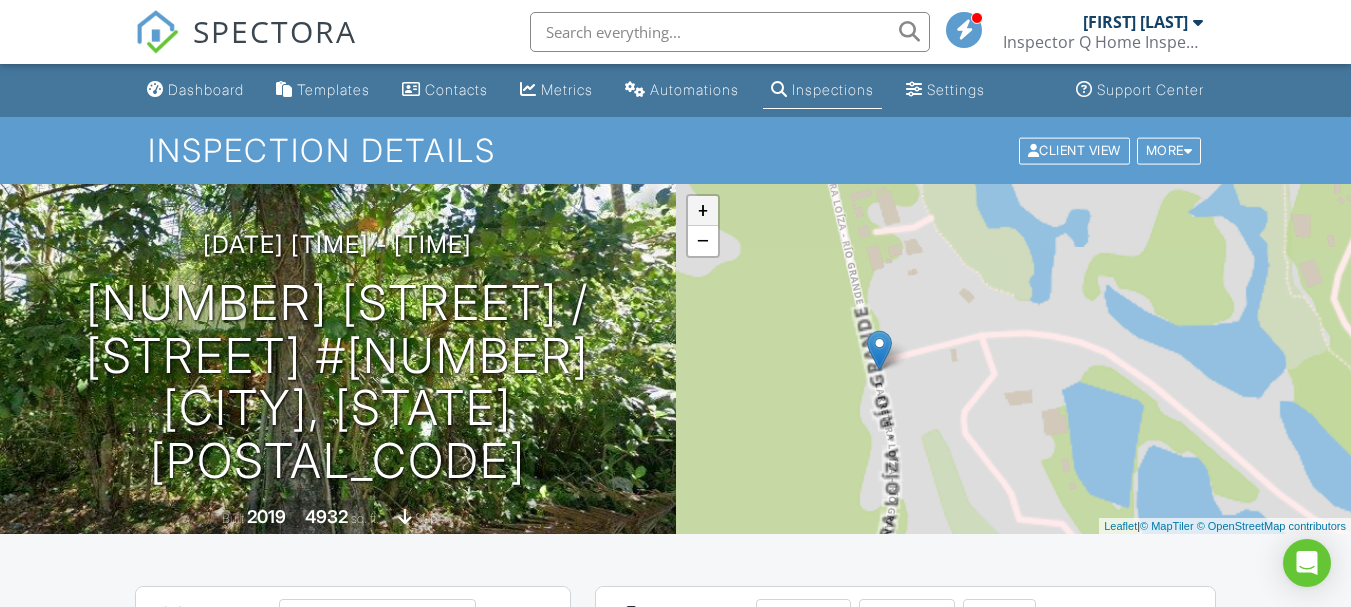 click on "+" at bounding box center [703, 211] 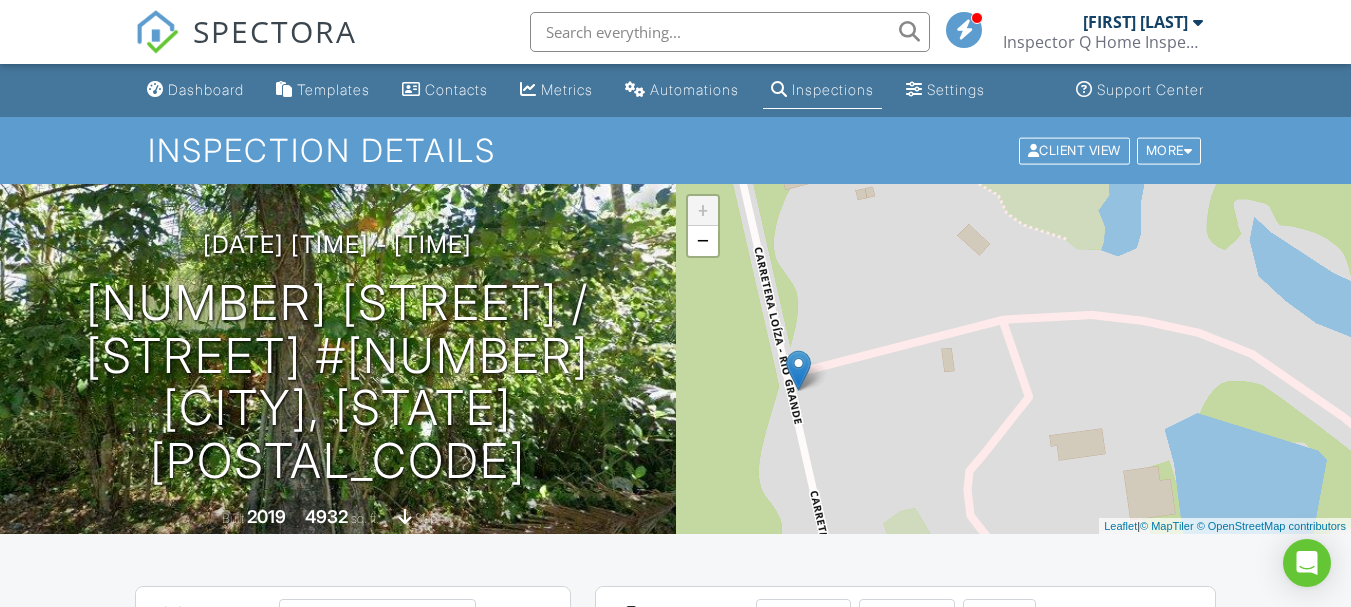 drag, startPoint x: 887, startPoint y: 418, endPoint x: 944, endPoint y: 426, distance: 57.558666 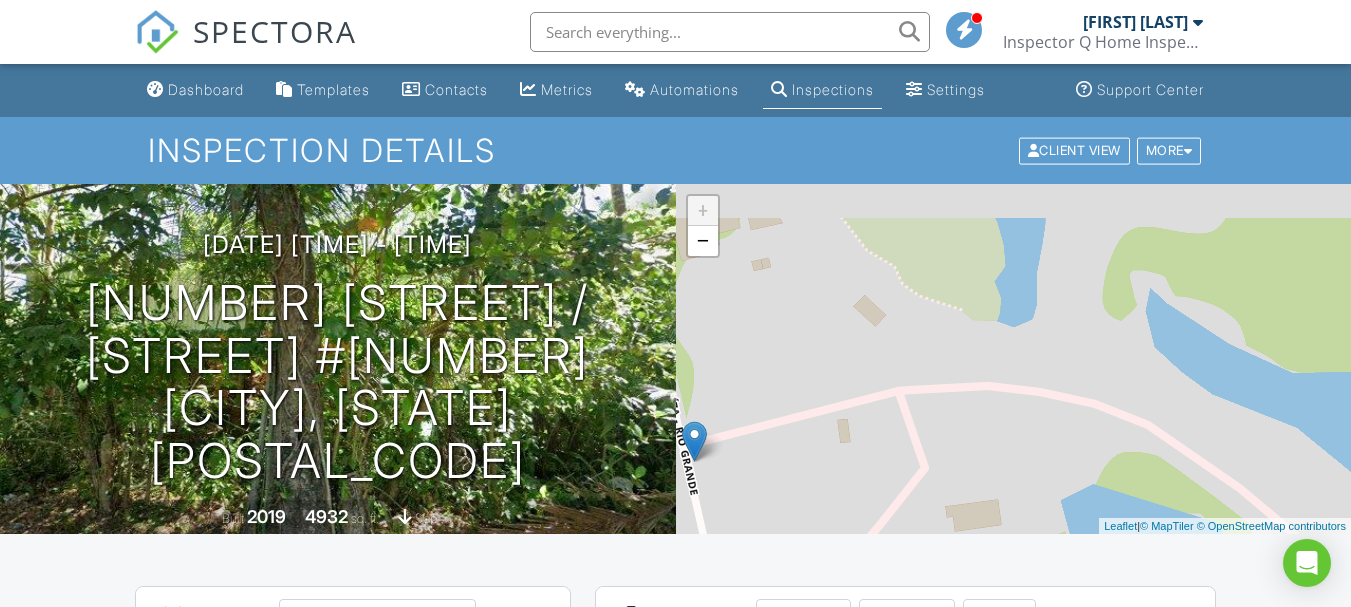 drag, startPoint x: 951, startPoint y: 402, endPoint x: 844, endPoint y: 476, distance: 130.09612 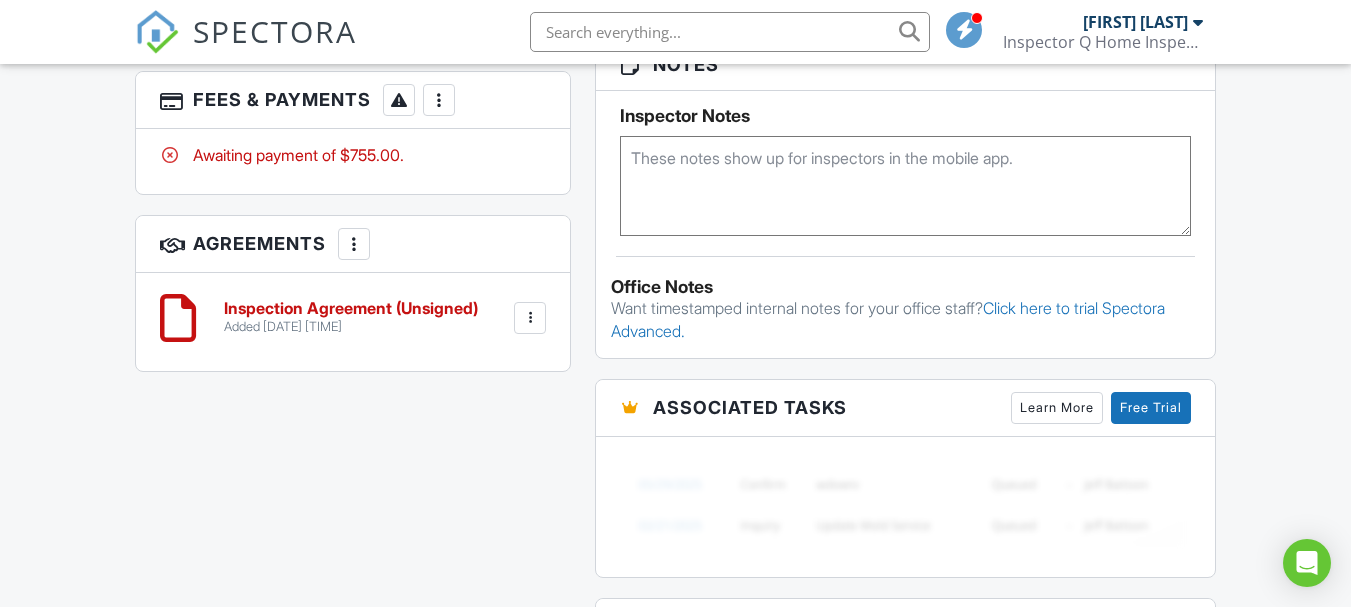 scroll, scrollTop: 1300, scrollLeft: 0, axis: vertical 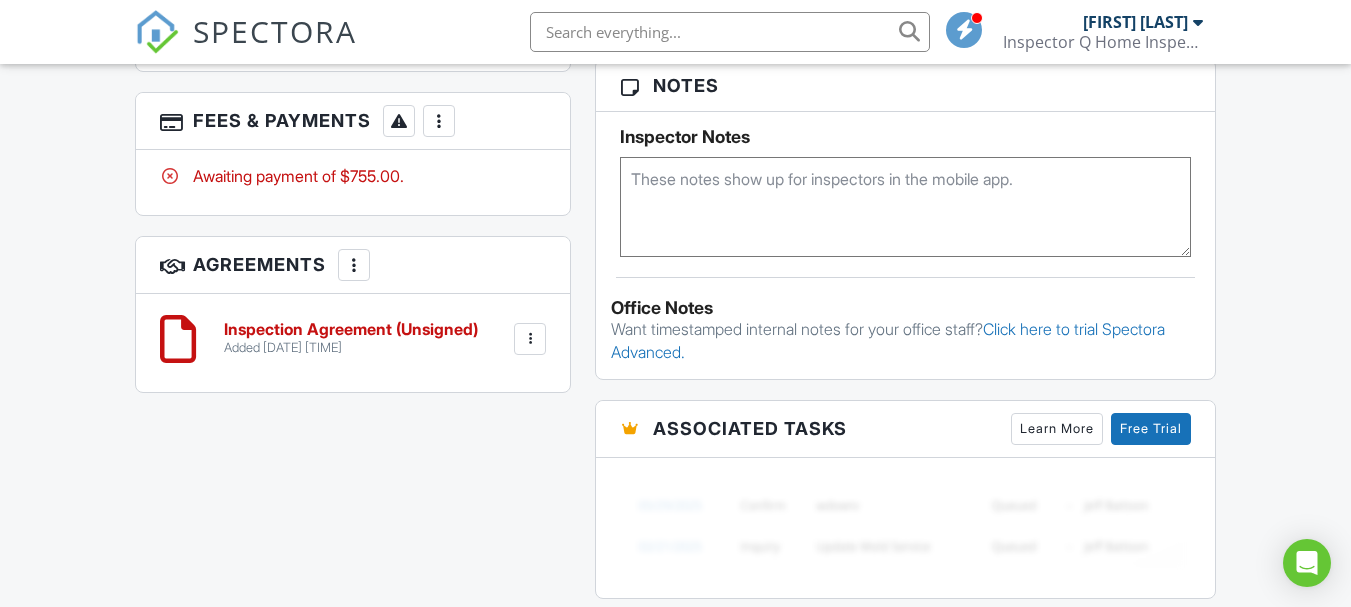 click on "Inspection Agreement
(Unsigned)" at bounding box center (351, 330) 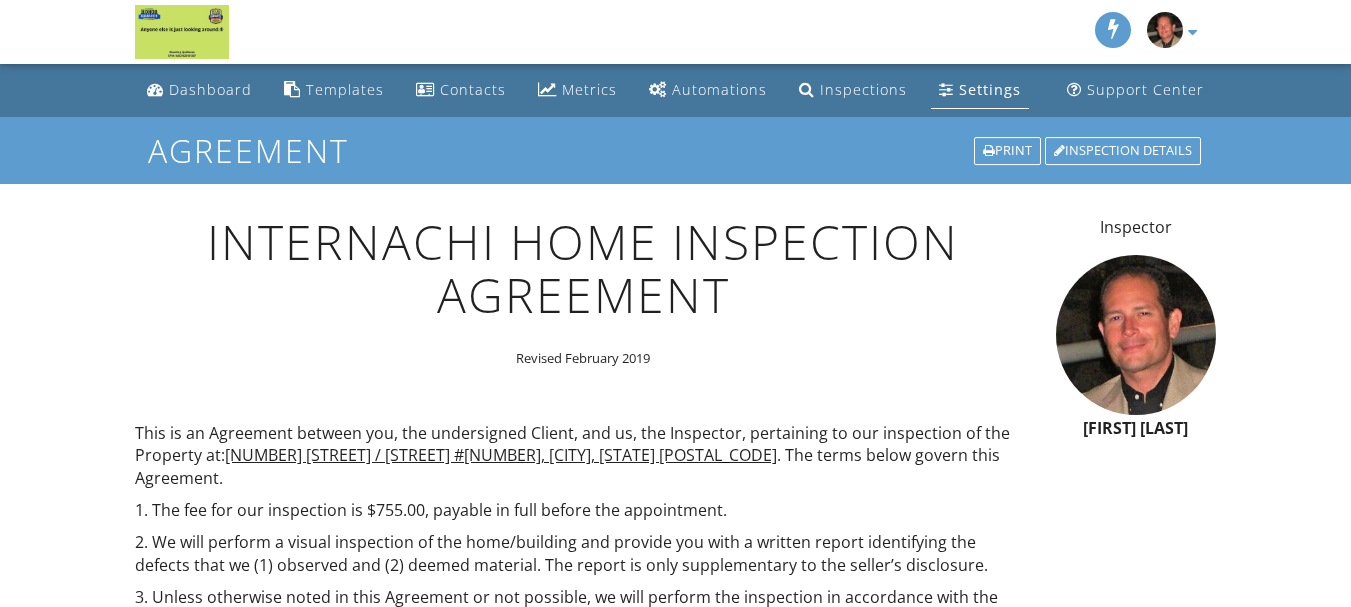 scroll, scrollTop: 0, scrollLeft: 0, axis: both 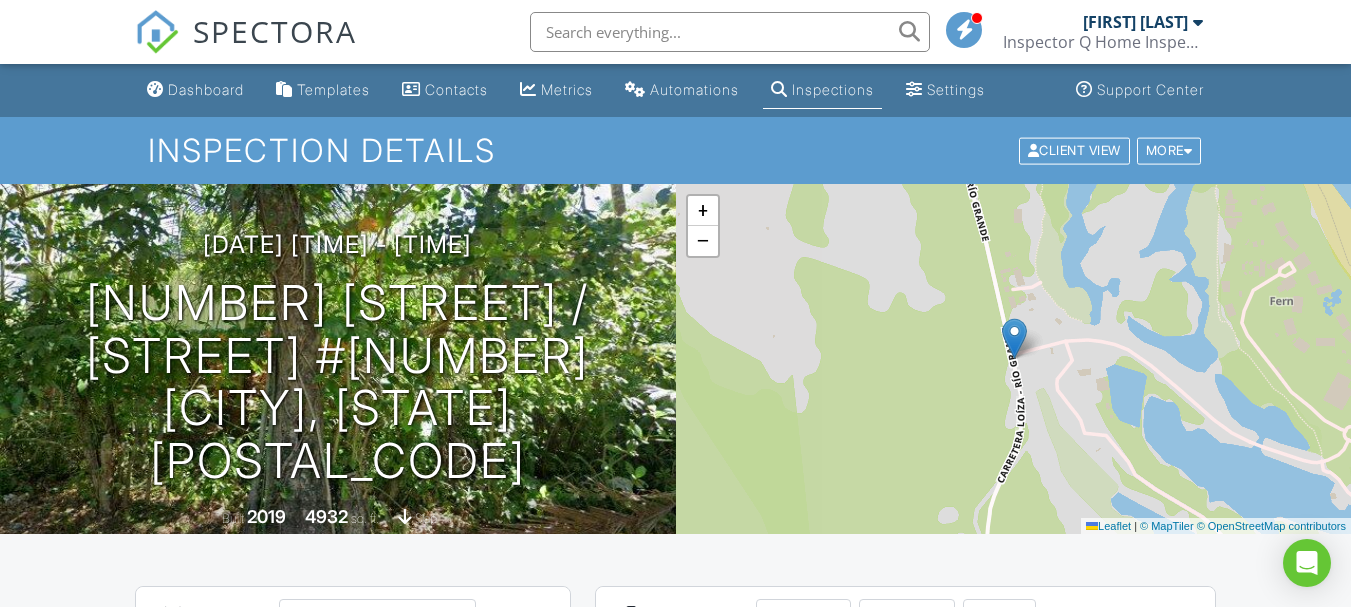 click on "Inspections" at bounding box center (822, 90) 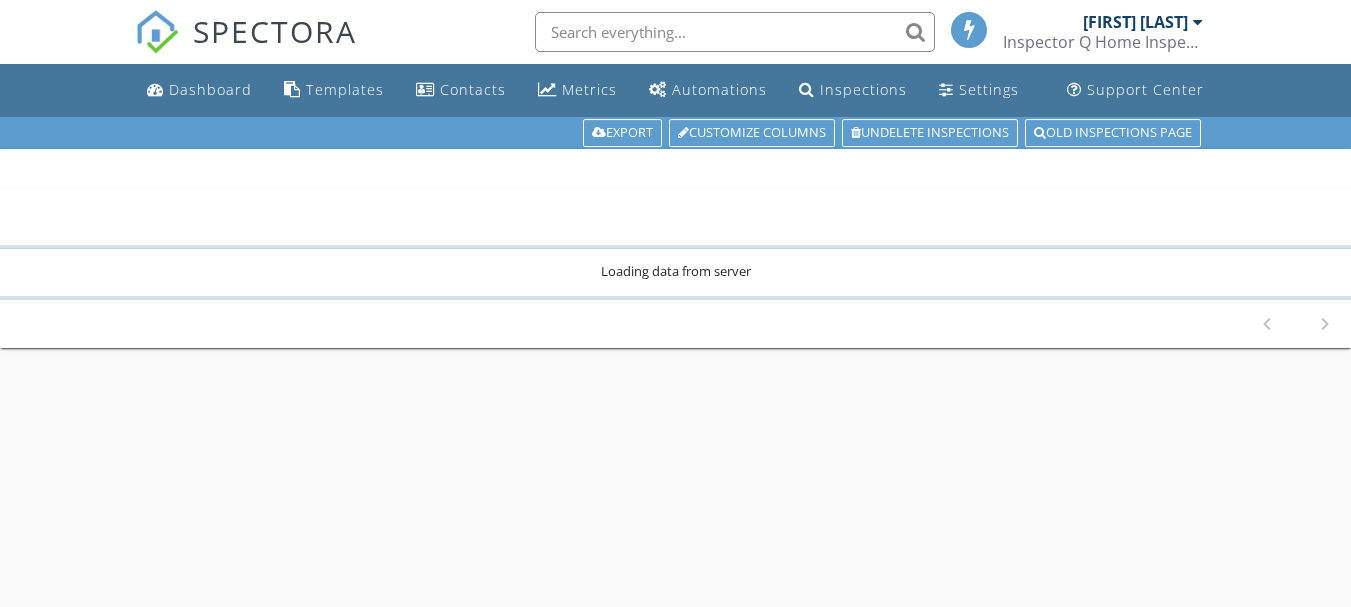 scroll, scrollTop: 0, scrollLeft: 0, axis: both 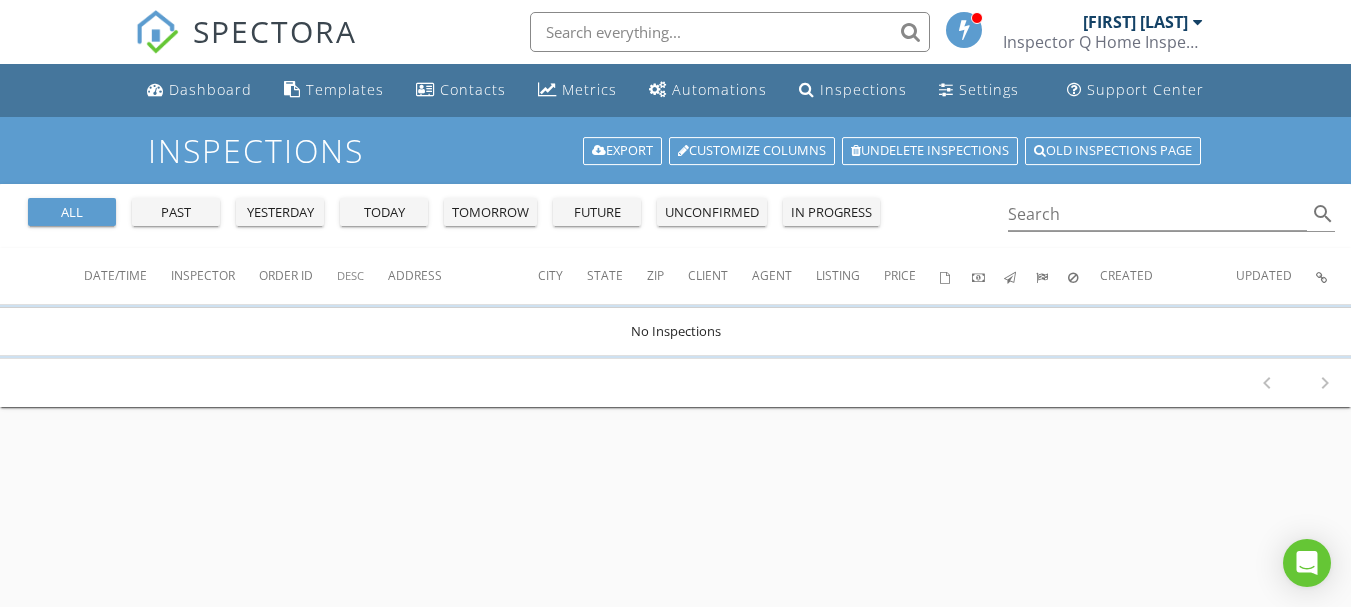 click on "all" at bounding box center (72, 213) 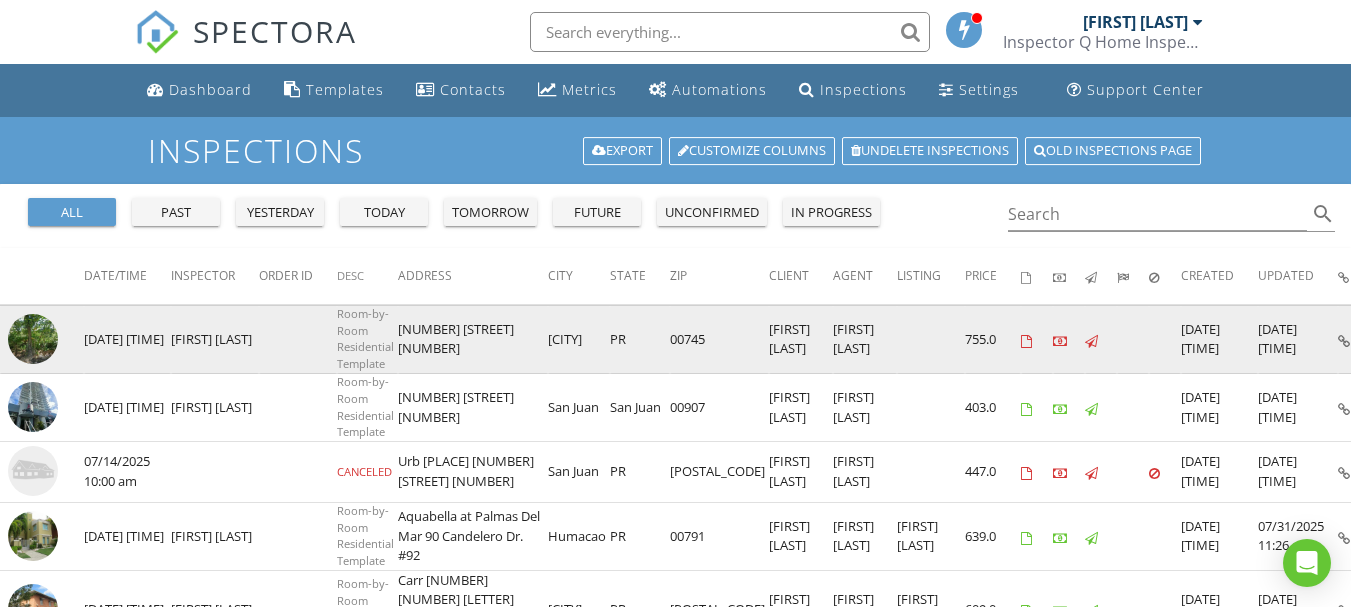 click at bounding box center (33, 339) 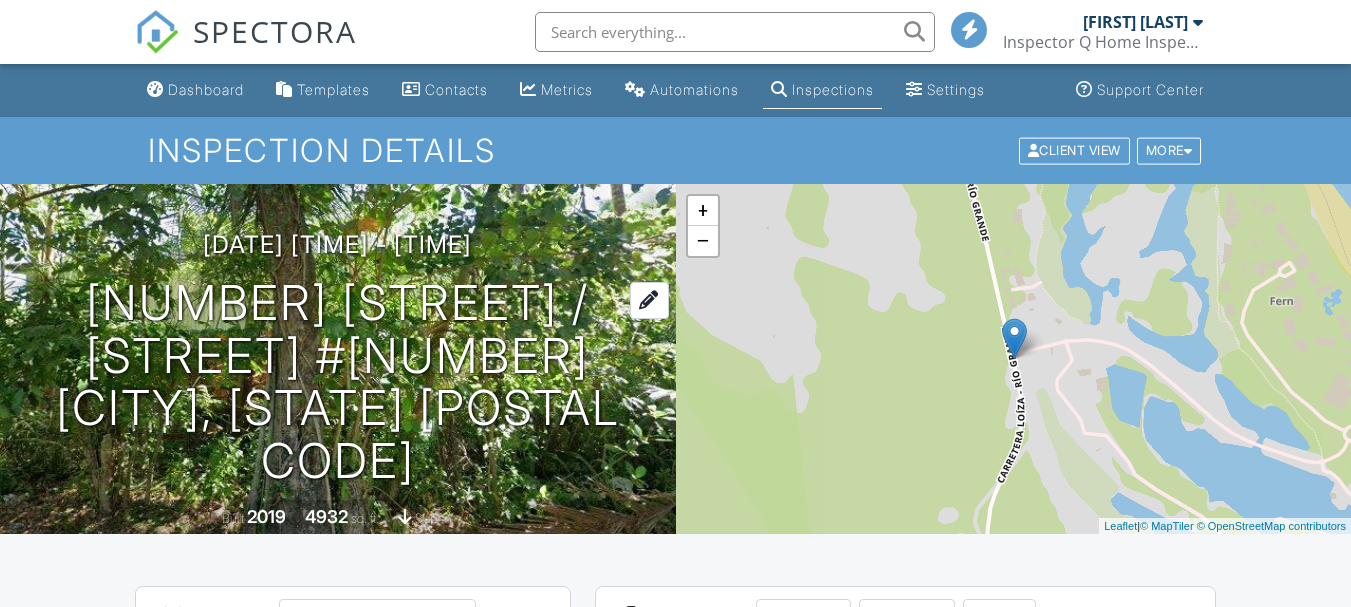 scroll, scrollTop: 100, scrollLeft: 0, axis: vertical 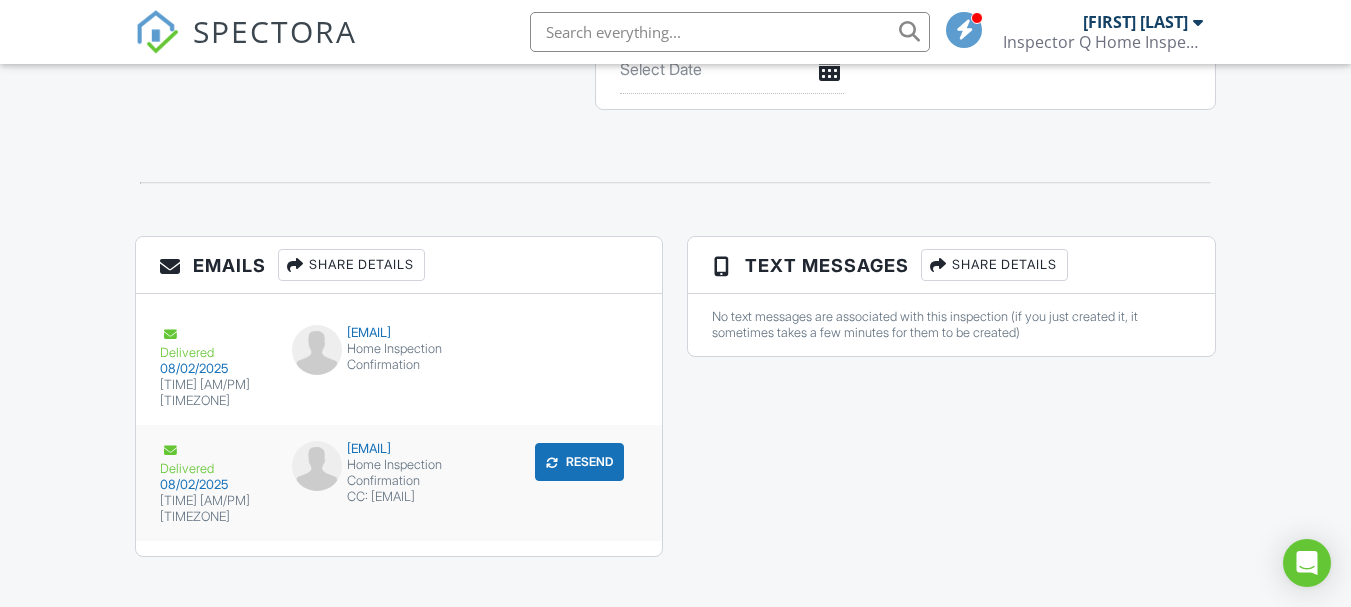 click on "Delivered" at bounding box center (214, 459) 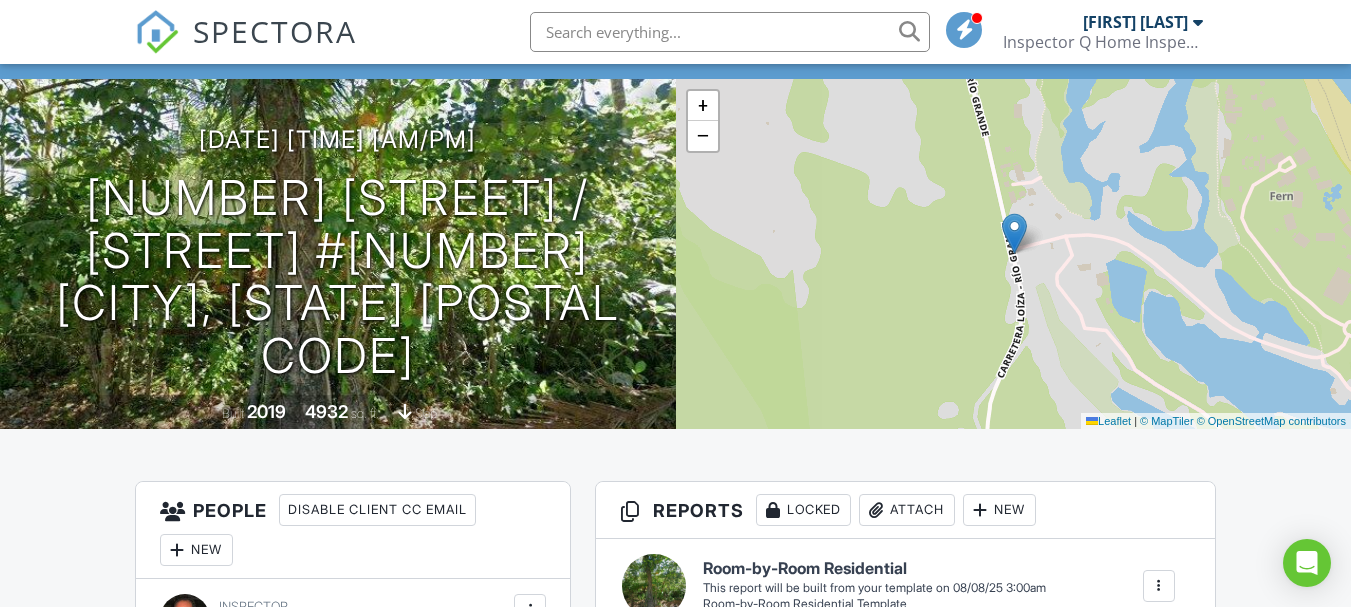 scroll, scrollTop: 0, scrollLeft: 0, axis: both 